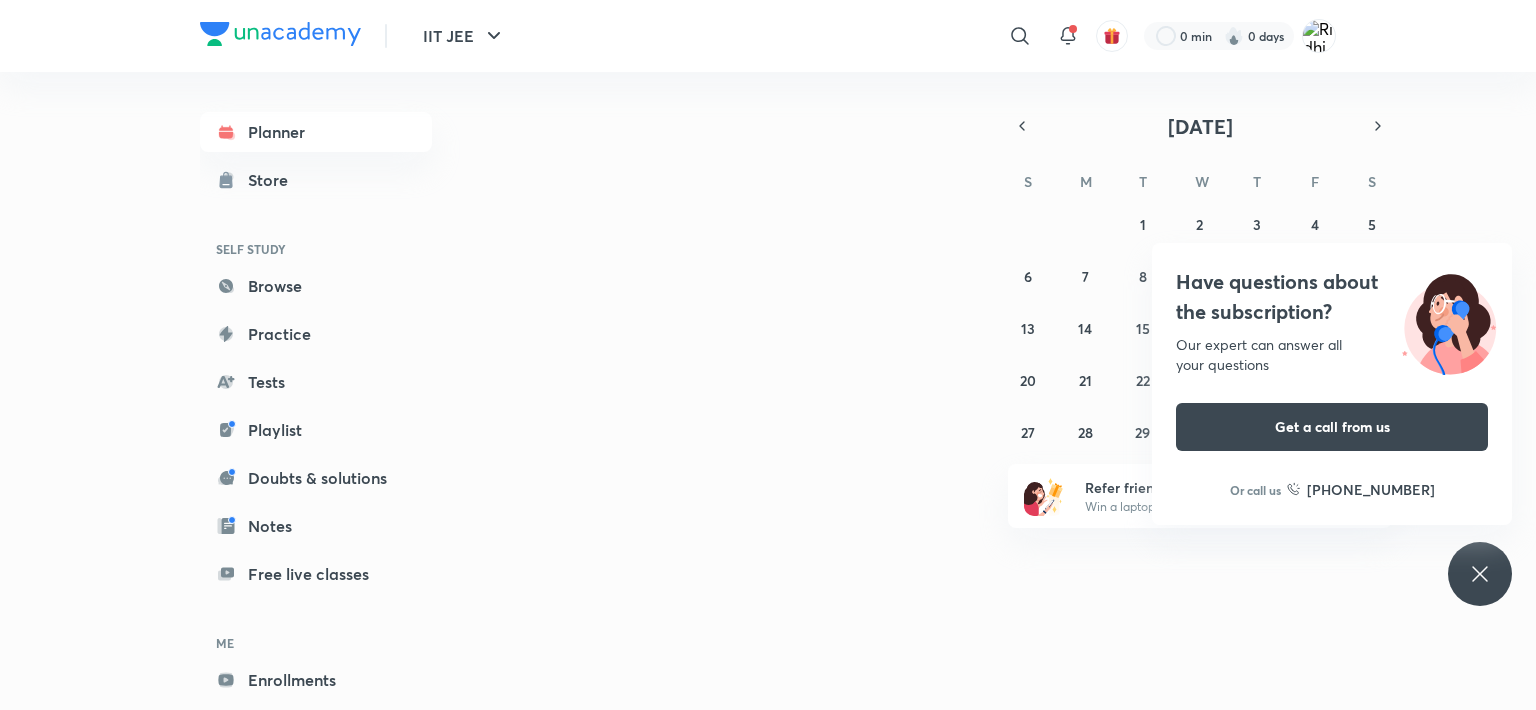 scroll, scrollTop: 0, scrollLeft: 0, axis: both 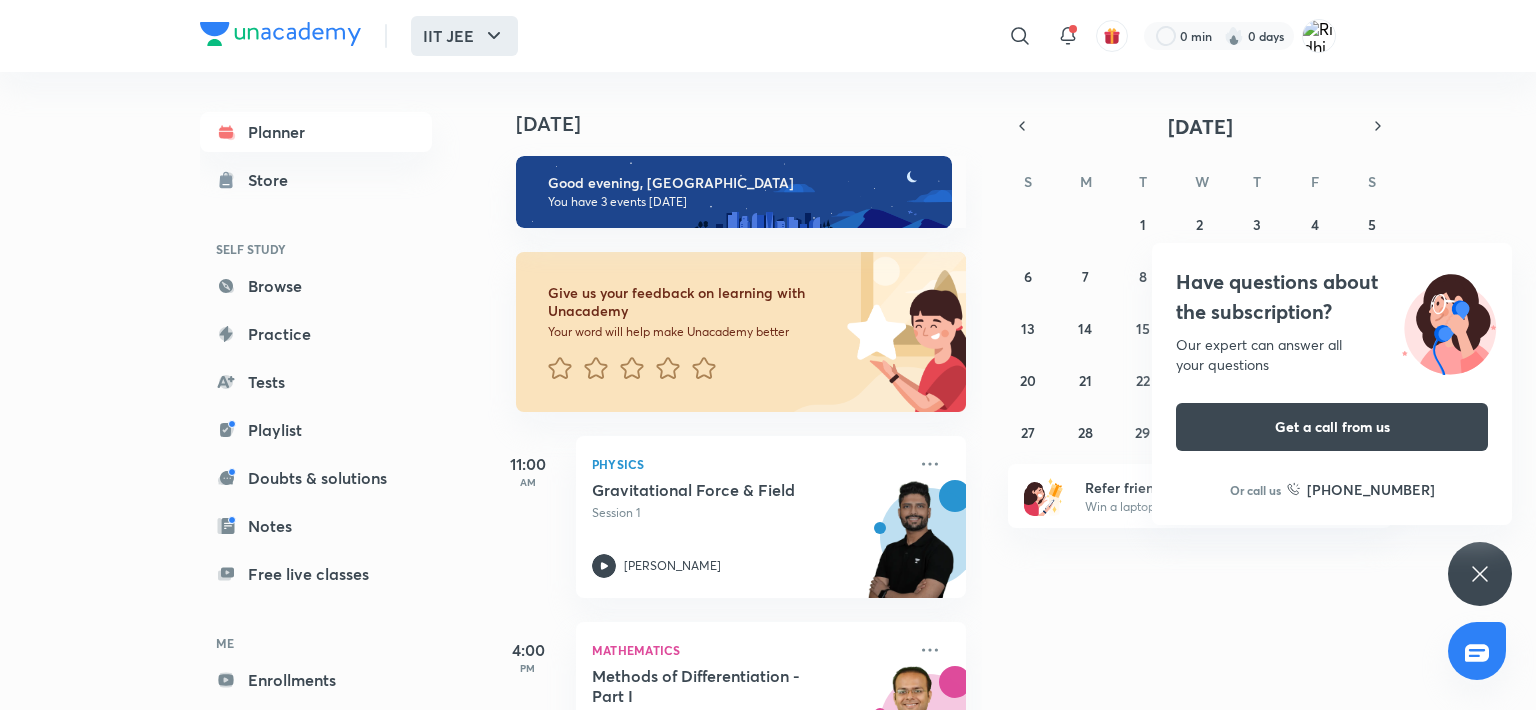 click on "IIT JEE" at bounding box center [464, 36] 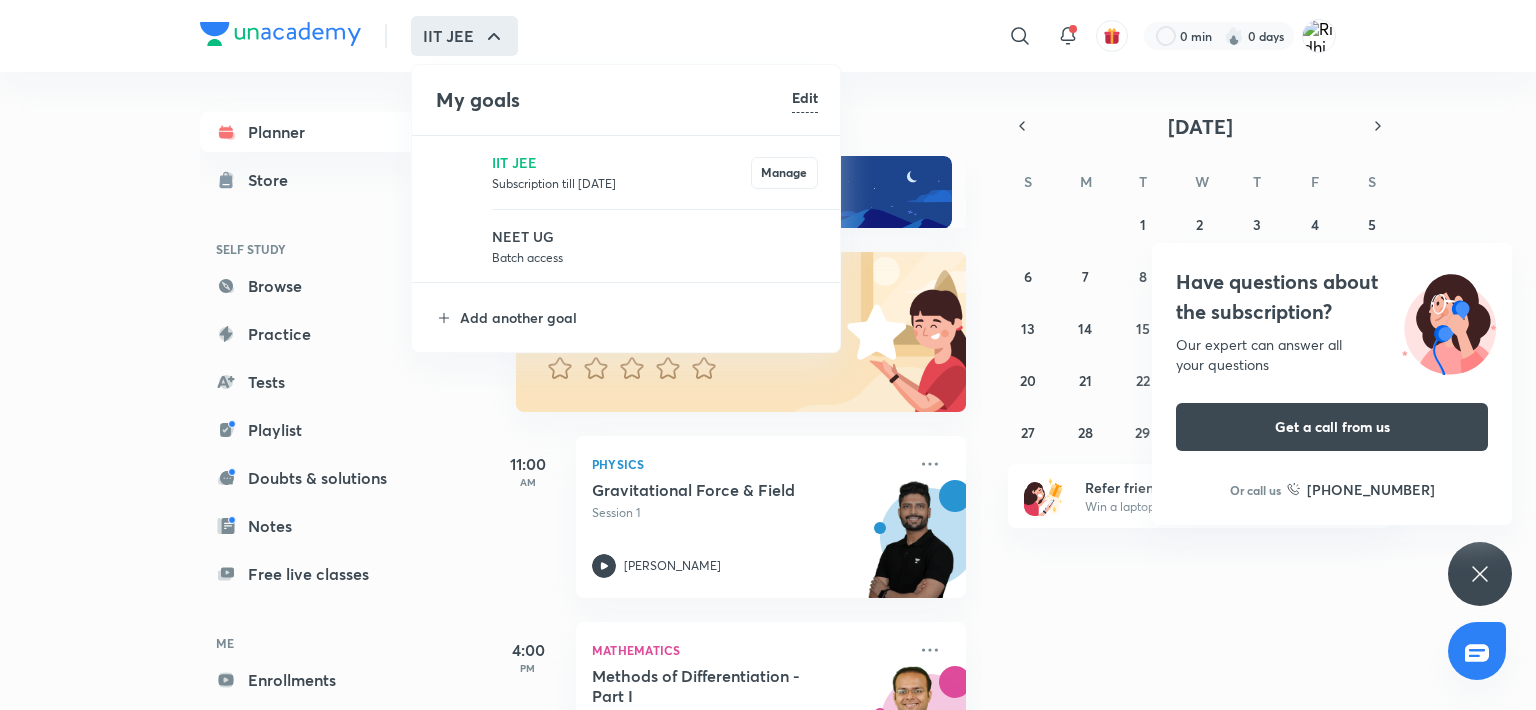 click at bounding box center [768, 355] 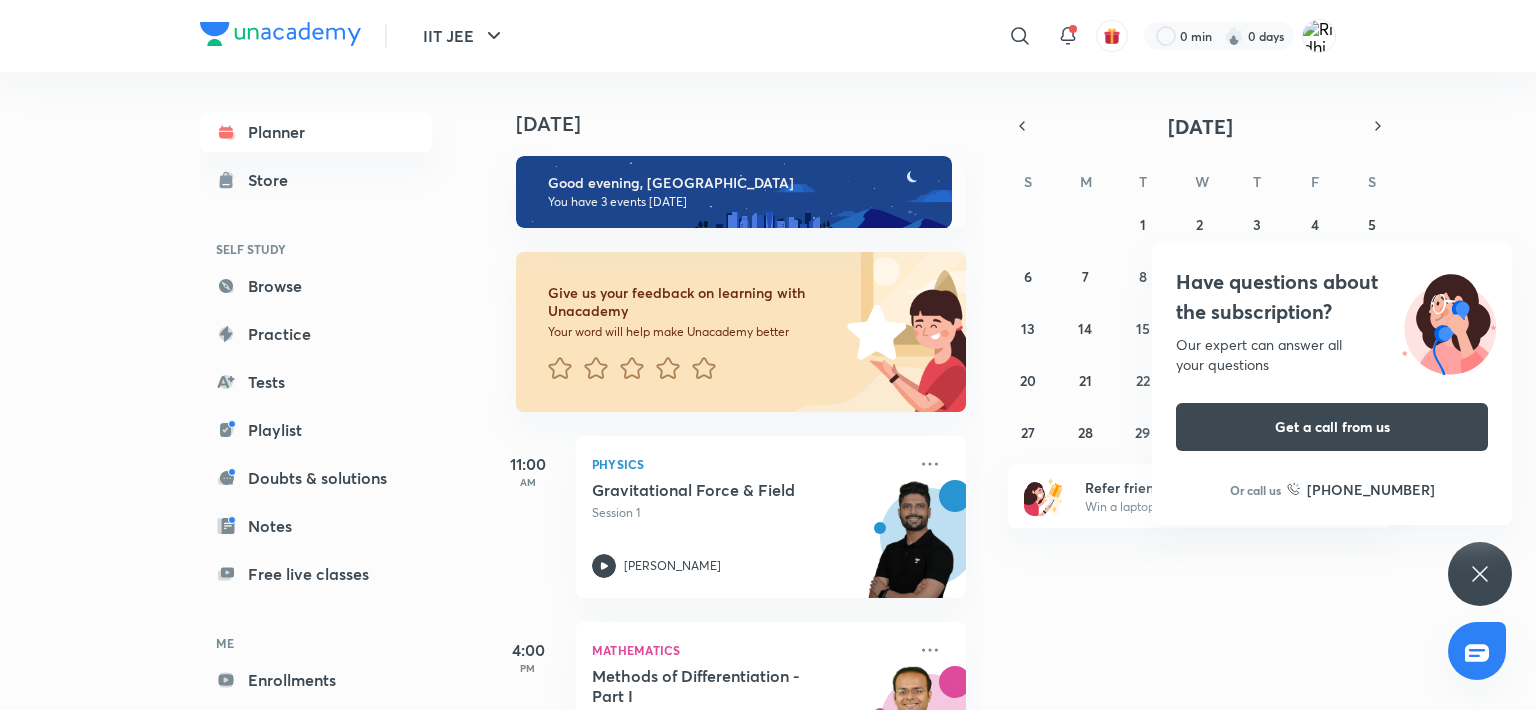 click 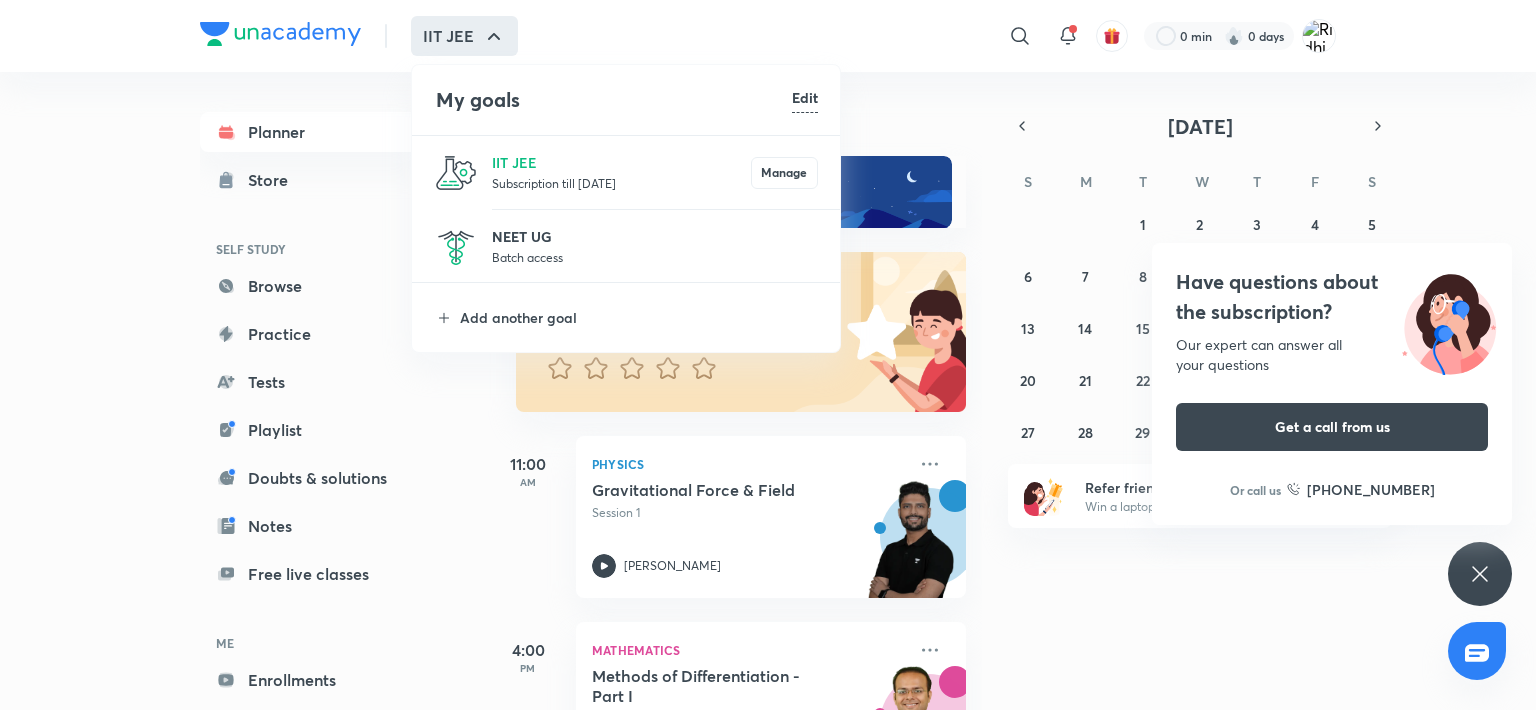 click on "NEET UG" at bounding box center [655, 236] 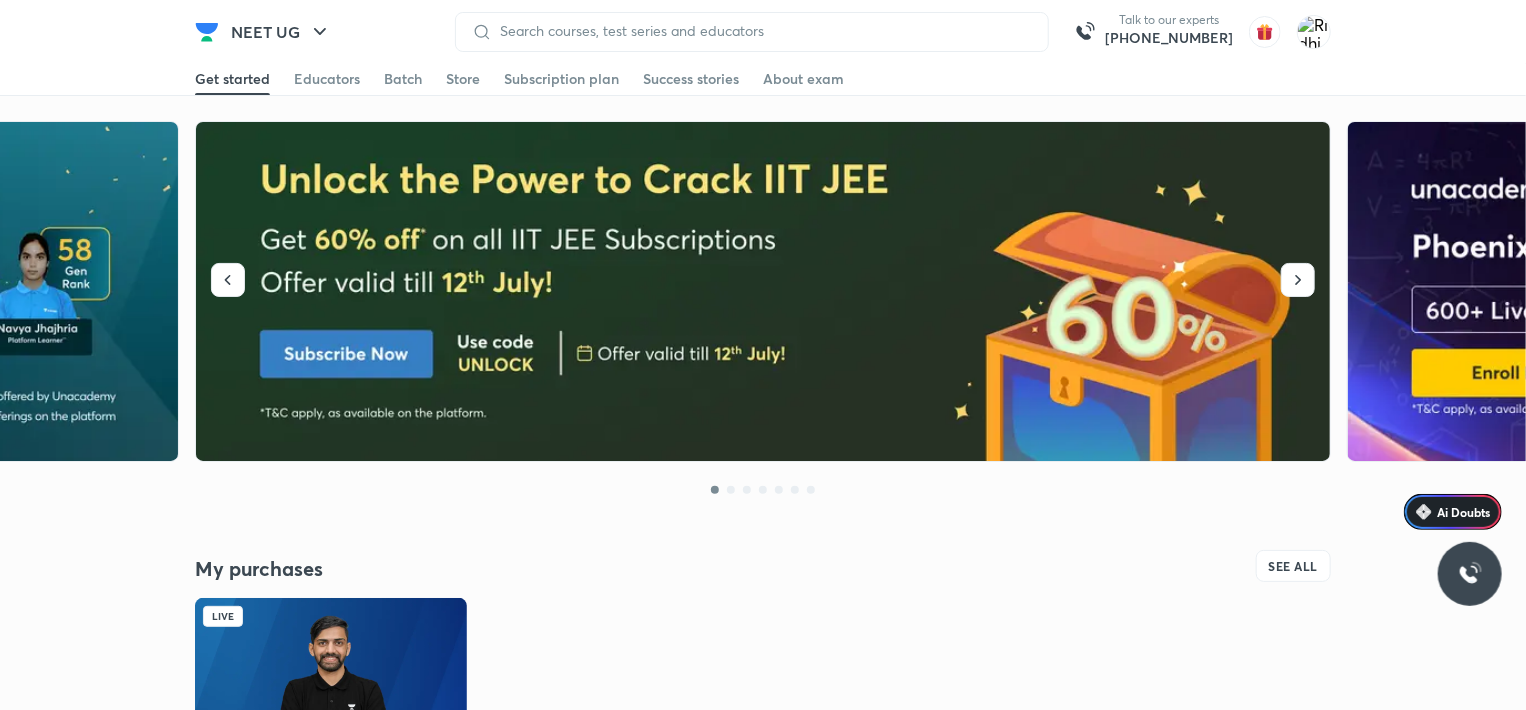 scroll, scrollTop: 602, scrollLeft: 0, axis: vertical 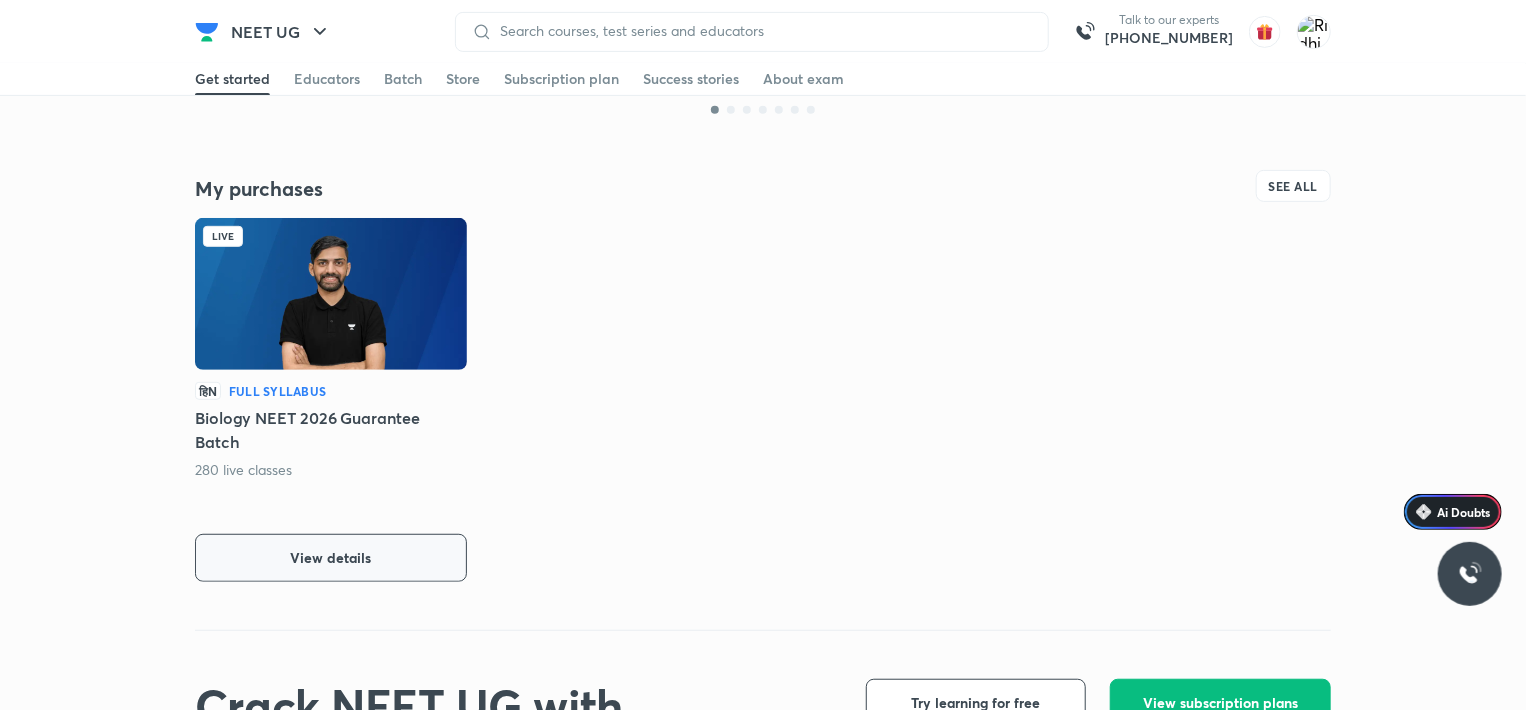 click on "View details" at bounding box center (331, 558) 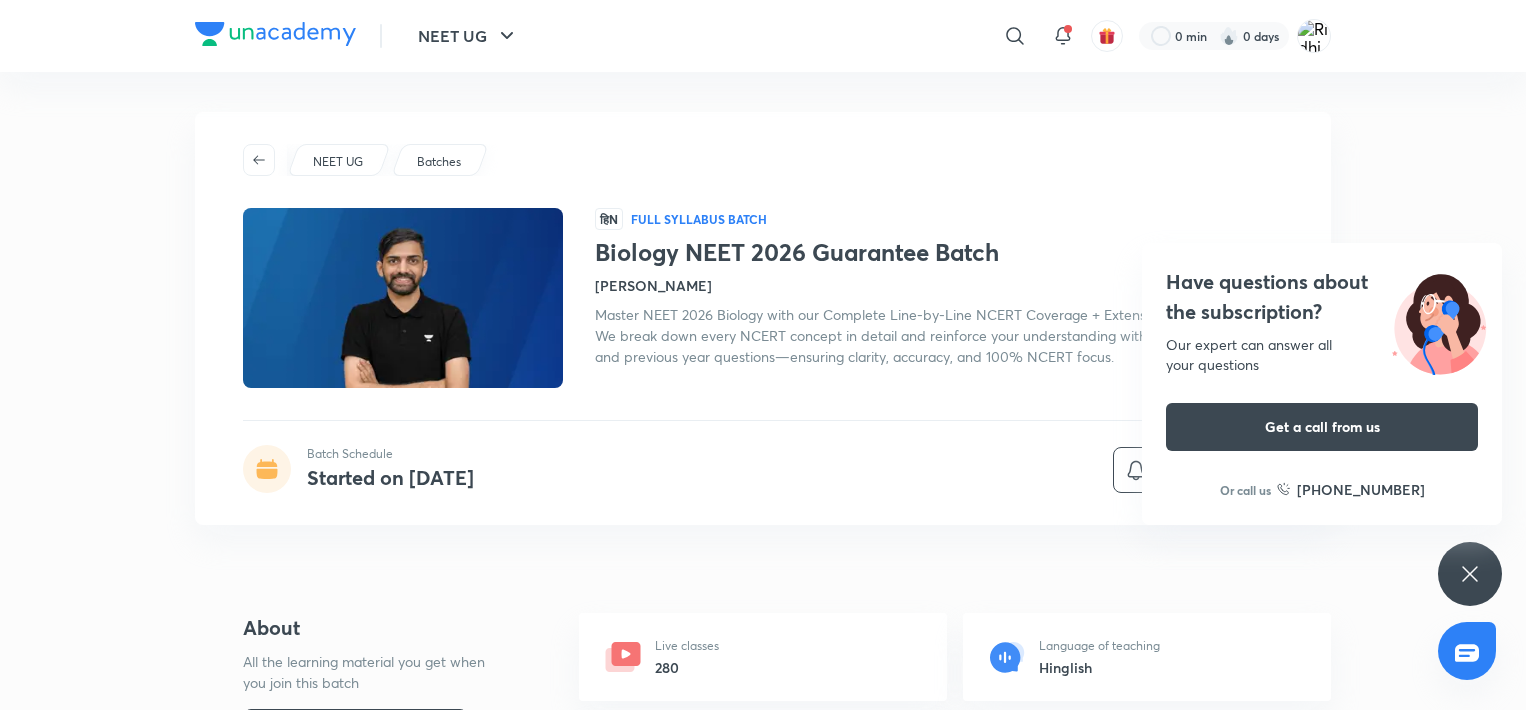 scroll, scrollTop: 0, scrollLeft: 0, axis: both 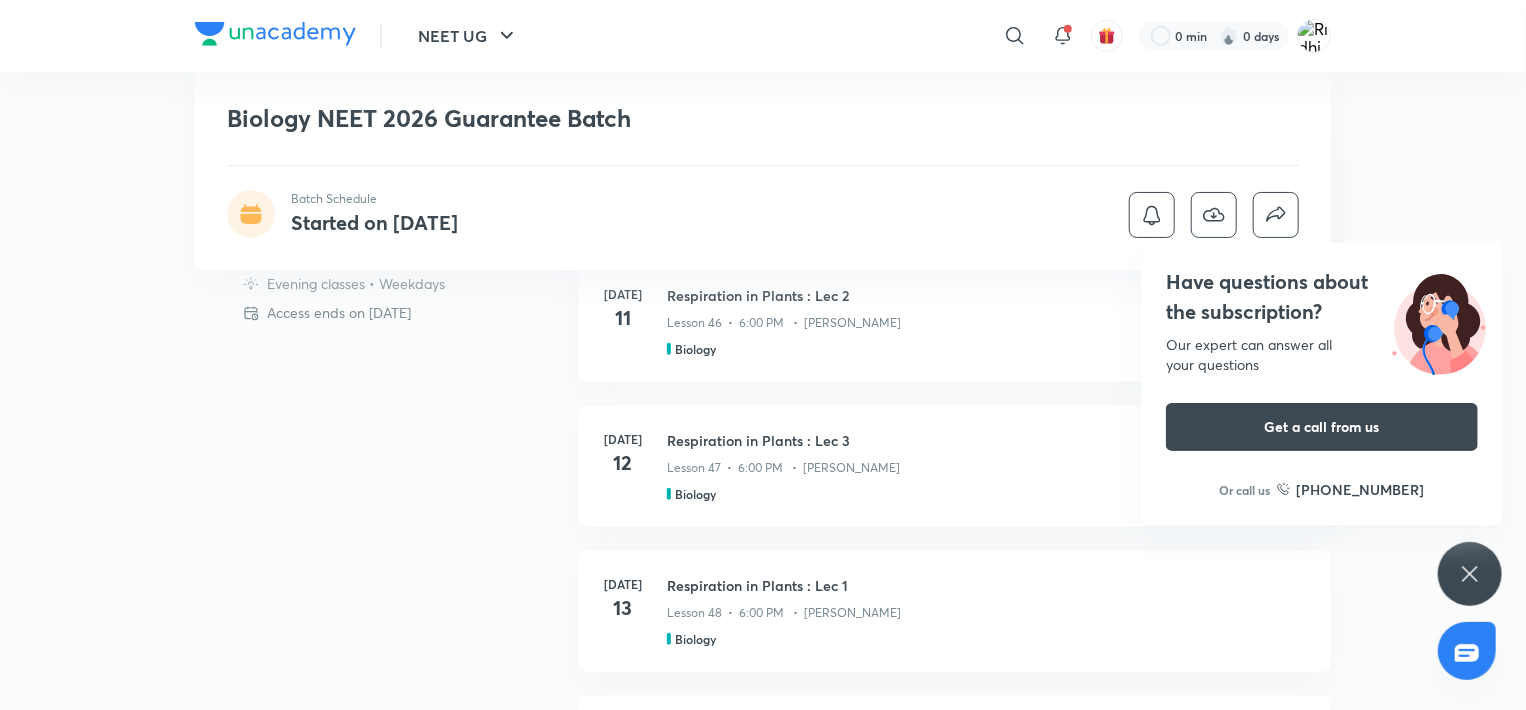 click on "NEET UG ​ 0 min 0 days Biology NEET 2026 Guarantee Batch Batch Schedule Started on May 19 NEET UG Batches हिN Full Syllabus Batch Biology NEET 2026 Guarantee Batch Anmol Sharma Master NEET 2026 Biology with our Complete Line-by-Line NCERT Coverage + Extensive Practice Sessions. We break down every NCERT concept in detail and reinforce your understanding with topic-wise MCQs and previous year questions—ensuring clarity, accuracy, and 100% NCERT focus. Batch Schedule Started on May 19 About All the learning material you get when you join this batch Download brochure Live classes 280 Language of teaching Hinglish Access ends on 30 Jun 2026 Schedule Evening classes • Weekdays Access ends on 30 Jun 2026 Morphology of FP: Asetivation and Placentation Lesson 45  •  Started at 6:01 PM  •  Anmol Sharma Biology Jul 11 Respiration in Plants : Lec 2 Lesson 46  •  6:00 PM   •  Anmol Sharma Biology Jul 12 Respiration in Plants : Lec 3 Lesson 47  •  6:00 PM   •  Anmol Sharma Jul" at bounding box center (763, 1083) 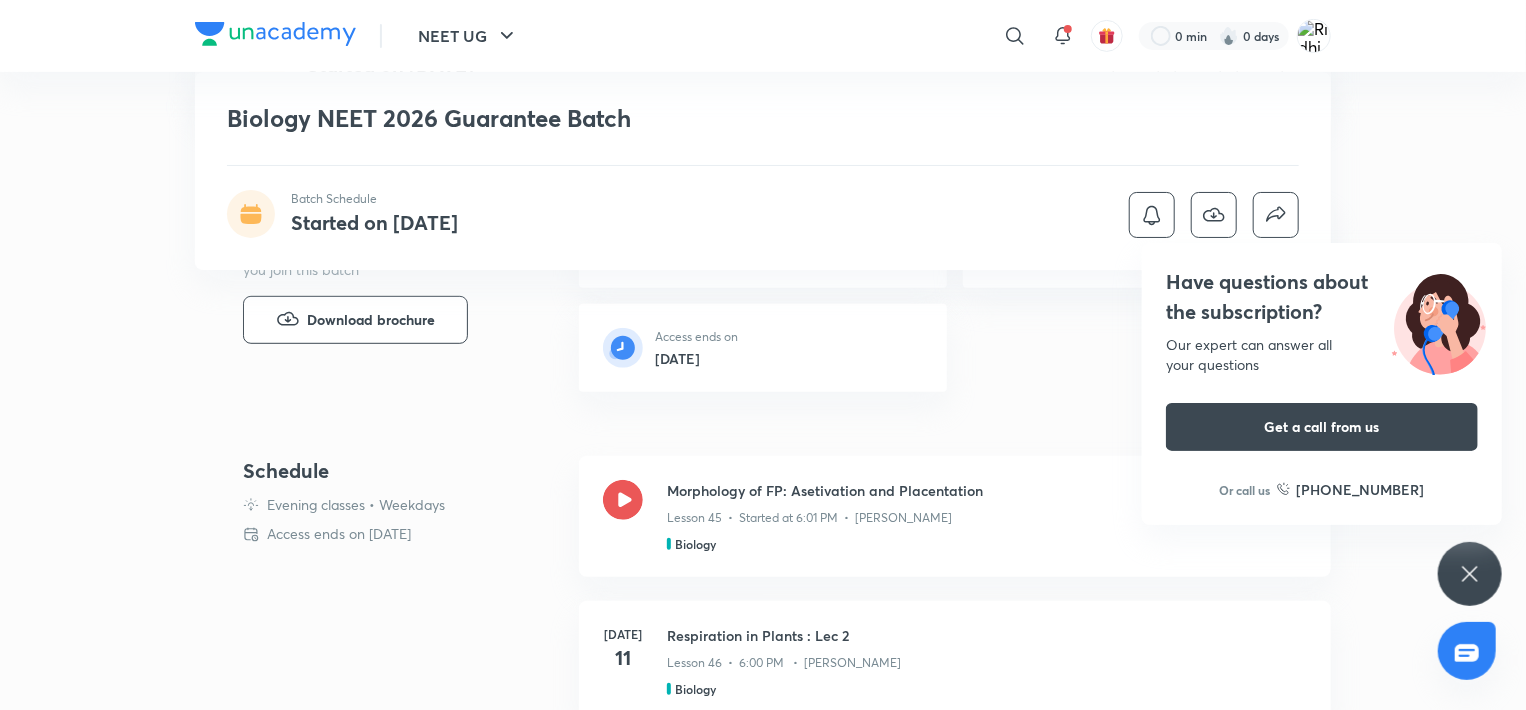 scroll, scrollTop: 397, scrollLeft: 0, axis: vertical 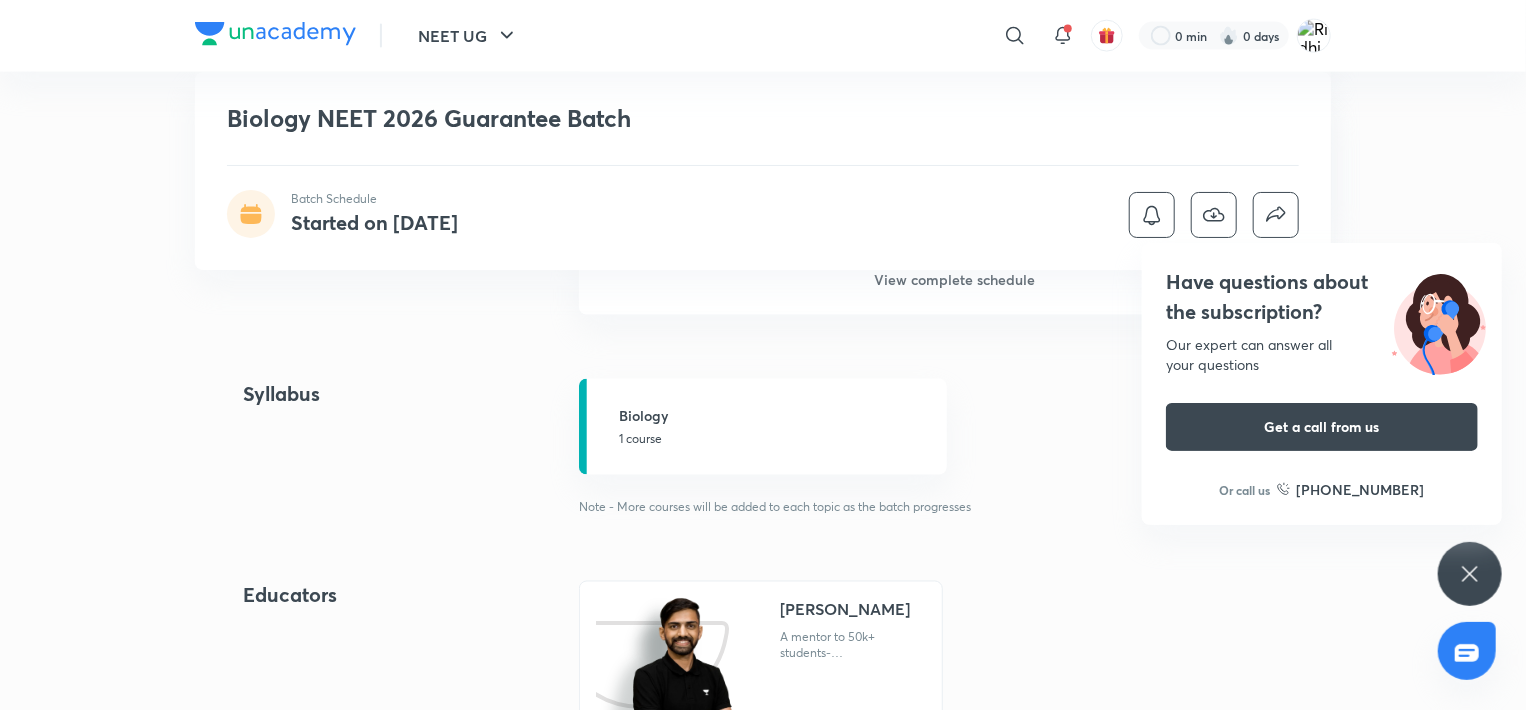 drag, startPoint x: 1525, startPoint y: 317, endPoint x: 1522, endPoint y: 297, distance: 20.22375 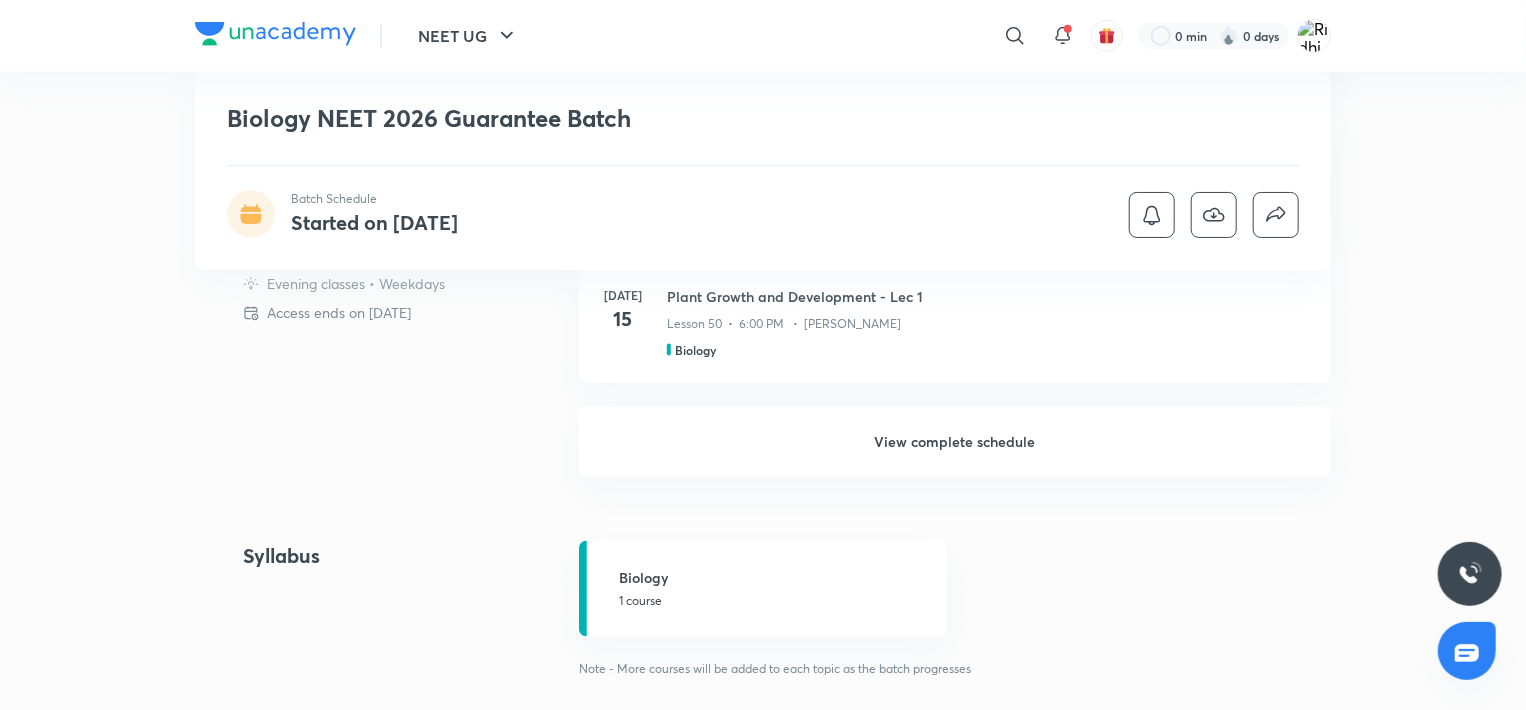 scroll, scrollTop: 1336, scrollLeft: 0, axis: vertical 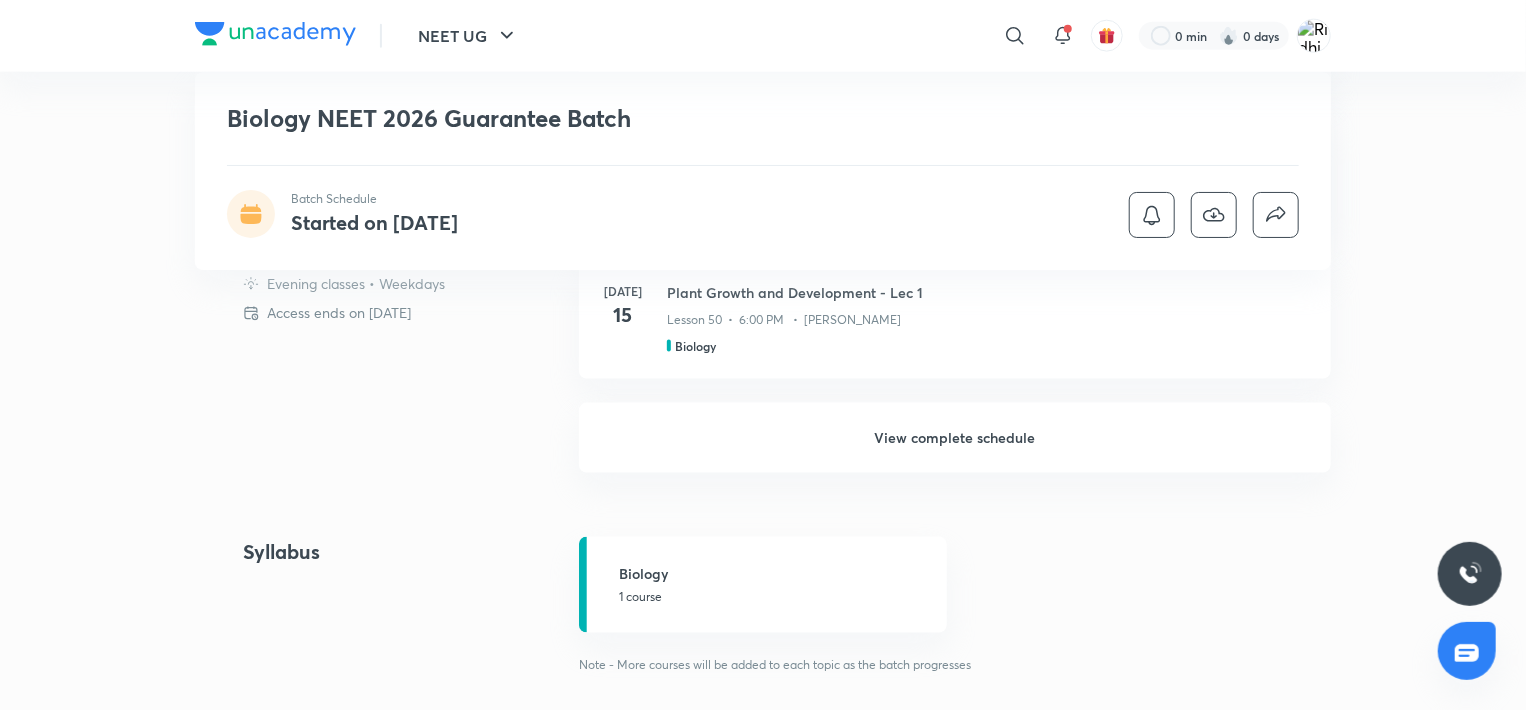click on "View complete schedule" at bounding box center [955, 438] 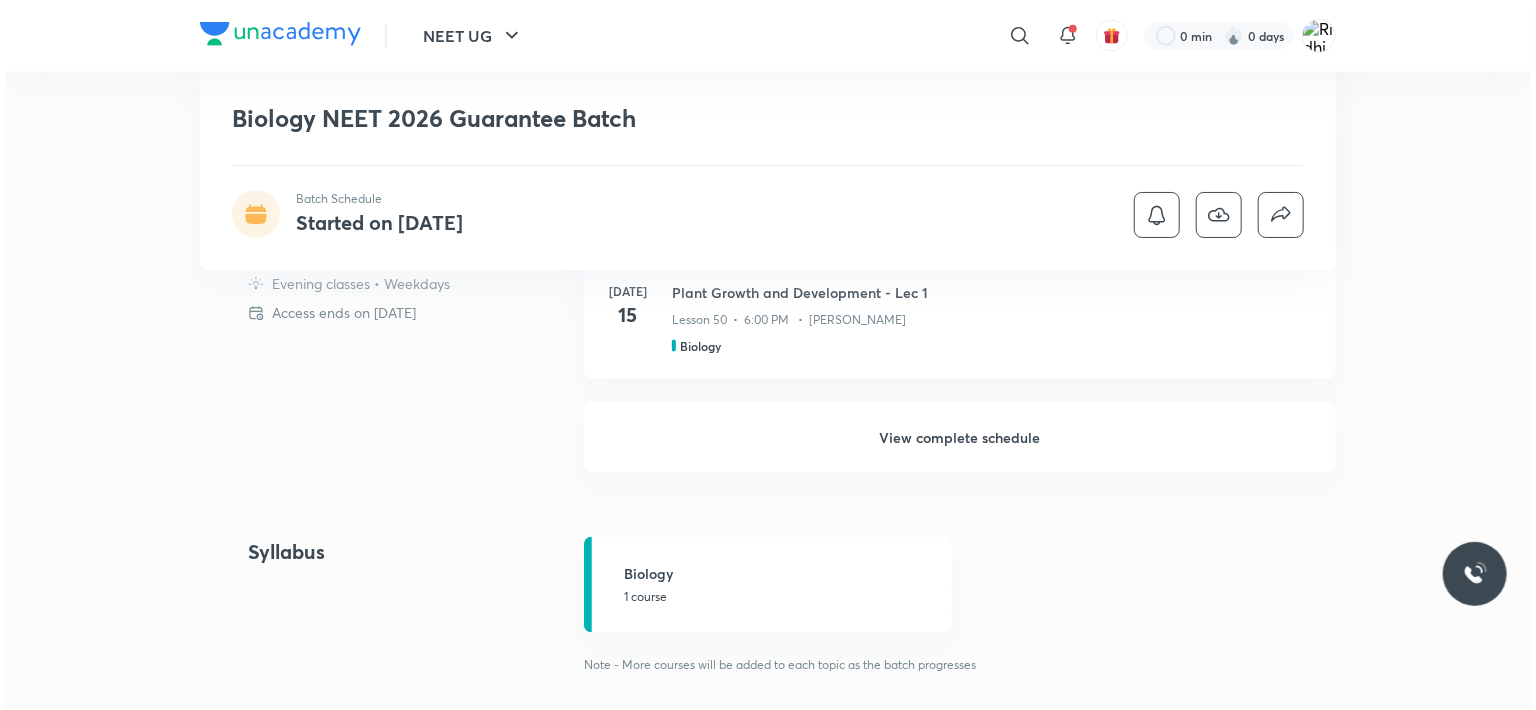 scroll, scrollTop: 0, scrollLeft: 0, axis: both 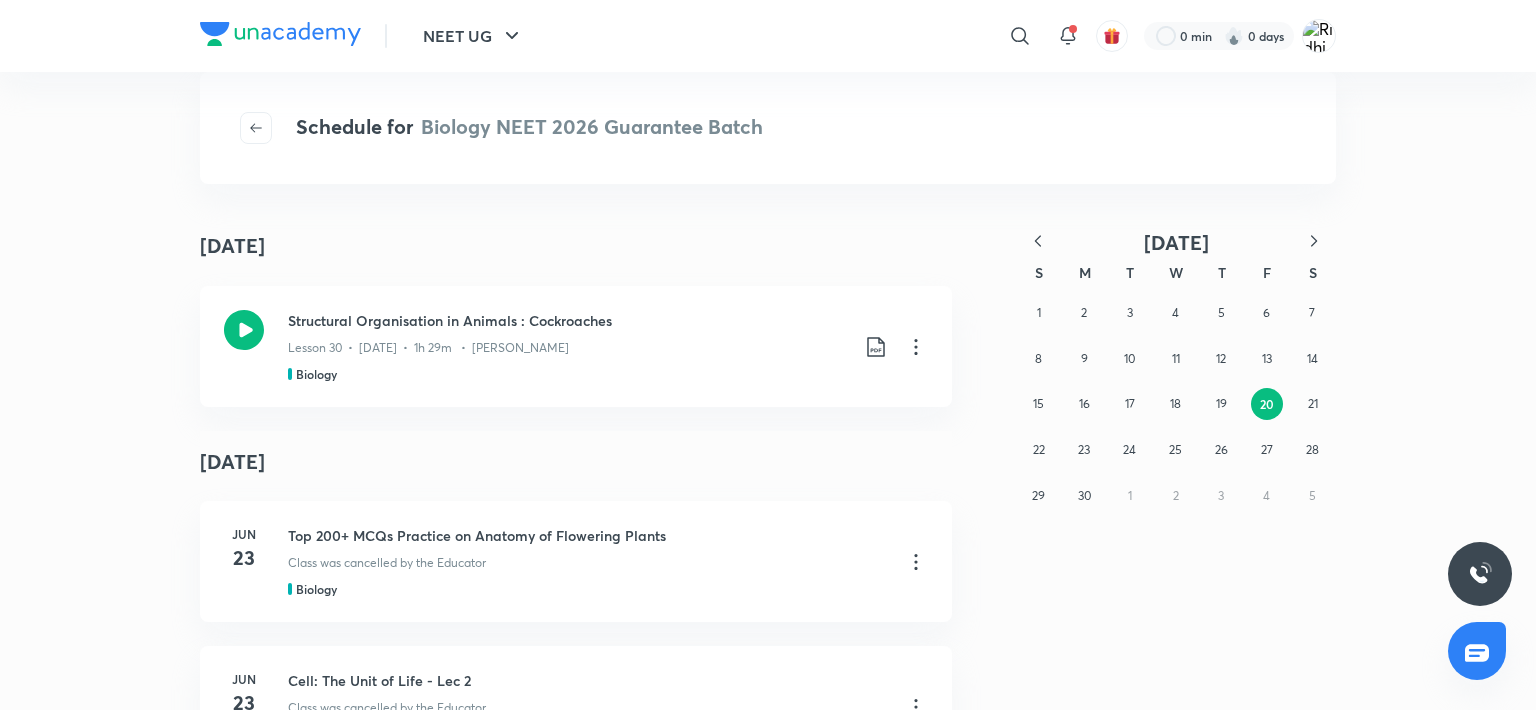 click 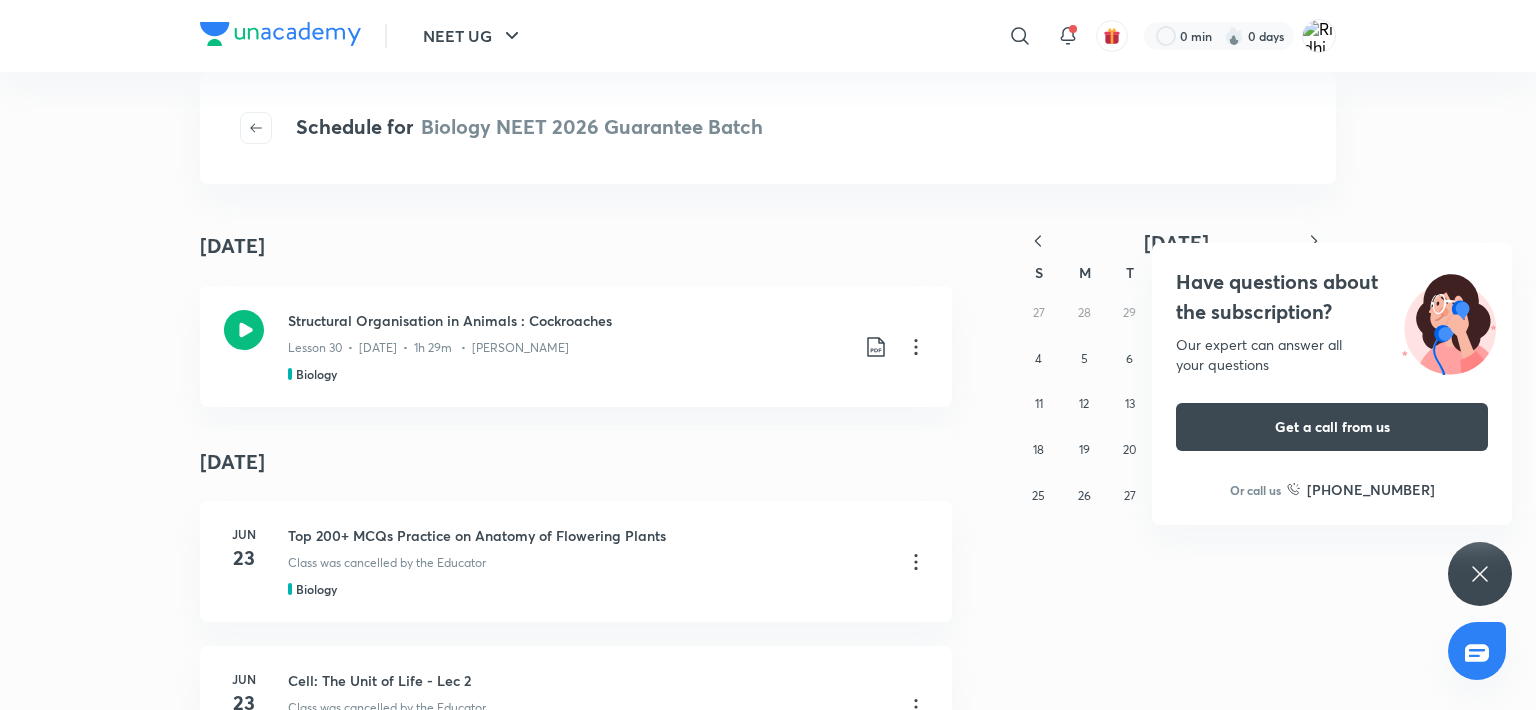 click 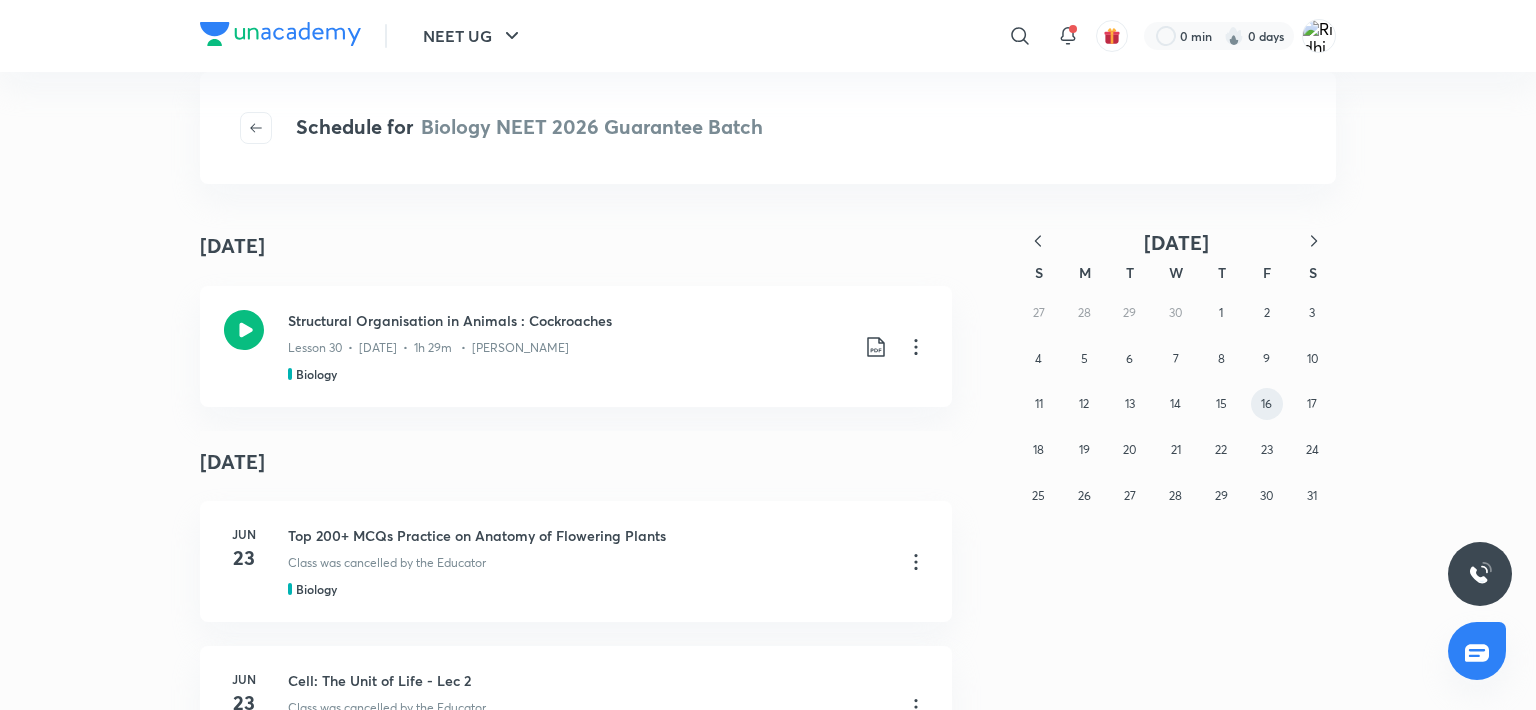 click on "16" at bounding box center [1267, 404] 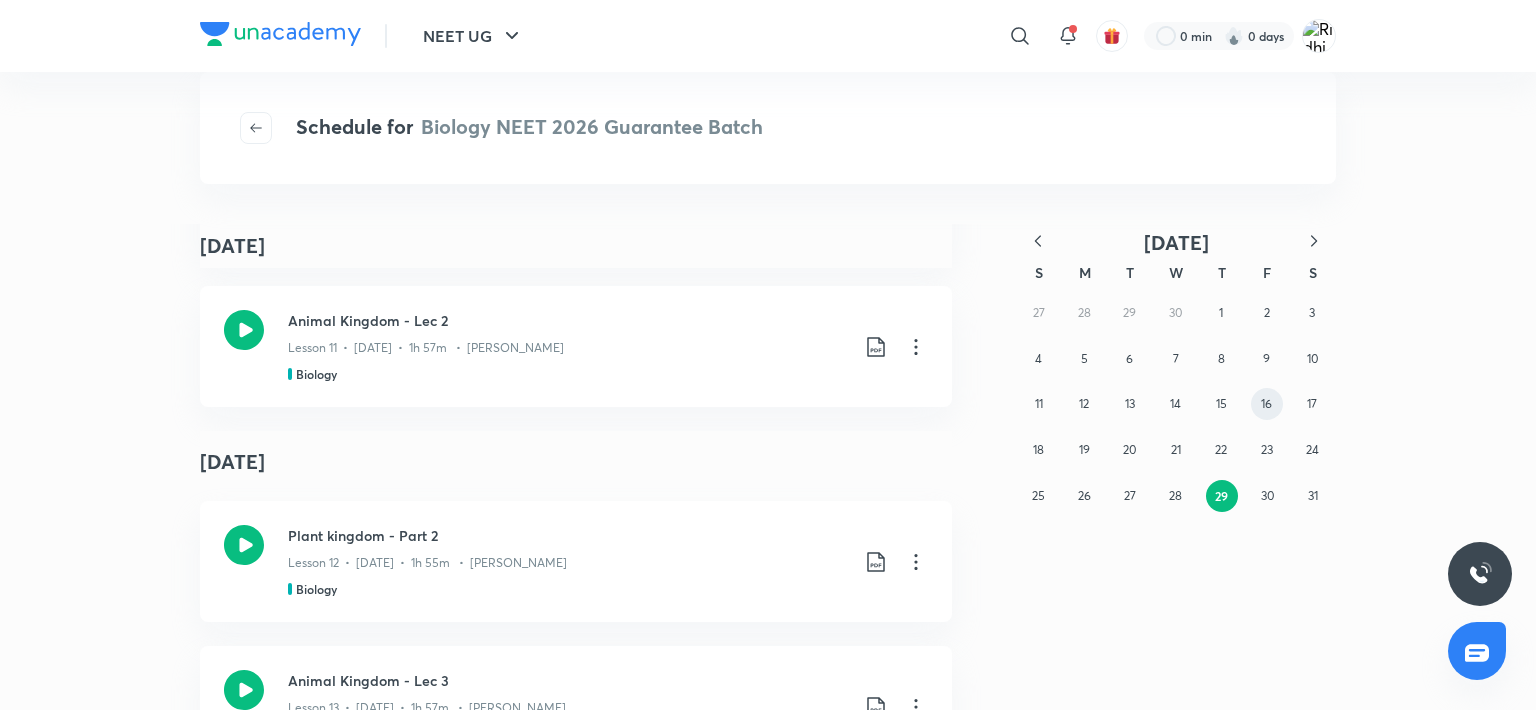 scroll, scrollTop: 2092, scrollLeft: 0, axis: vertical 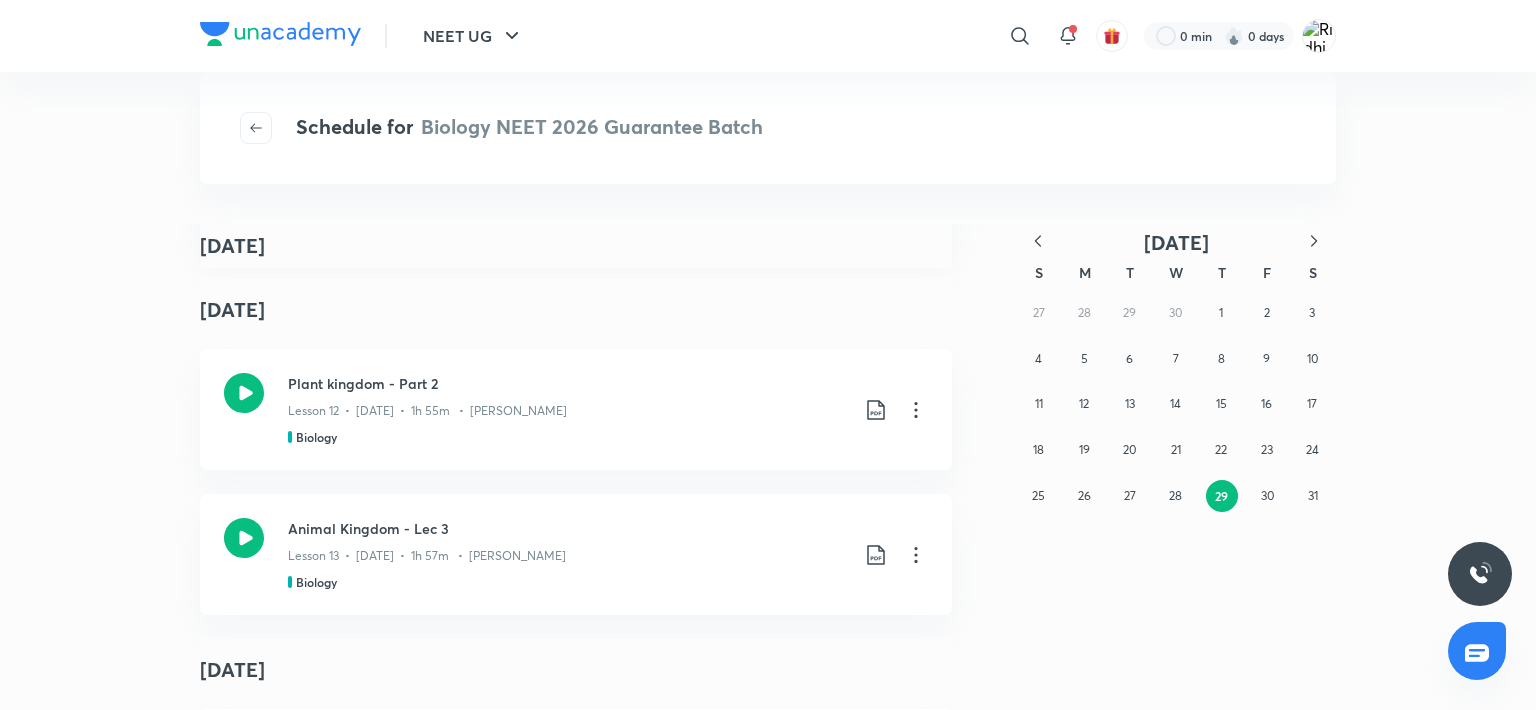 click on "May 2025 S M T W T F S 27 28 29 30 1 2 3 4 5 6 7 8 9 10 11 12 13 14 15 16 17 18 19 20 21 22 23 24 25 26 27 28 29 30 31" at bounding box center [1128, 2685] 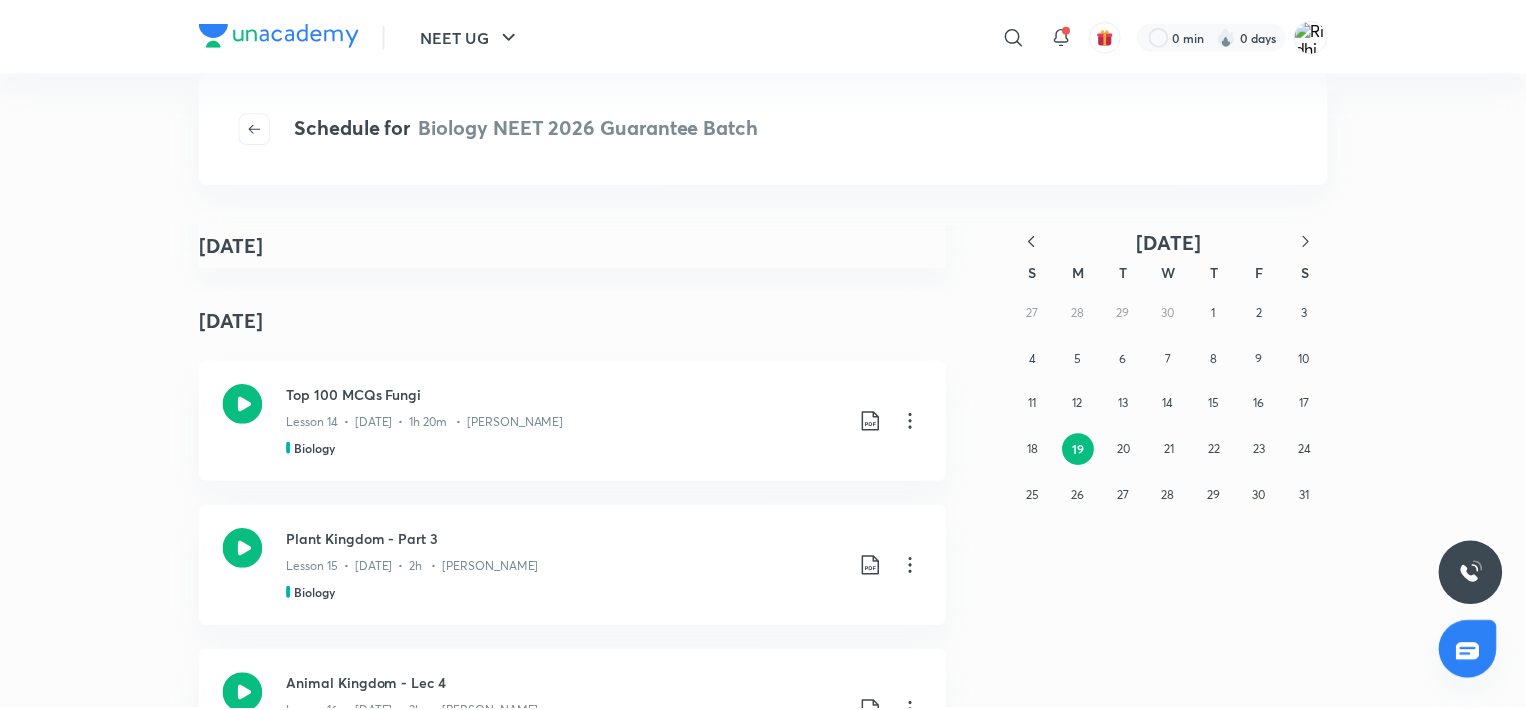 scroll, scrollTop: 0, scrollLeft: 0, axis: both 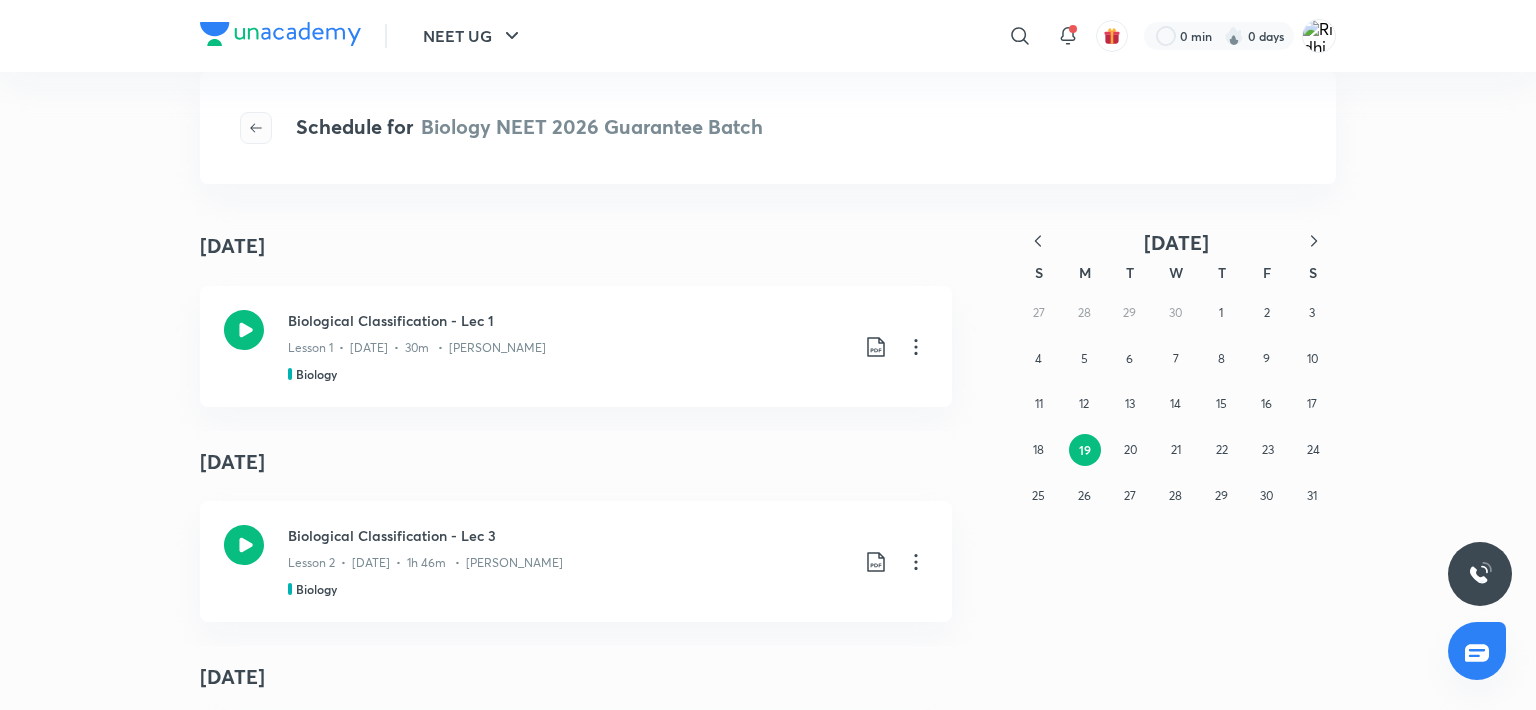 click at bounding box center [256, 128] 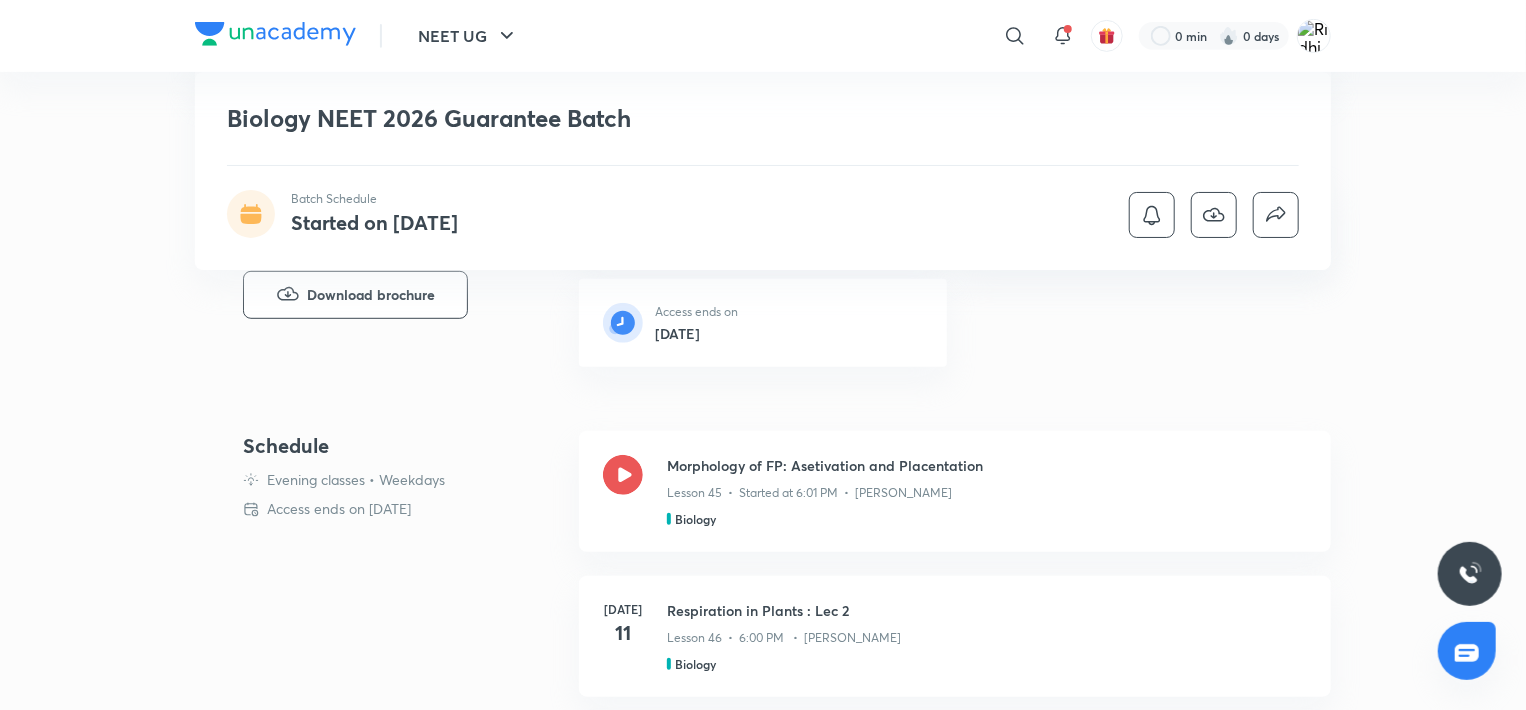 scroll, scrollTop: 409, scrollLeft: 0, axis: vertical 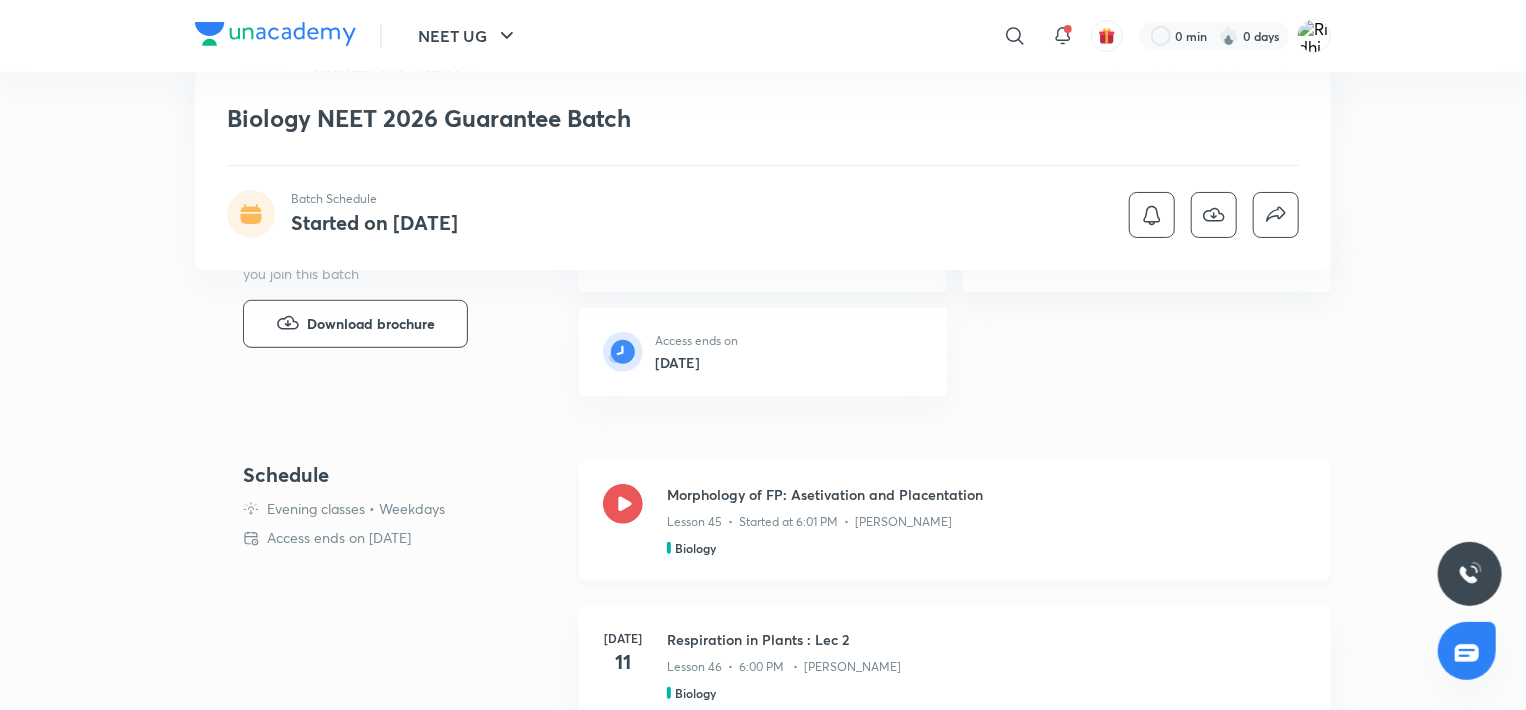 click 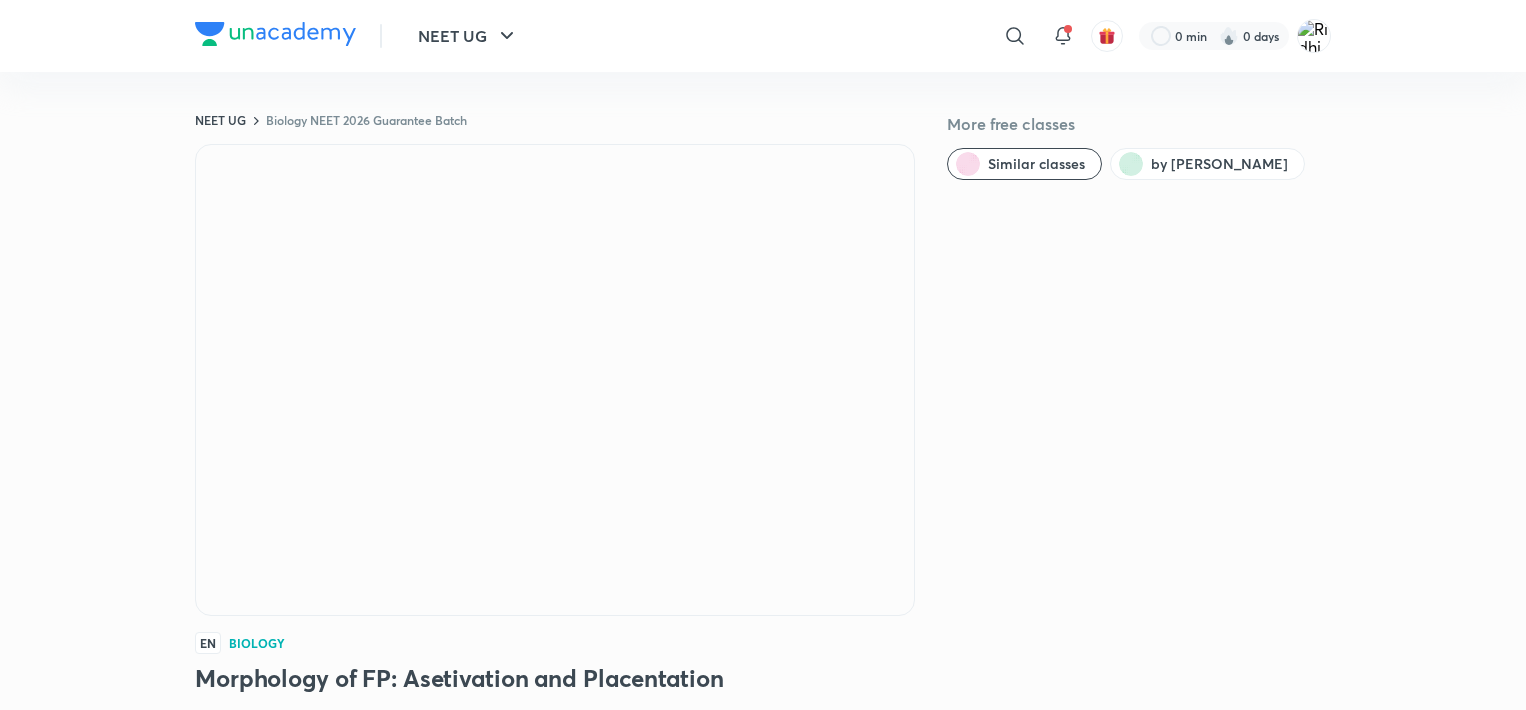 scroll, scrollTop: 0, scrollLeft: 0, axis: both 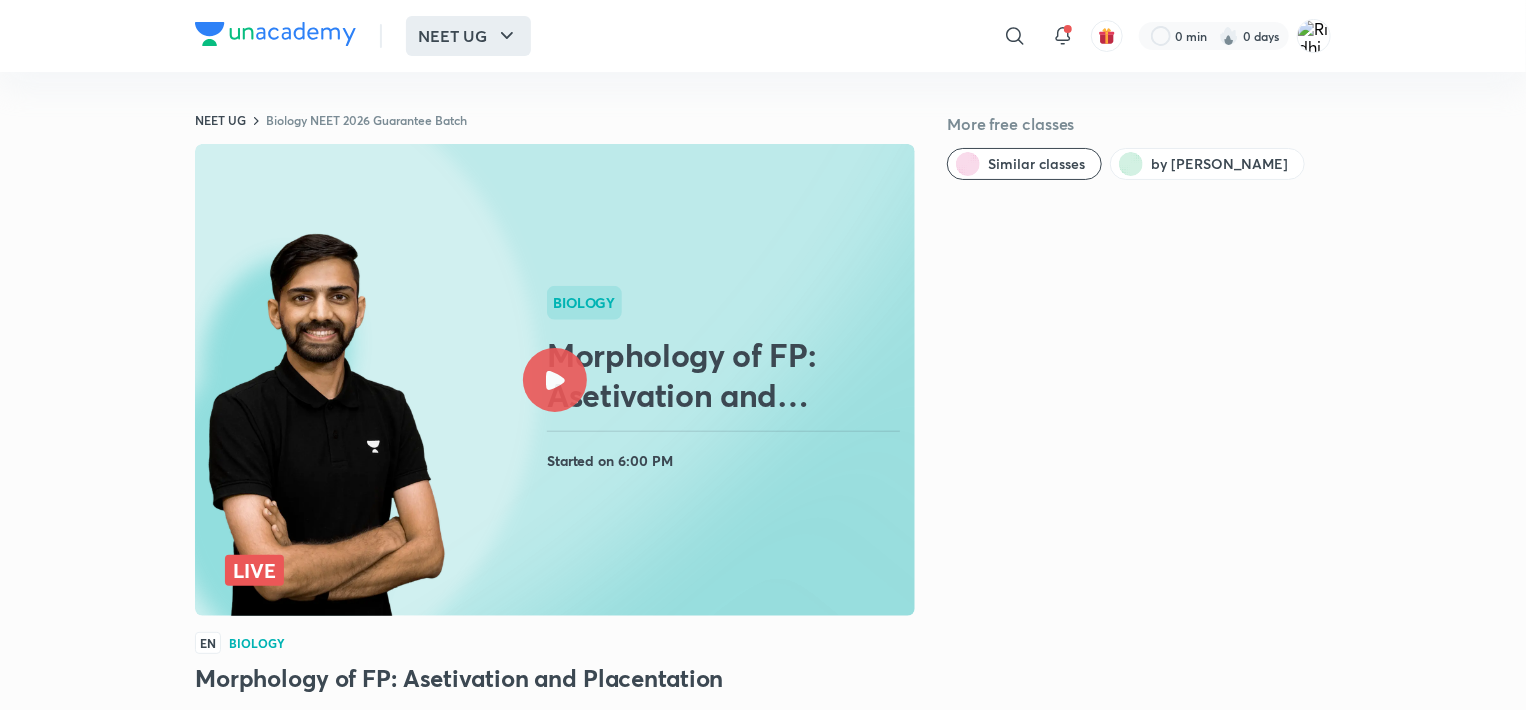 click on "NEET UG" at bounding box center (468, 36) 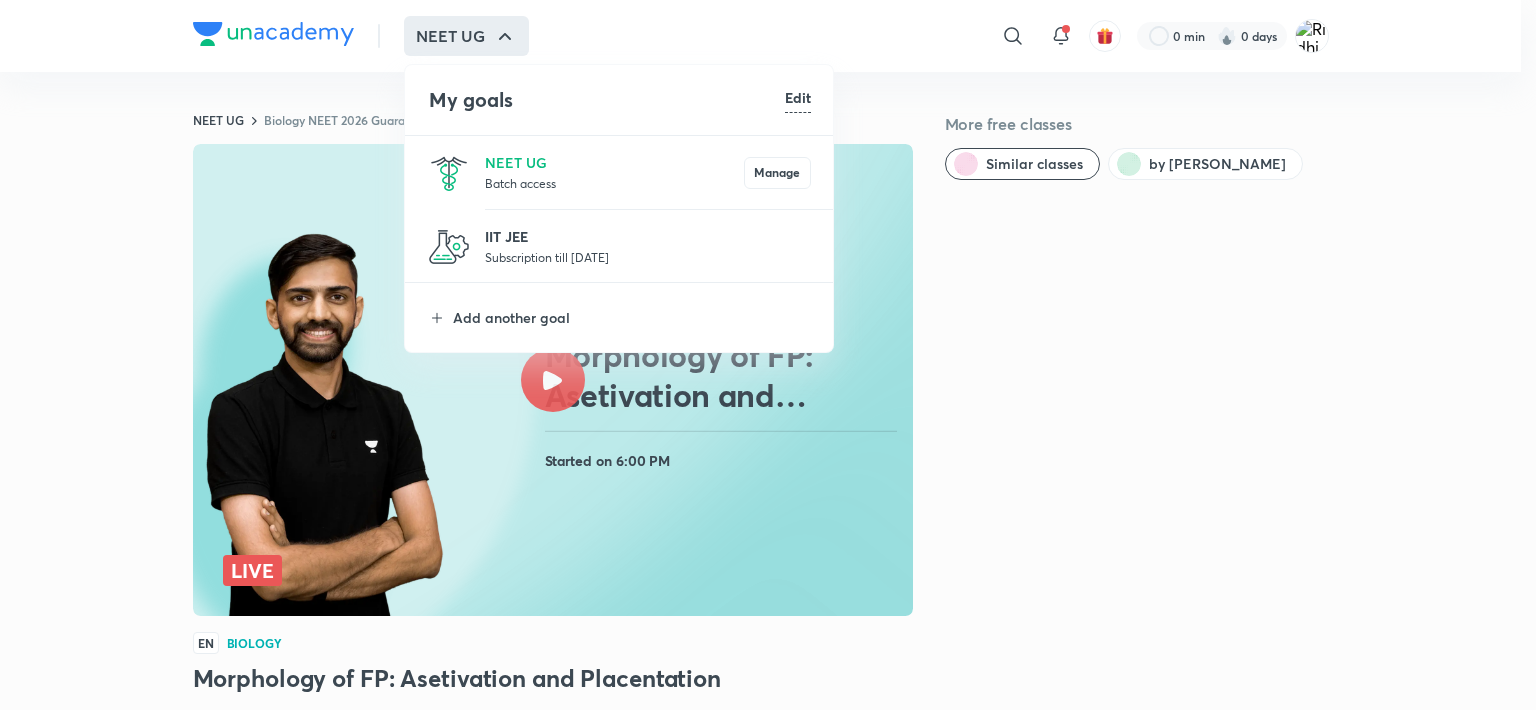 click on "IIT JEE" at bounding box center (648, 236) 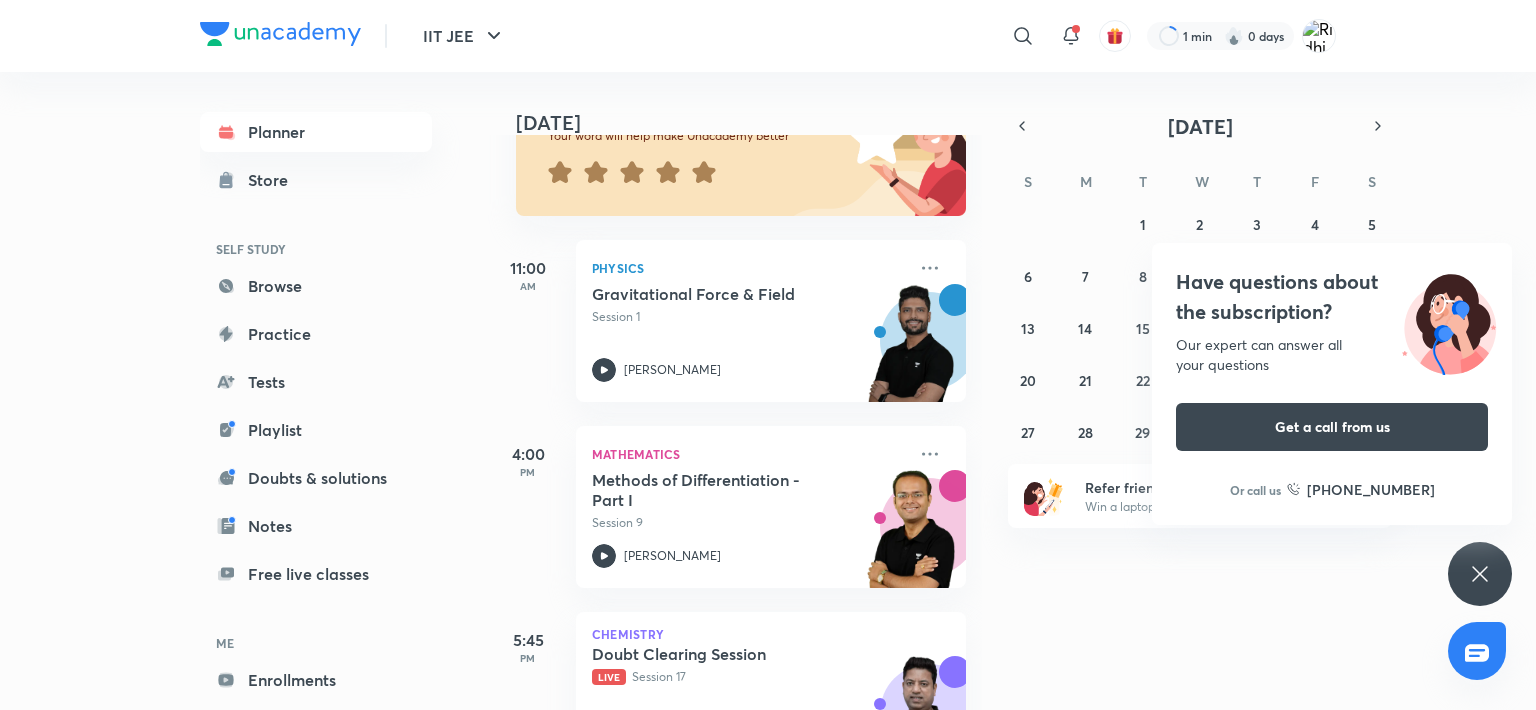 scroll, scrollTop: 197, scrollLeft: 0, axis: vertical 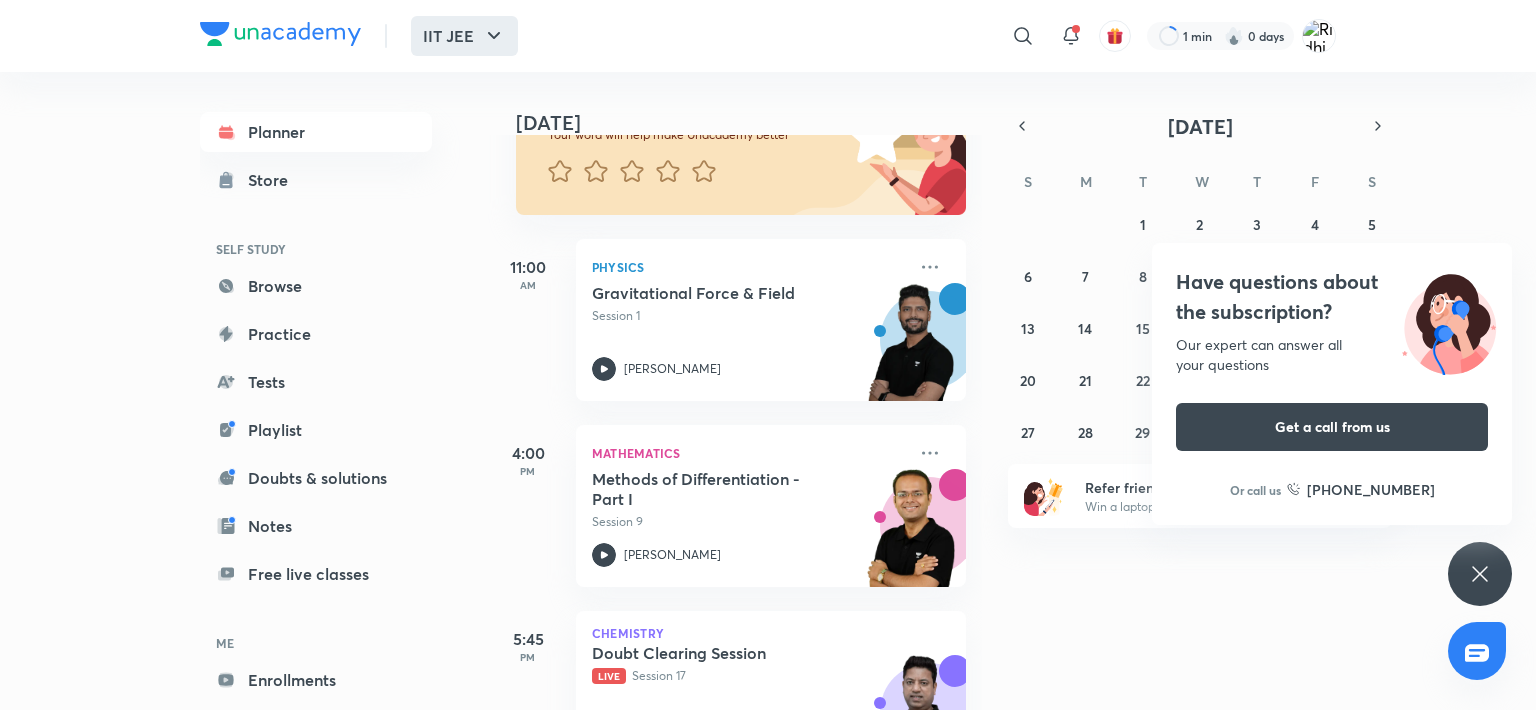 click 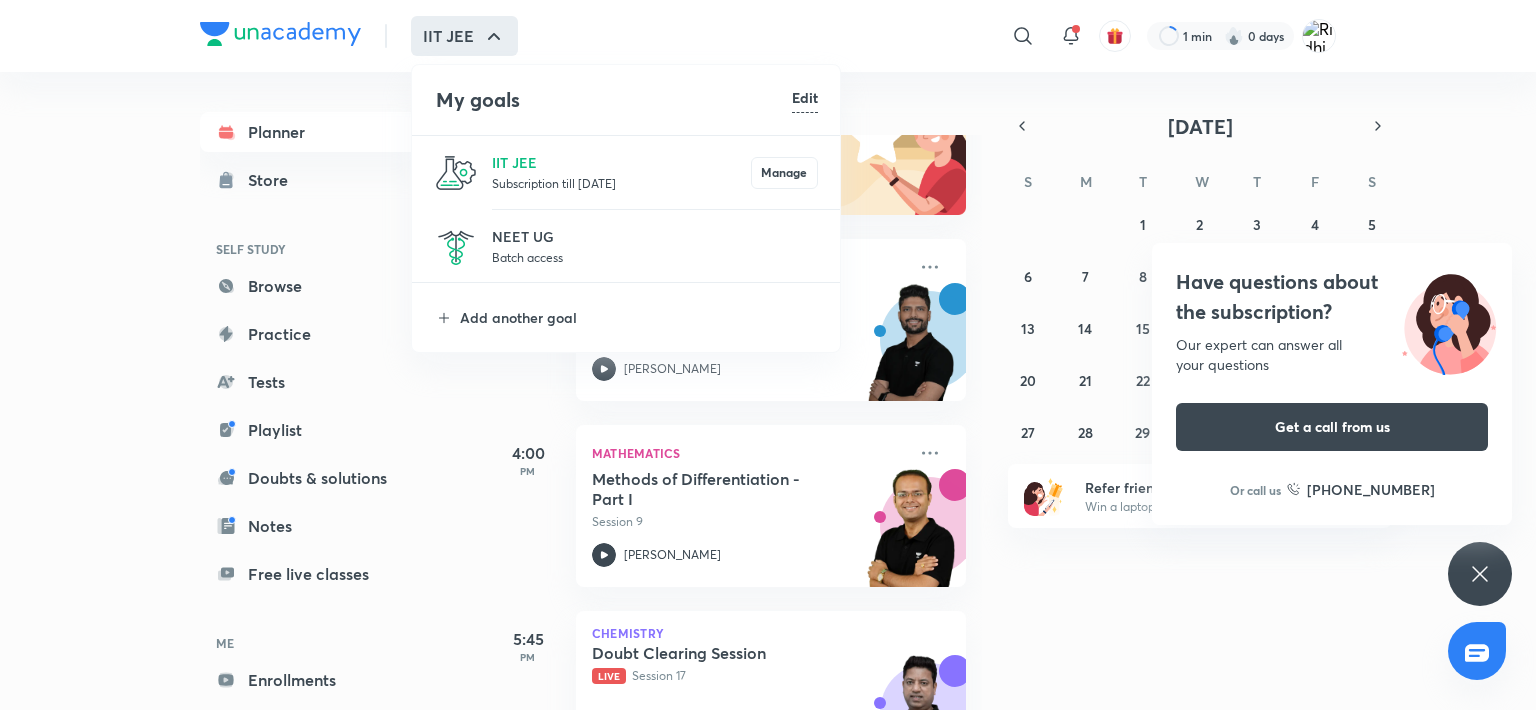 click on "Batch access" at bounding box center (655, 257) 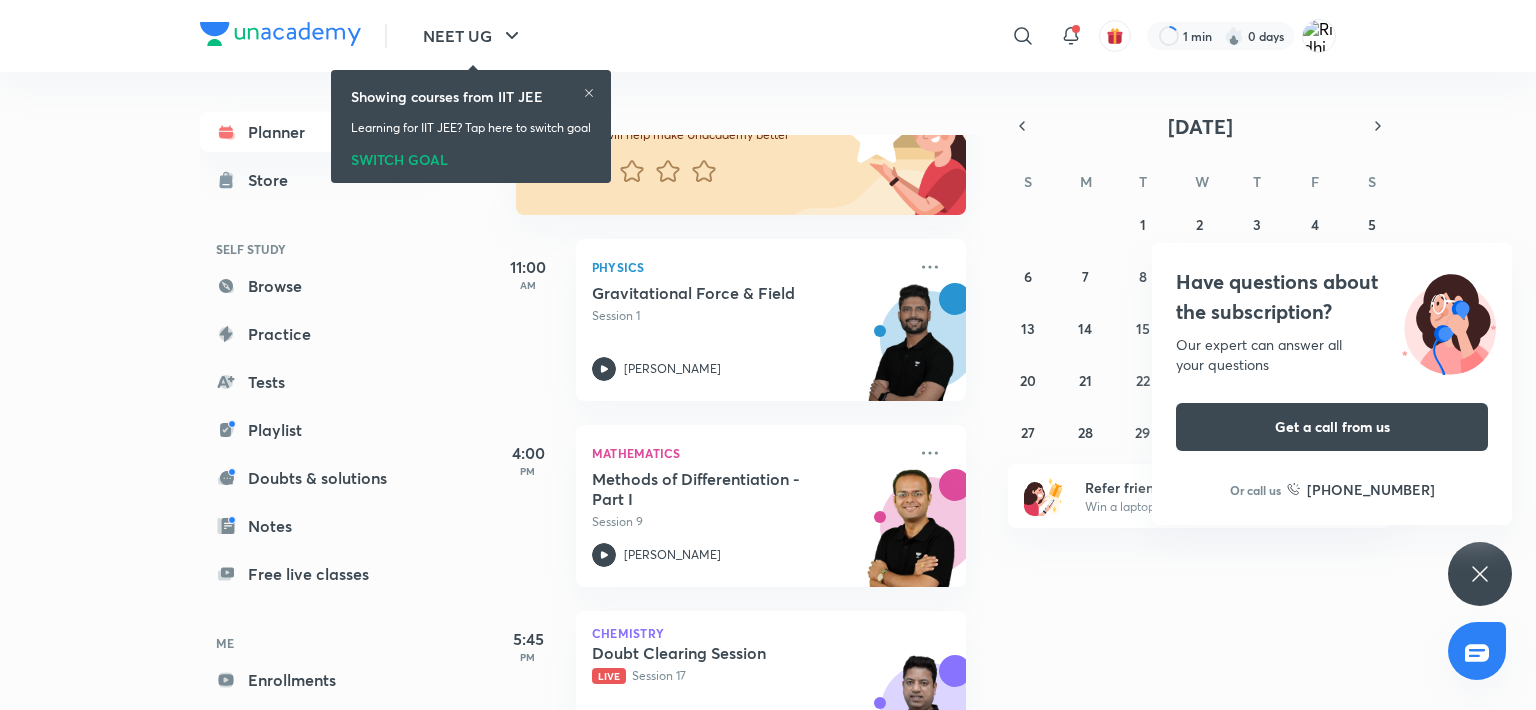 click 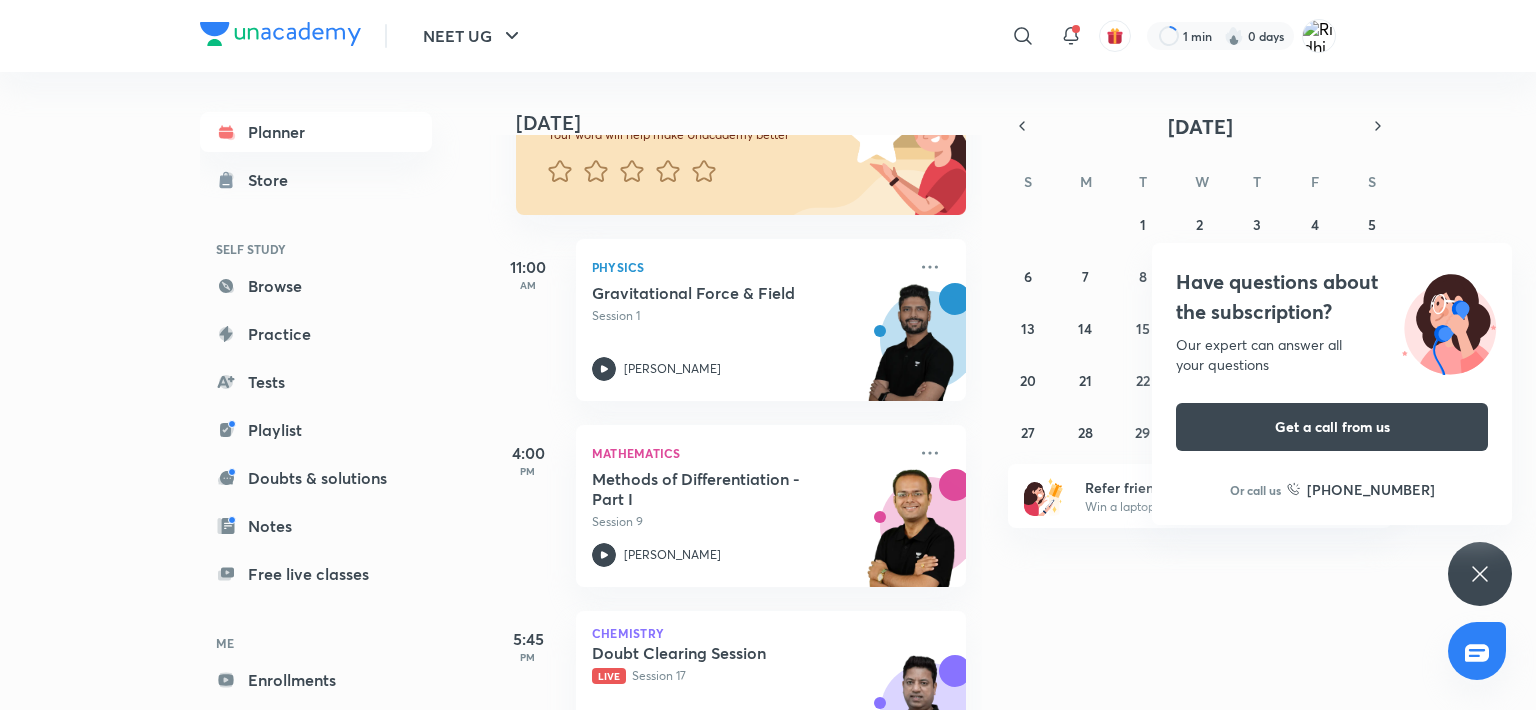 click on "Today" at bounding box center (737, 103) 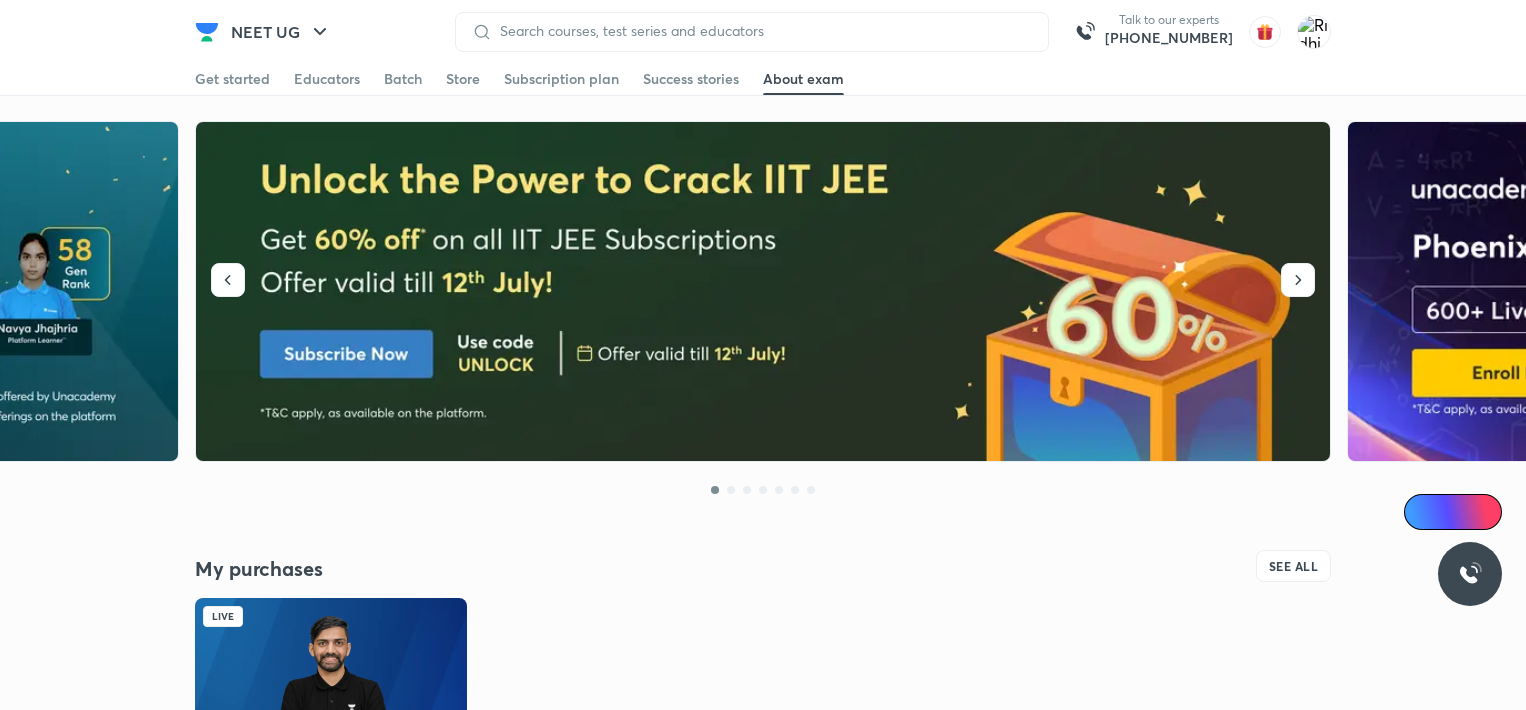 scroll, scrollTop: 371, scrollLeft: 0, axis: vertical 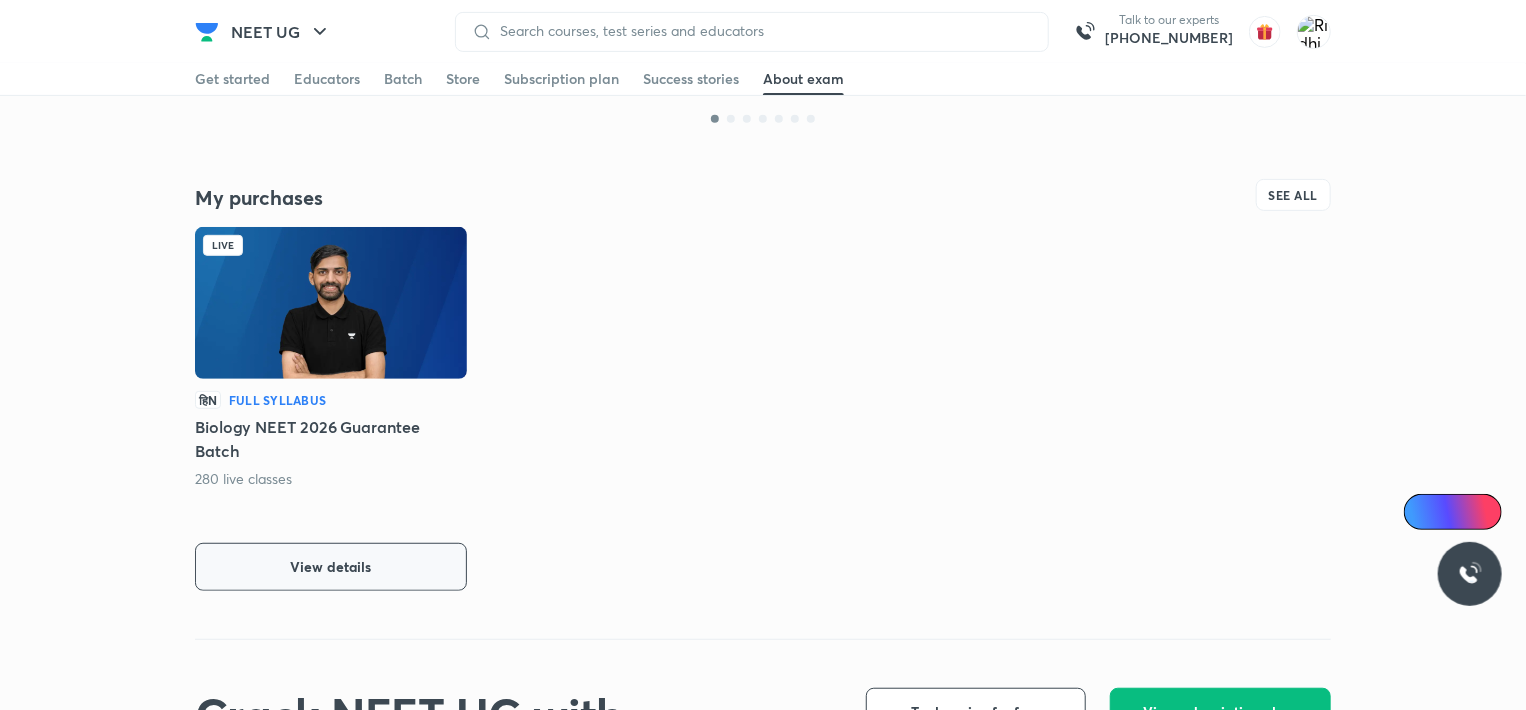 click on "View details" at bounding box center (331, 567) 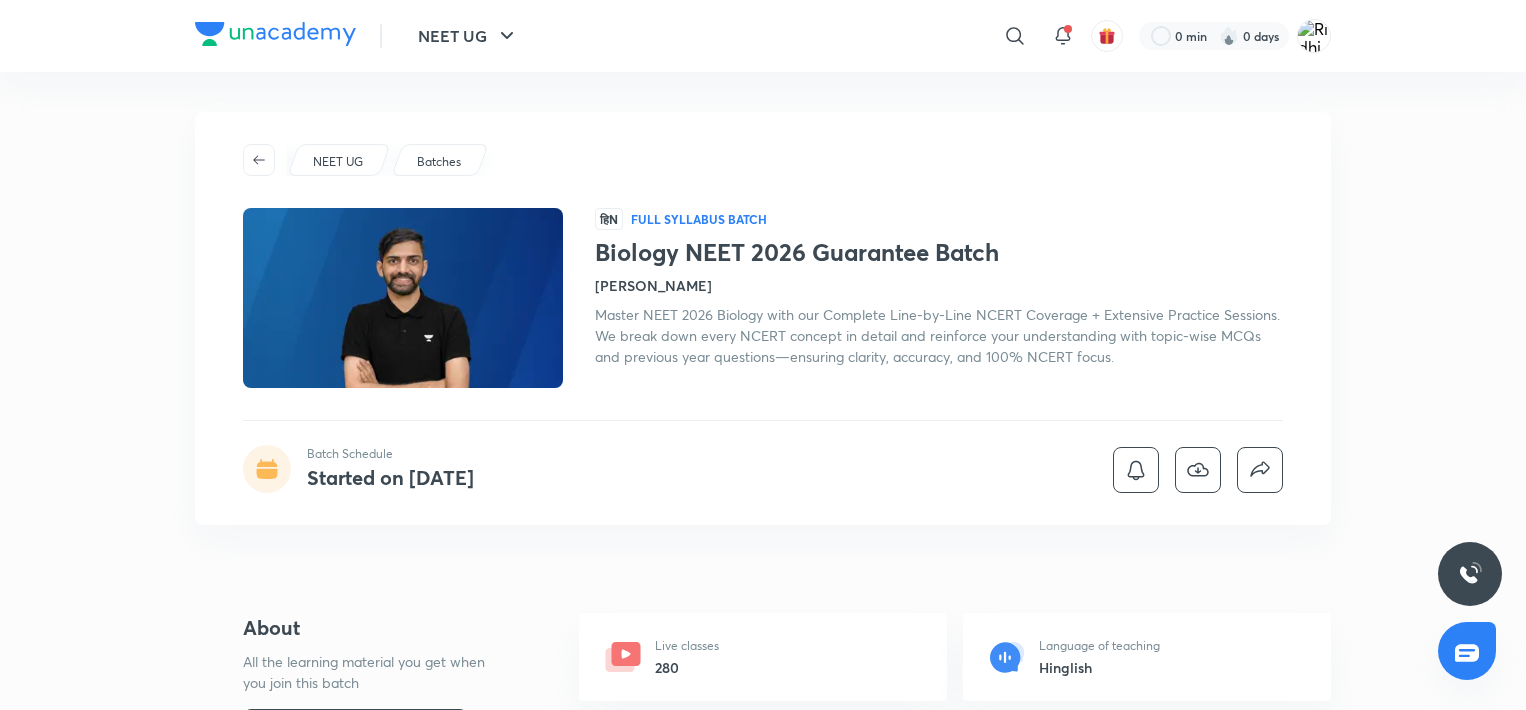scroll, scrollTop: 0, scrollLeft: 0, axis: both 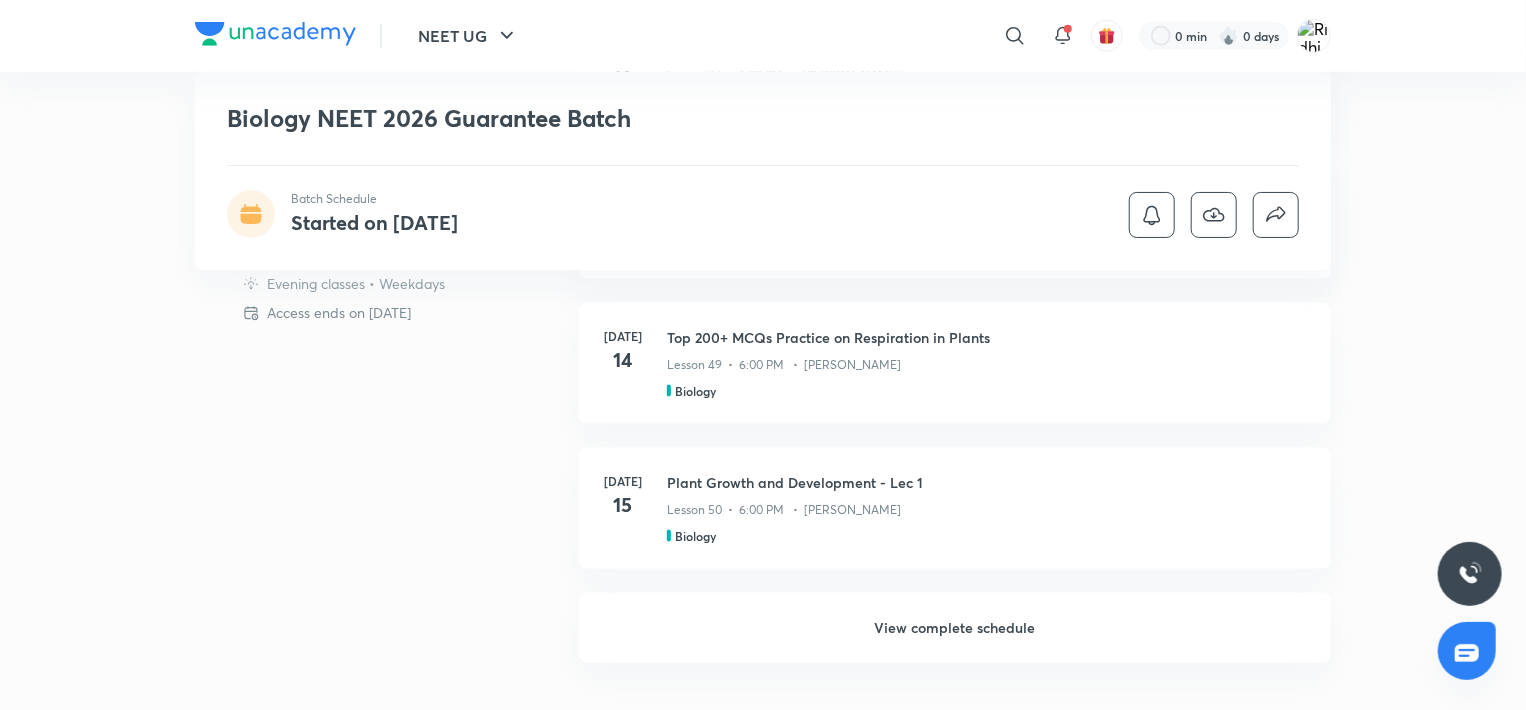click on "View complete schedule" at bounding box center (955, 628) 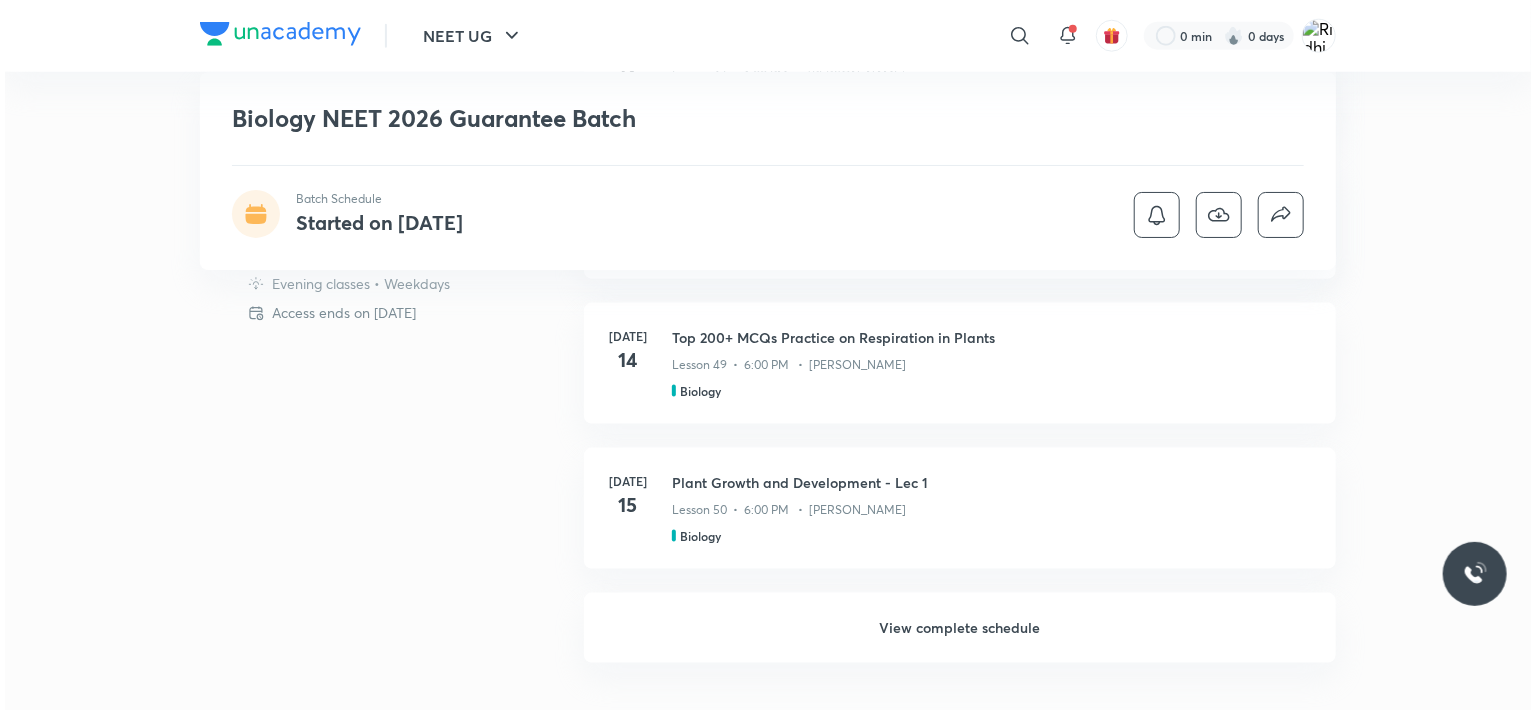 scroll, scrollTop: 0, scrollLeft: 0, axis: both 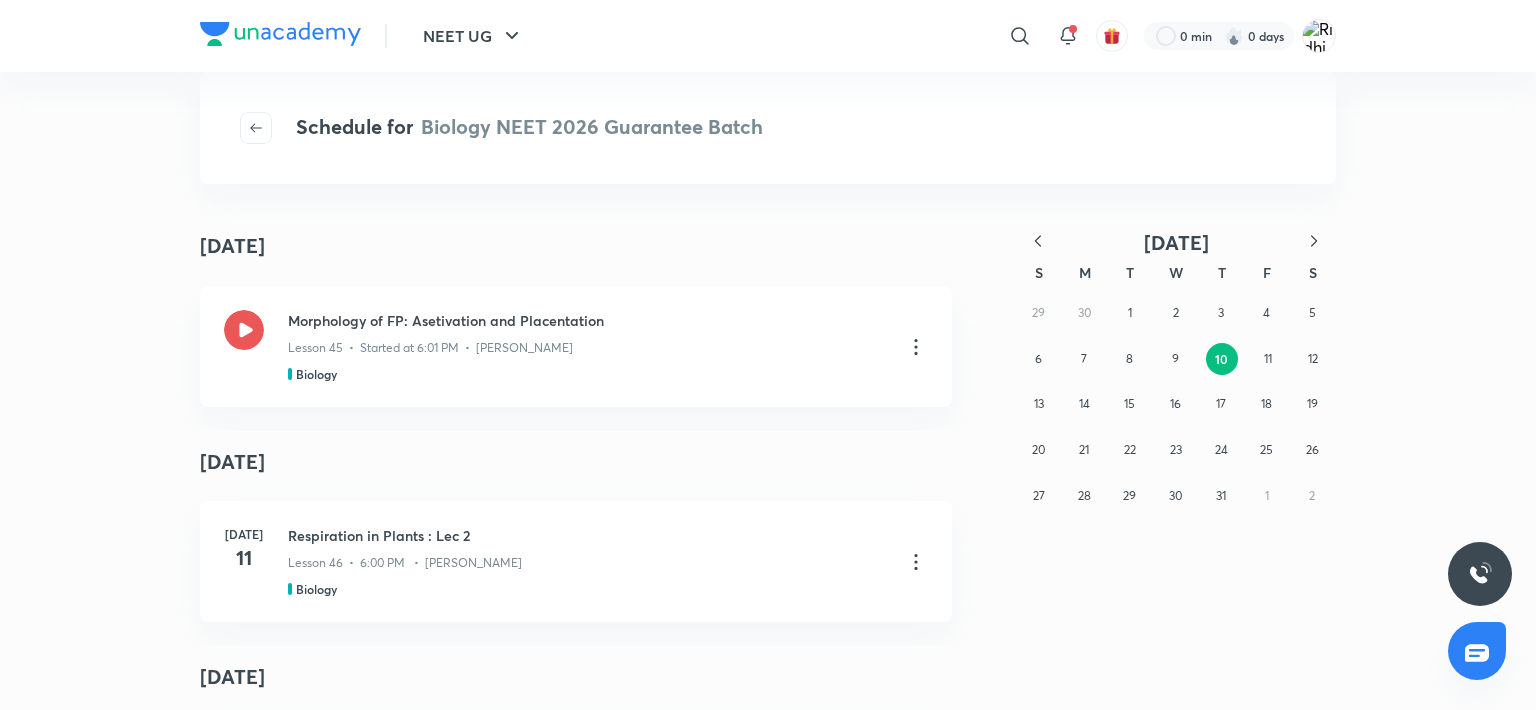 click 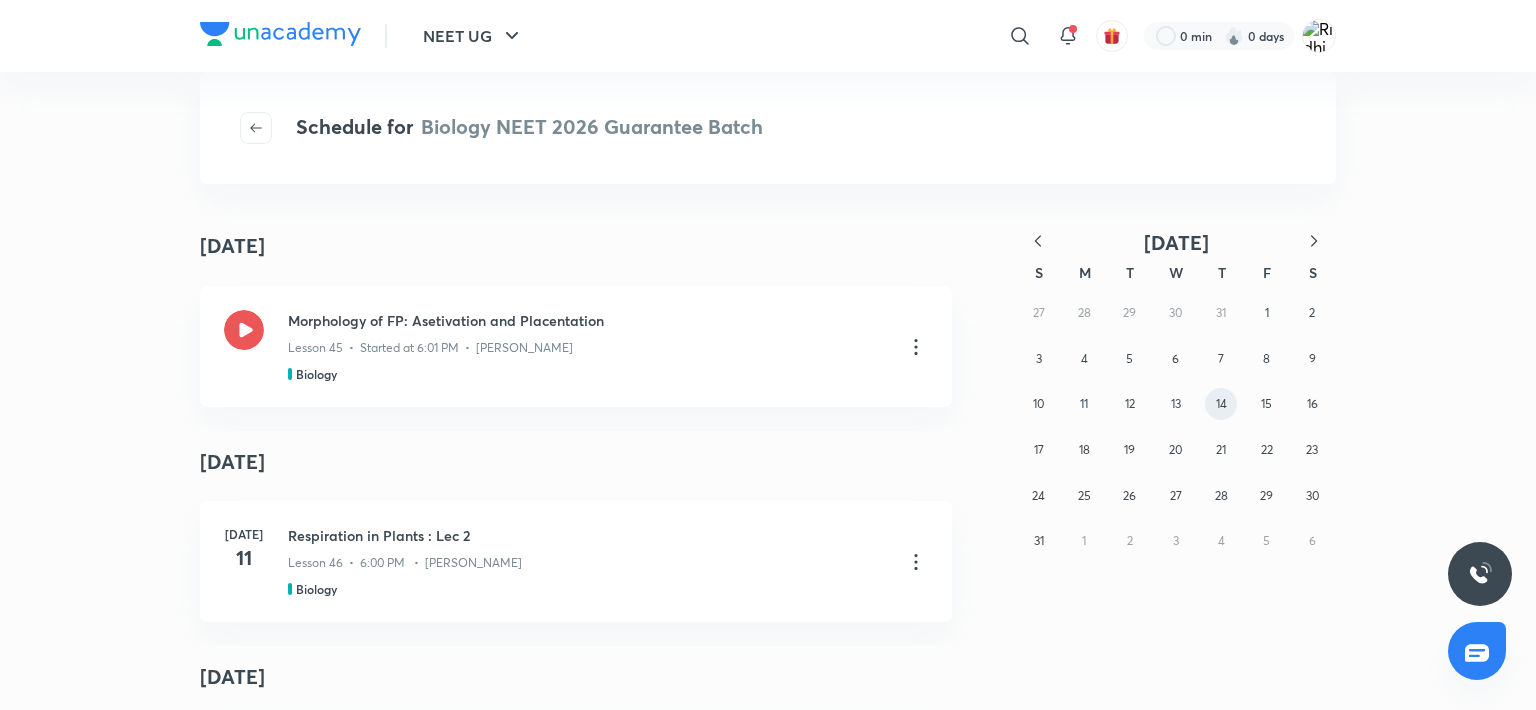 click on "14" at bounding box center [1221, 403] 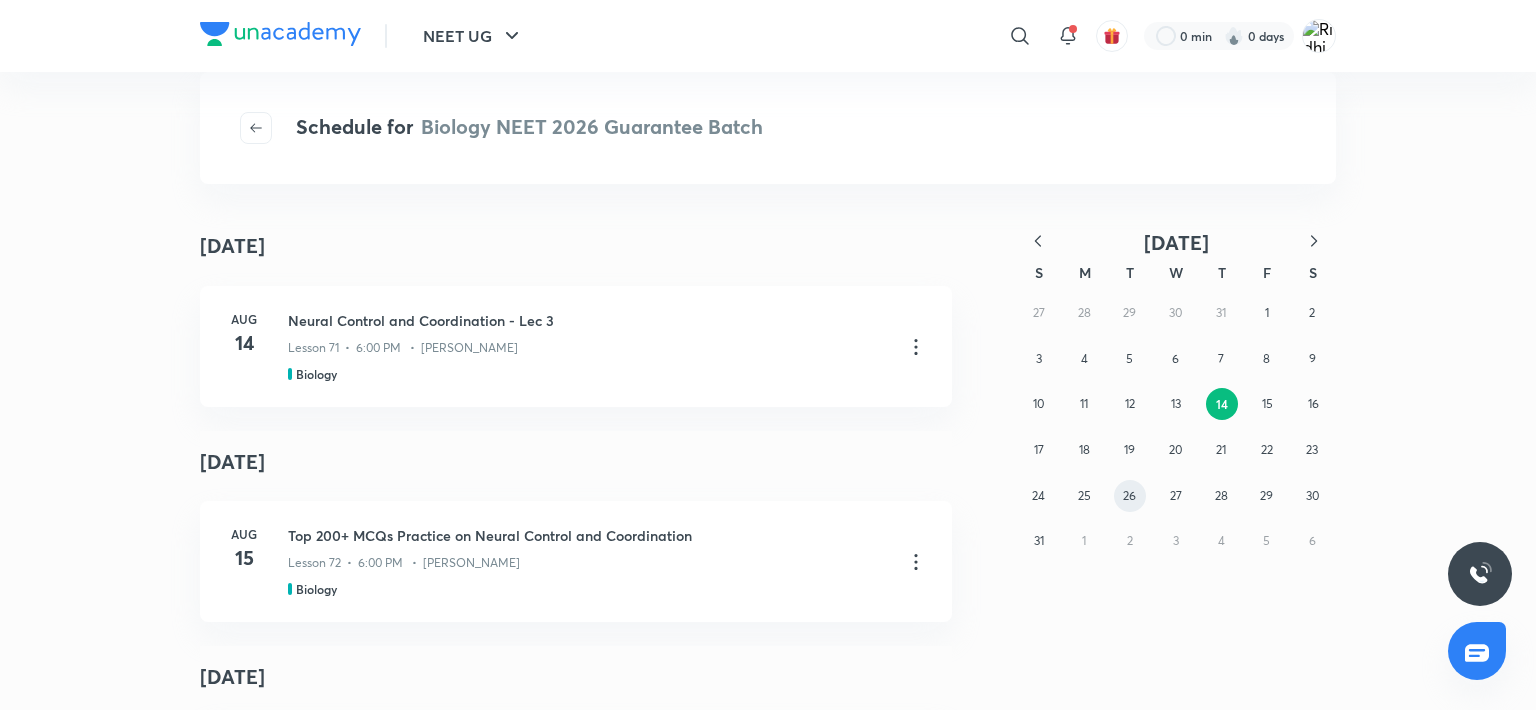 click on "26" at bounding box center [1130, 496] 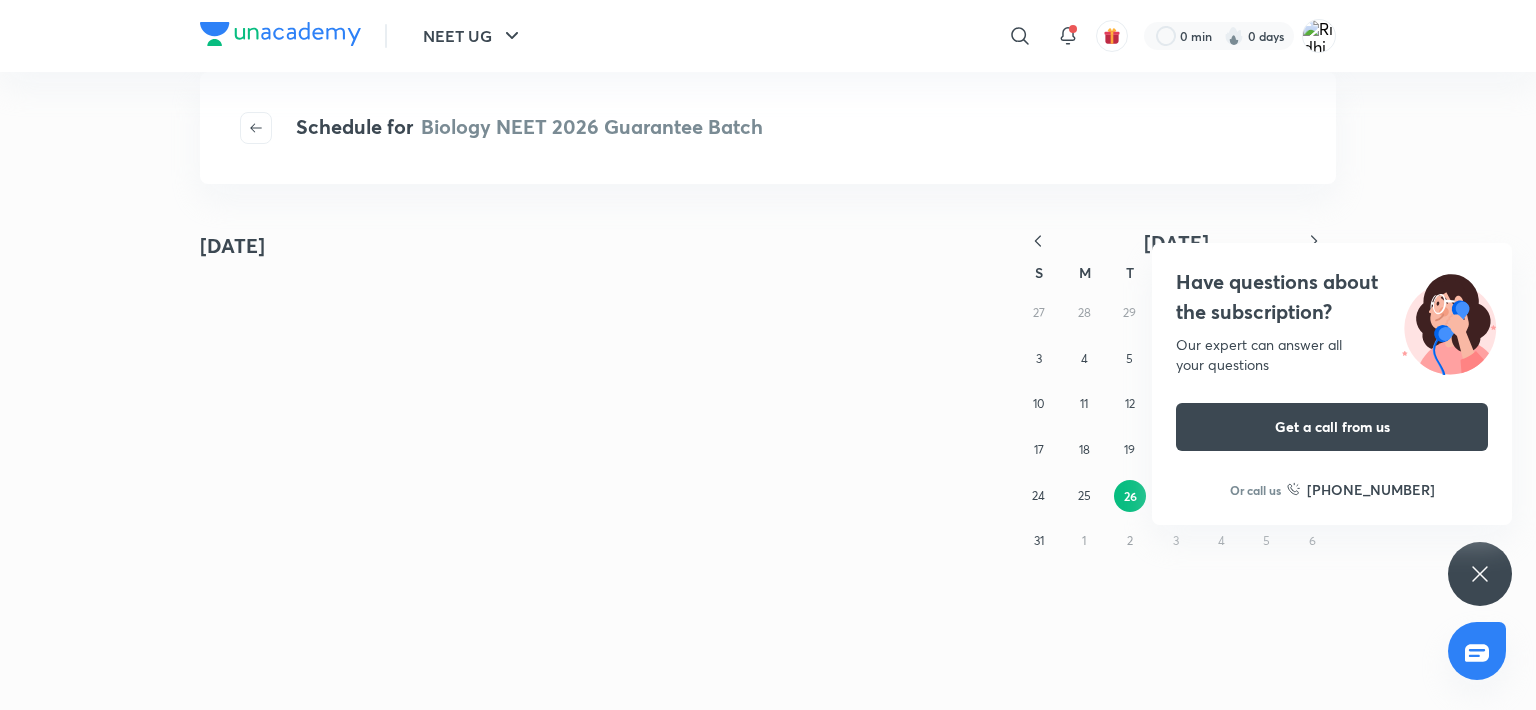 click on "NEET UG ​ 0 min 0 days Schedule for Biology NEET 2026 Guarantee Batch August 26 August 2025 S M T W T F S 27 28 29 30 31 1 2 3 4 5 6 7 8 9 10 11 12 13 14 15 16 17 18 19 20 21 22 23 24 25 26 27 28 29 30 31 1 2 3 4 5 6 Have questions about the subscription? Our expert can answer all your questions Get a call from us Or call us +91 8585858585" at bounding box center [768, 355] 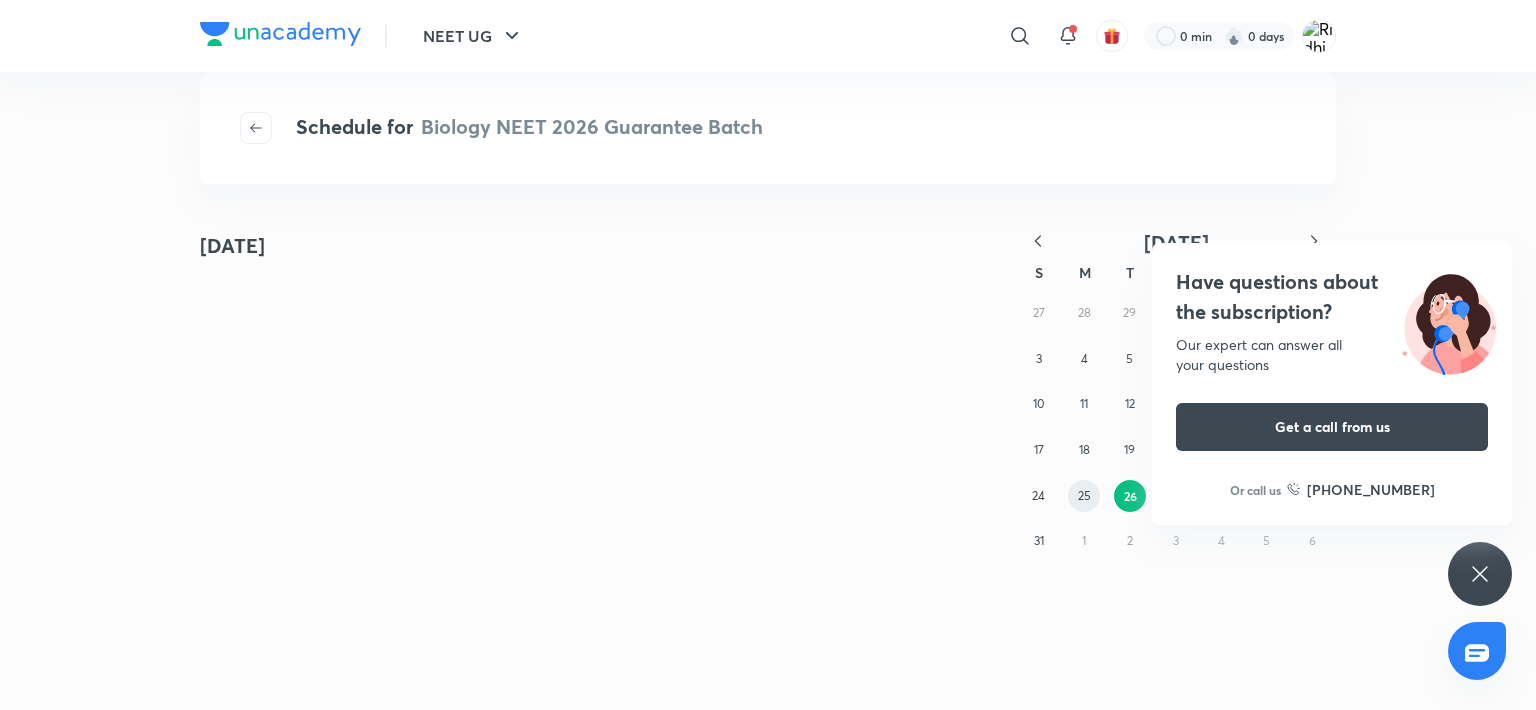 click on "25" at bounding box center (1084, 495) 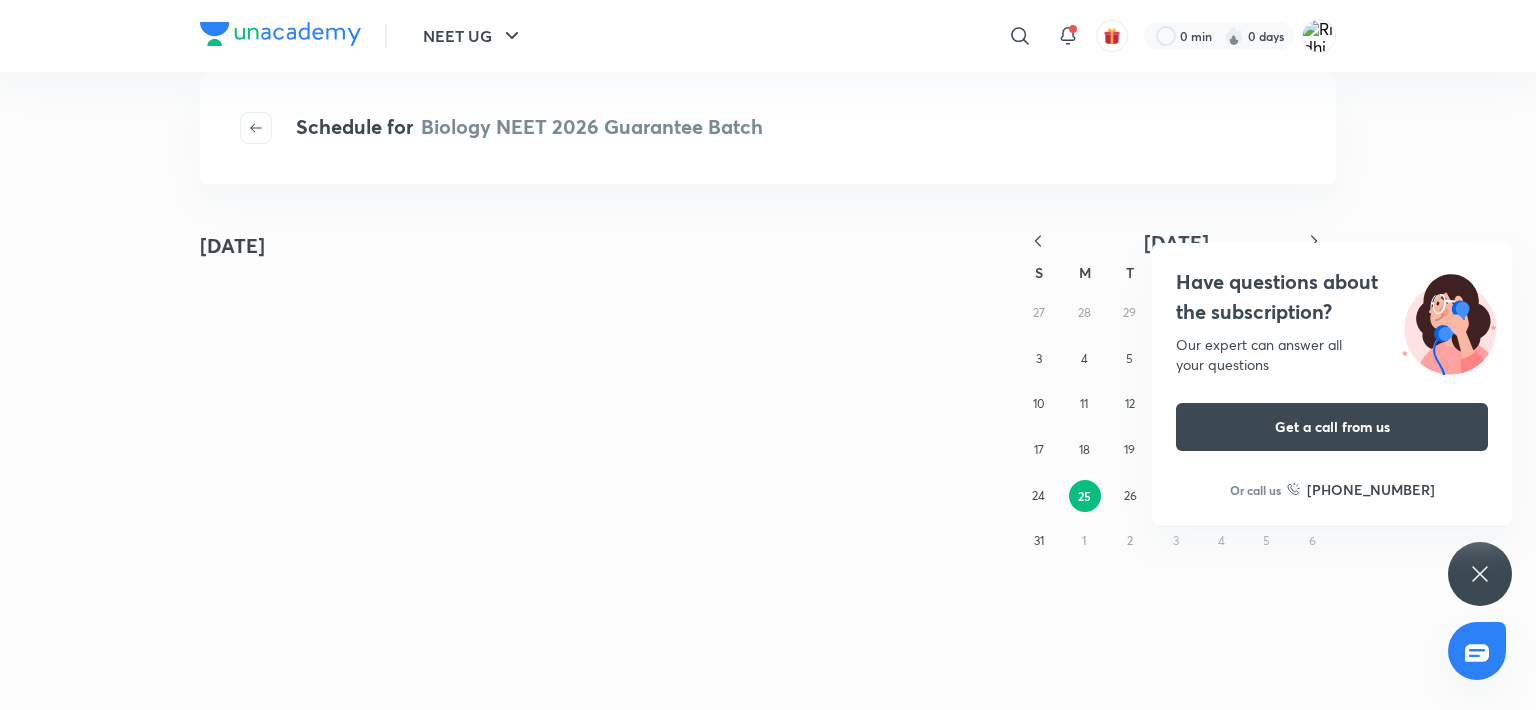 click 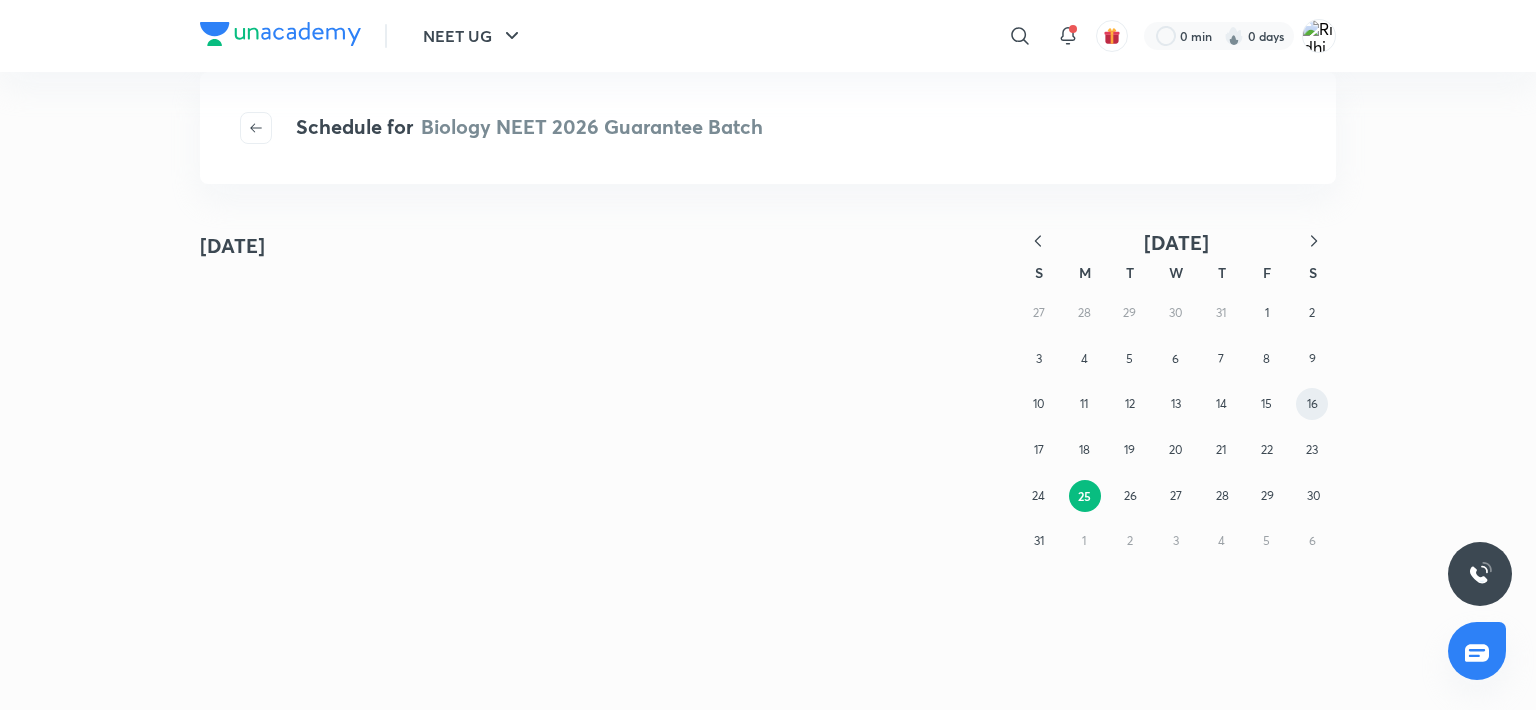 click on "16" at bounding box center (1312, 403) 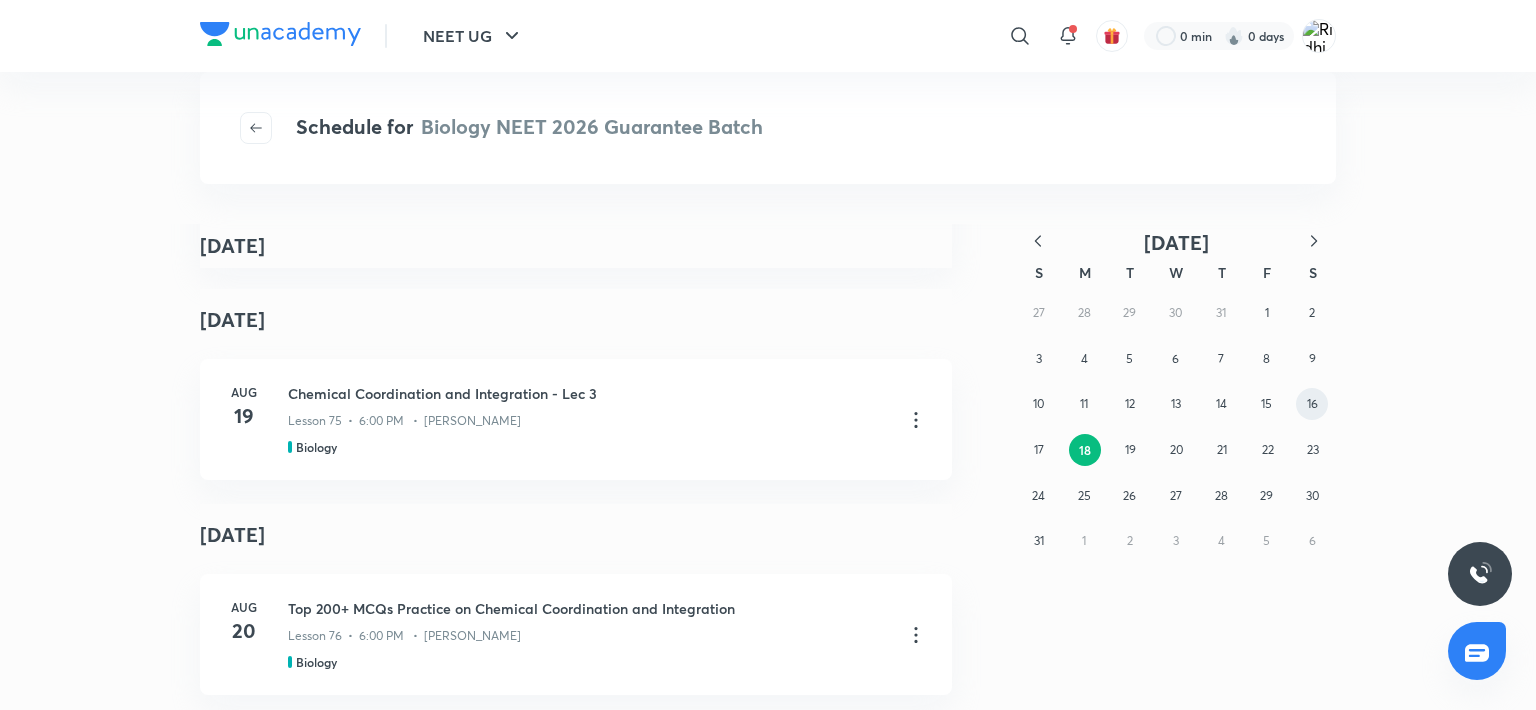 scroll, scrollTop: 381, scrollLeft: 0, axis: vertical 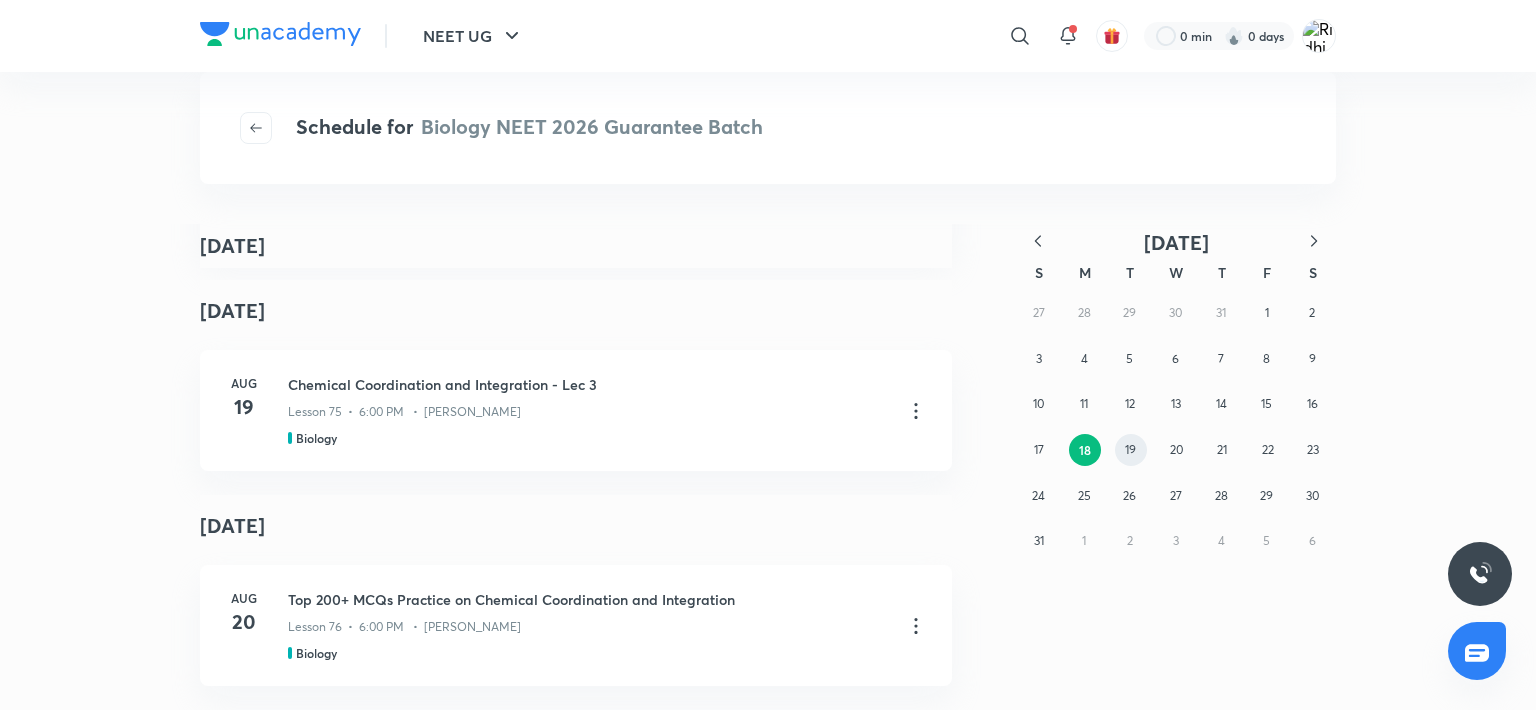 click on "19" at bounding box center [1130, 449] 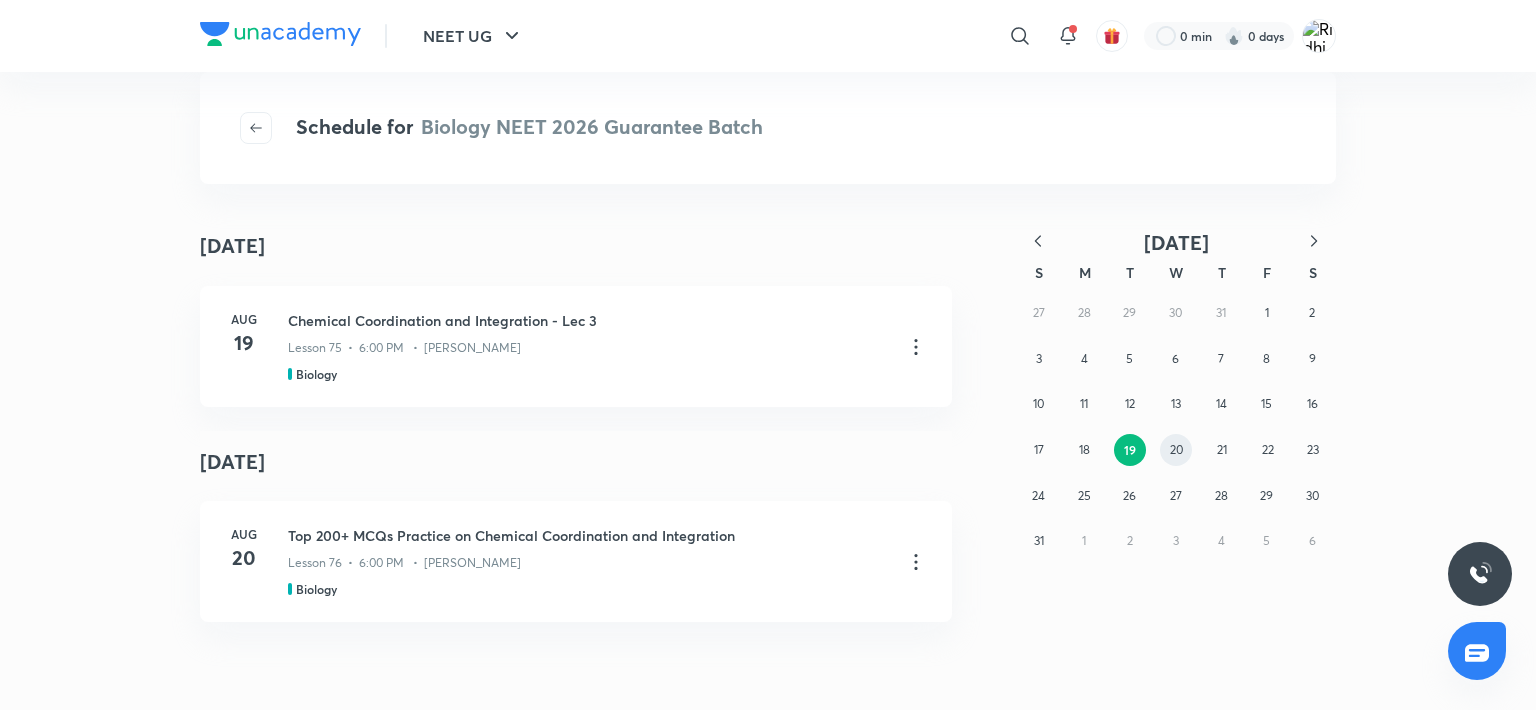 click on "20" at bounding box center [1176, 449] 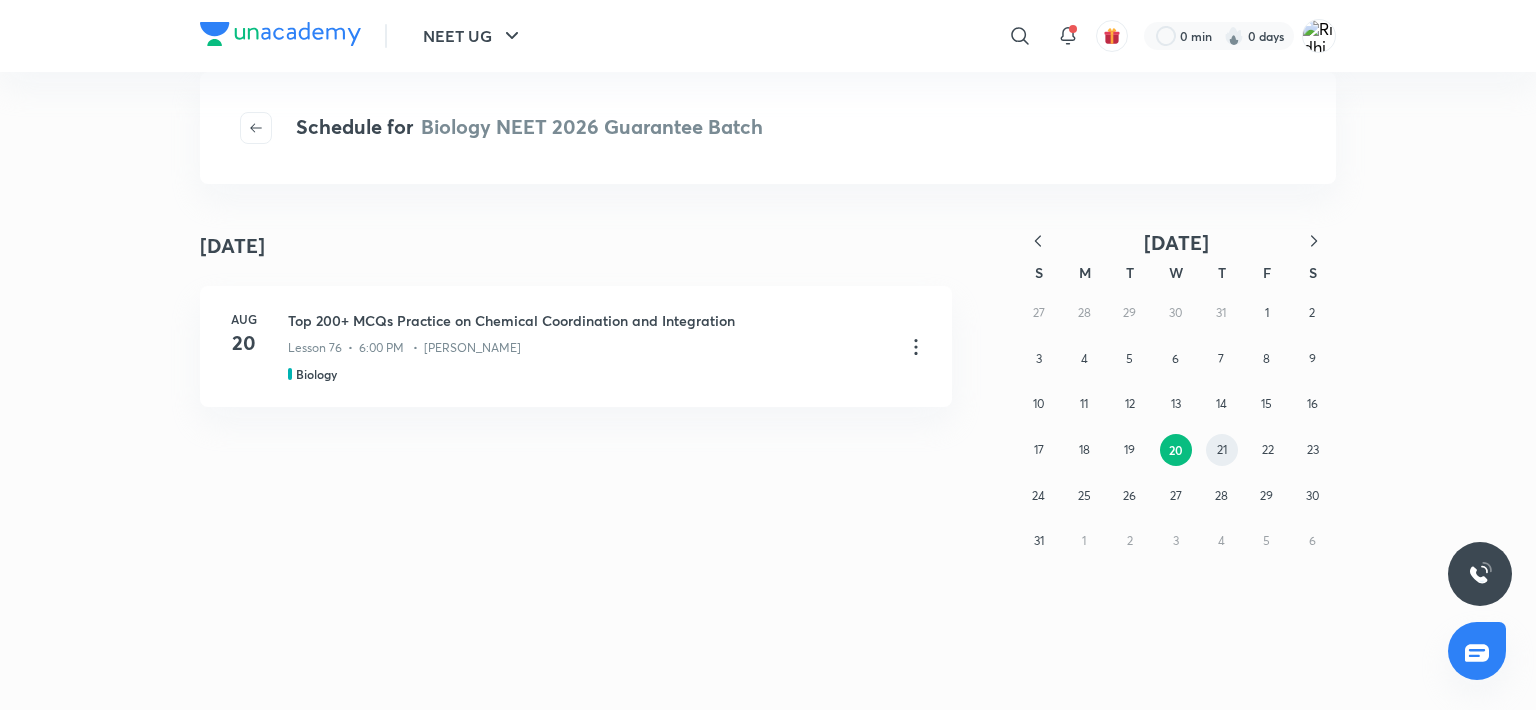 click on "21" at bounding box center (1222, 450) 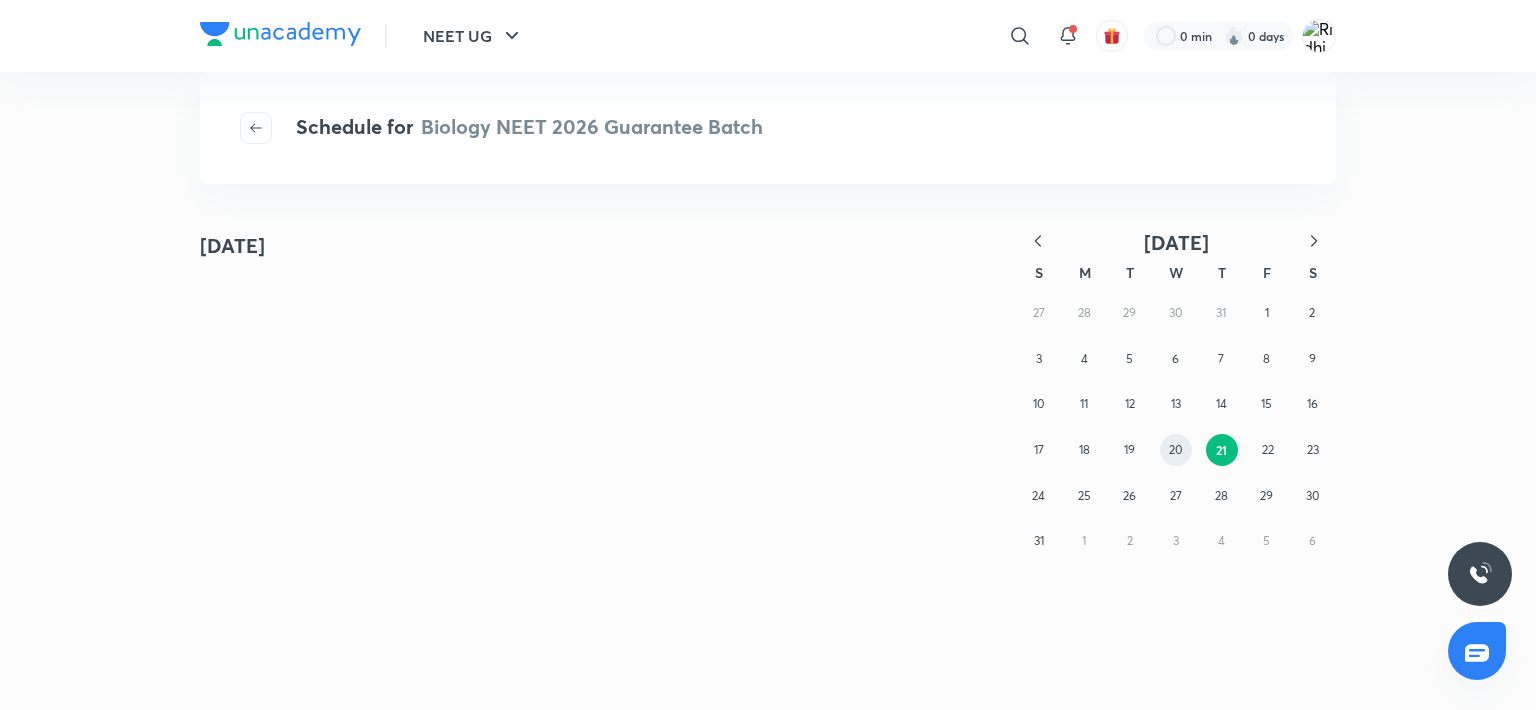 click on "20" at bounding box center [1175, 449] 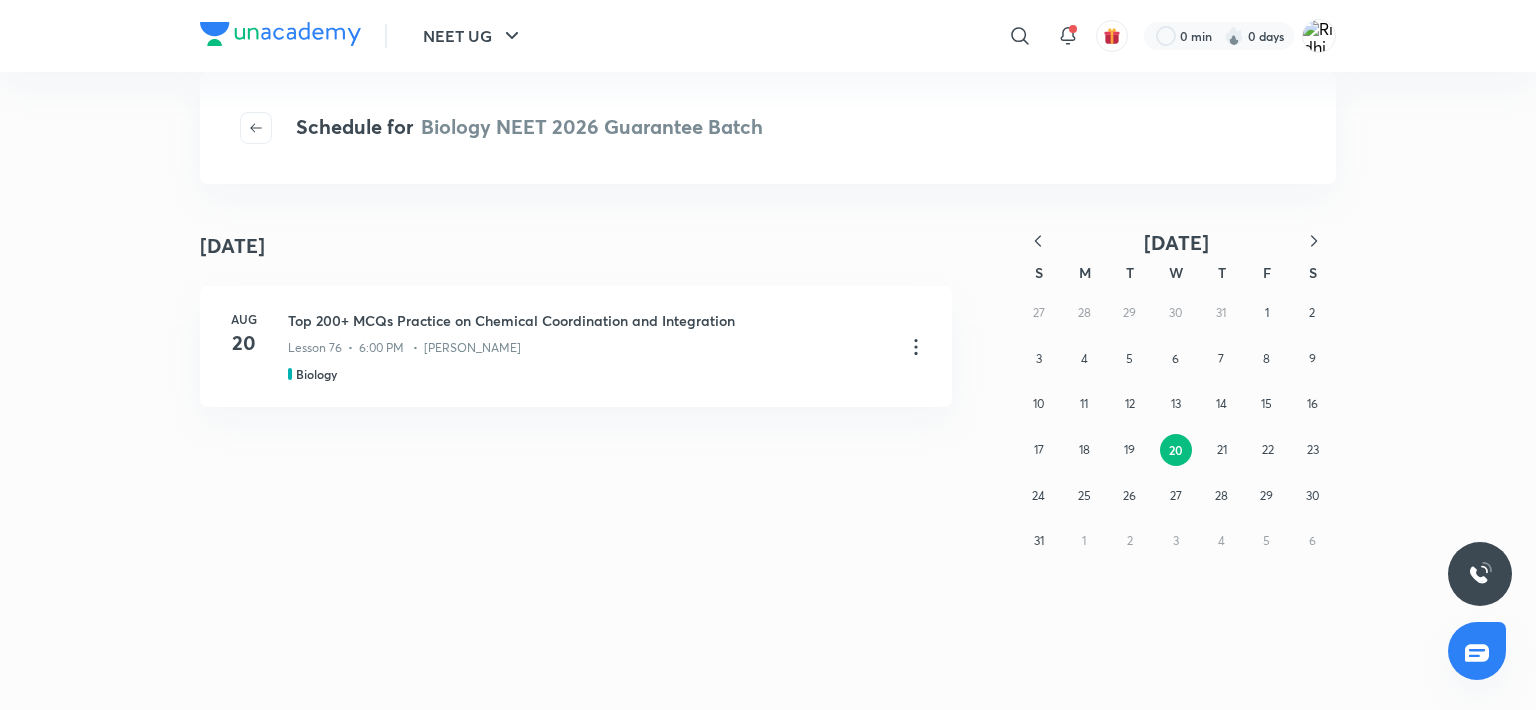 click 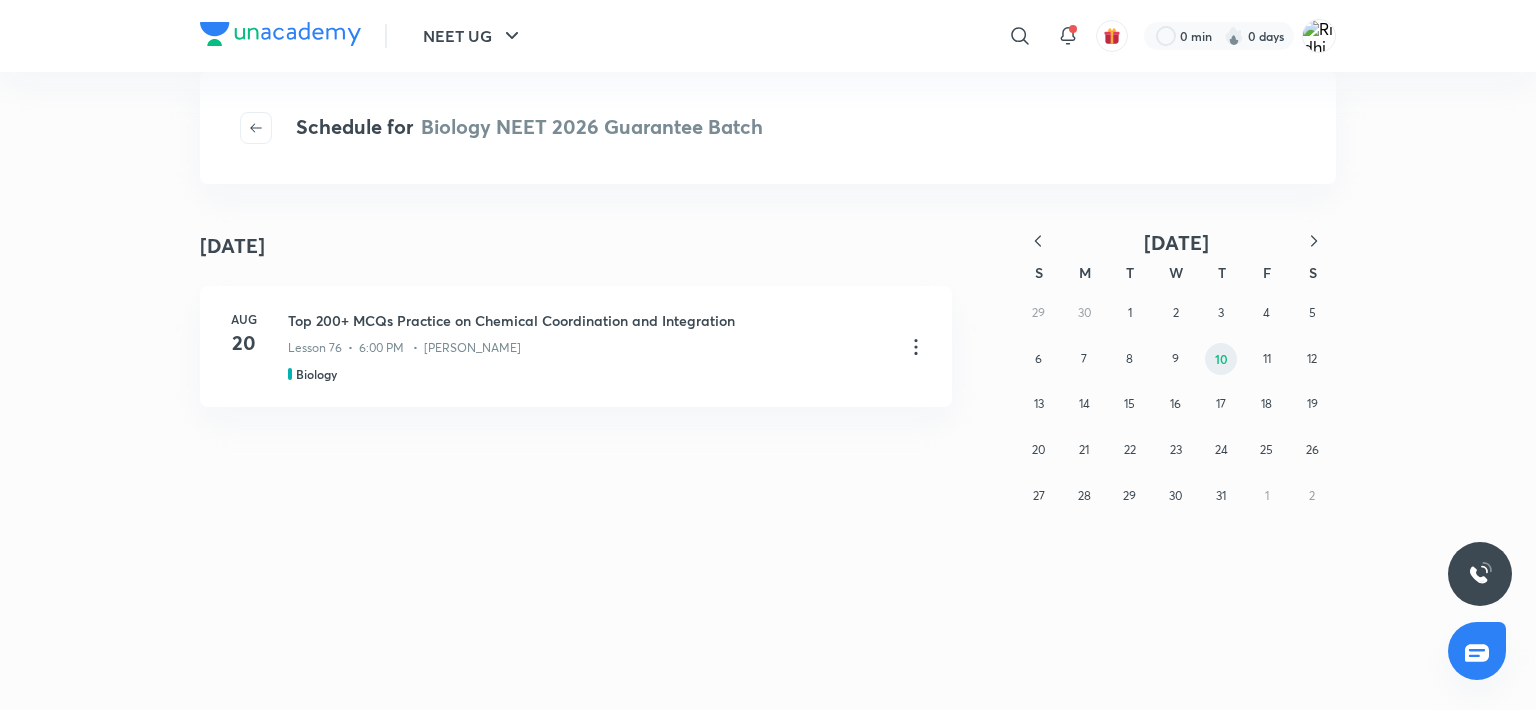 click on "10" at bounding box center (1221, 359) 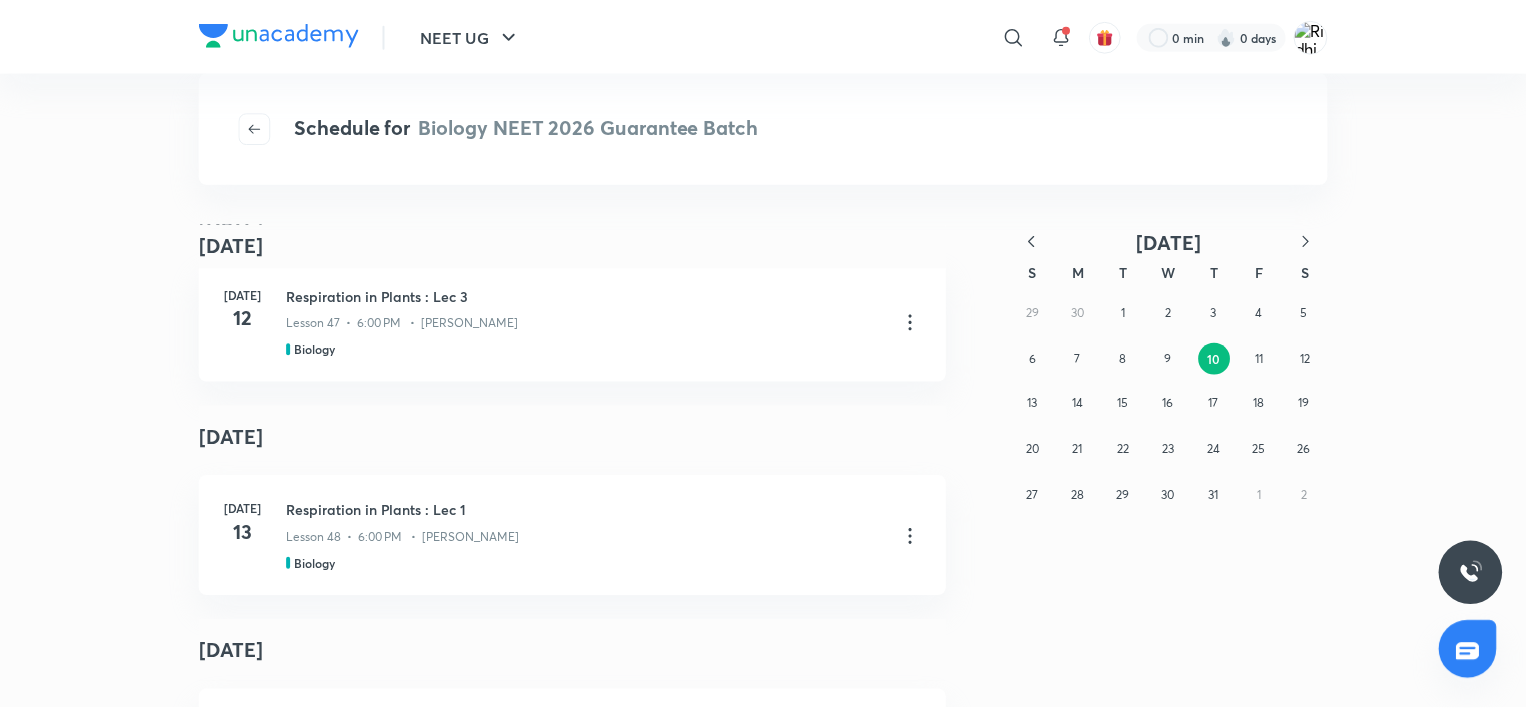 scroll, scrollTop: 0, scrollLeft: 0, axis: both 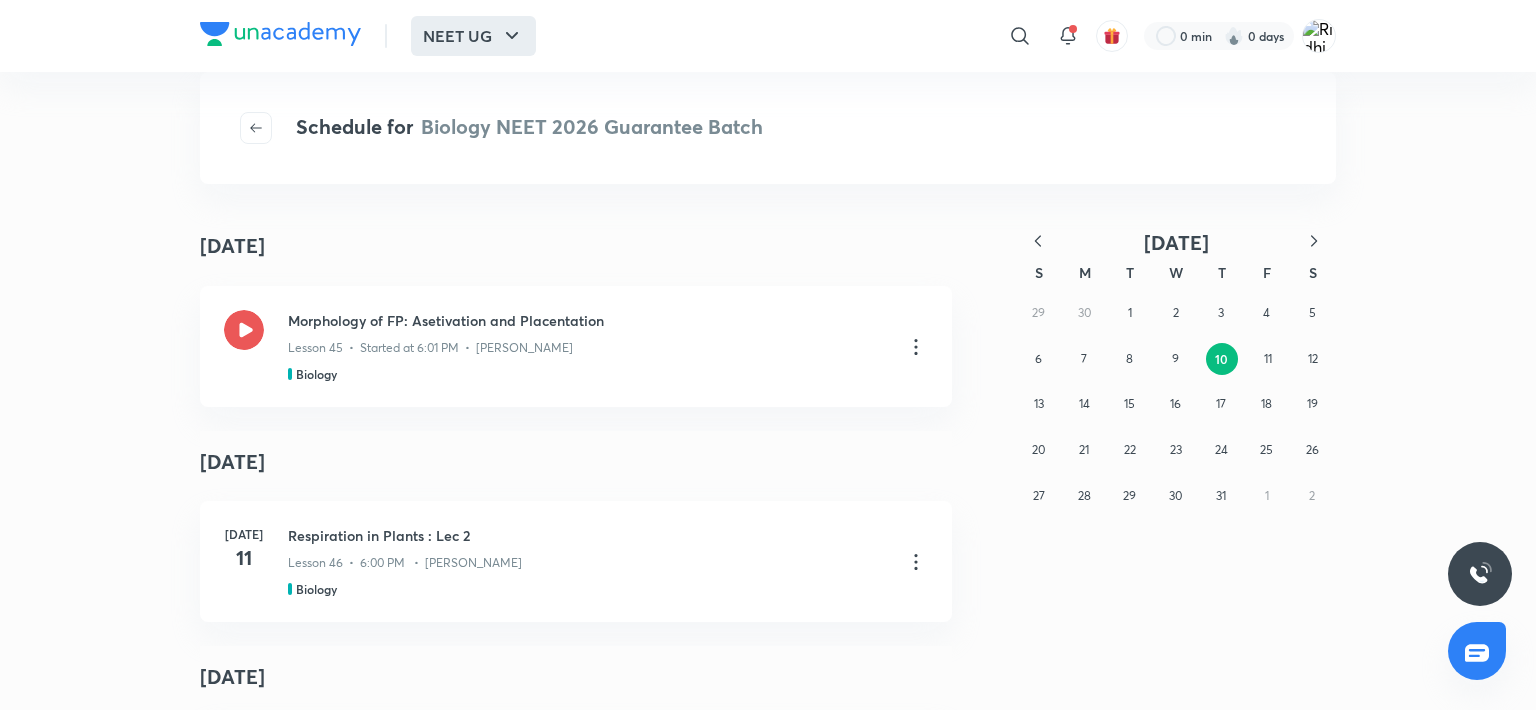 click on "NEET UG" at bounding box center (473, 36) 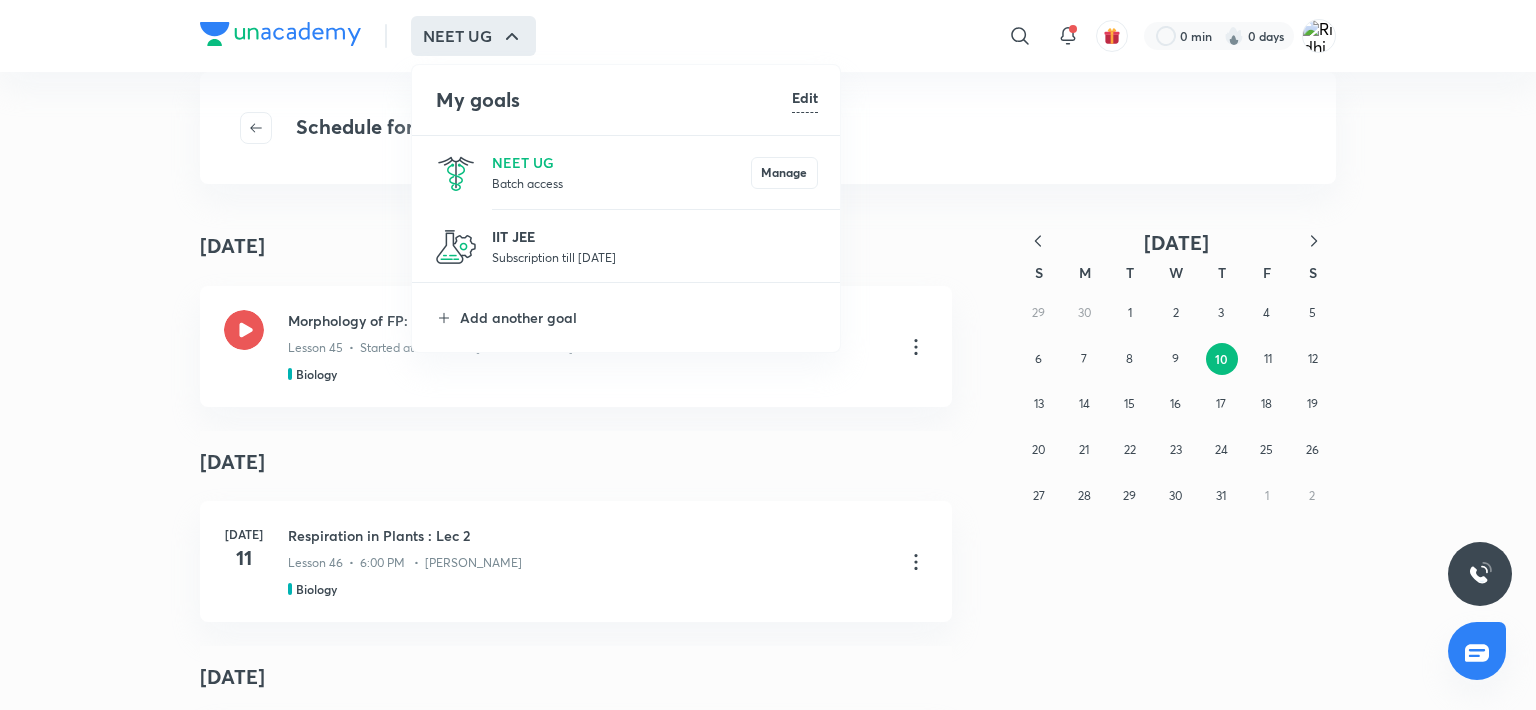 click on "IIT JEE" at bounding box center [655, 236] 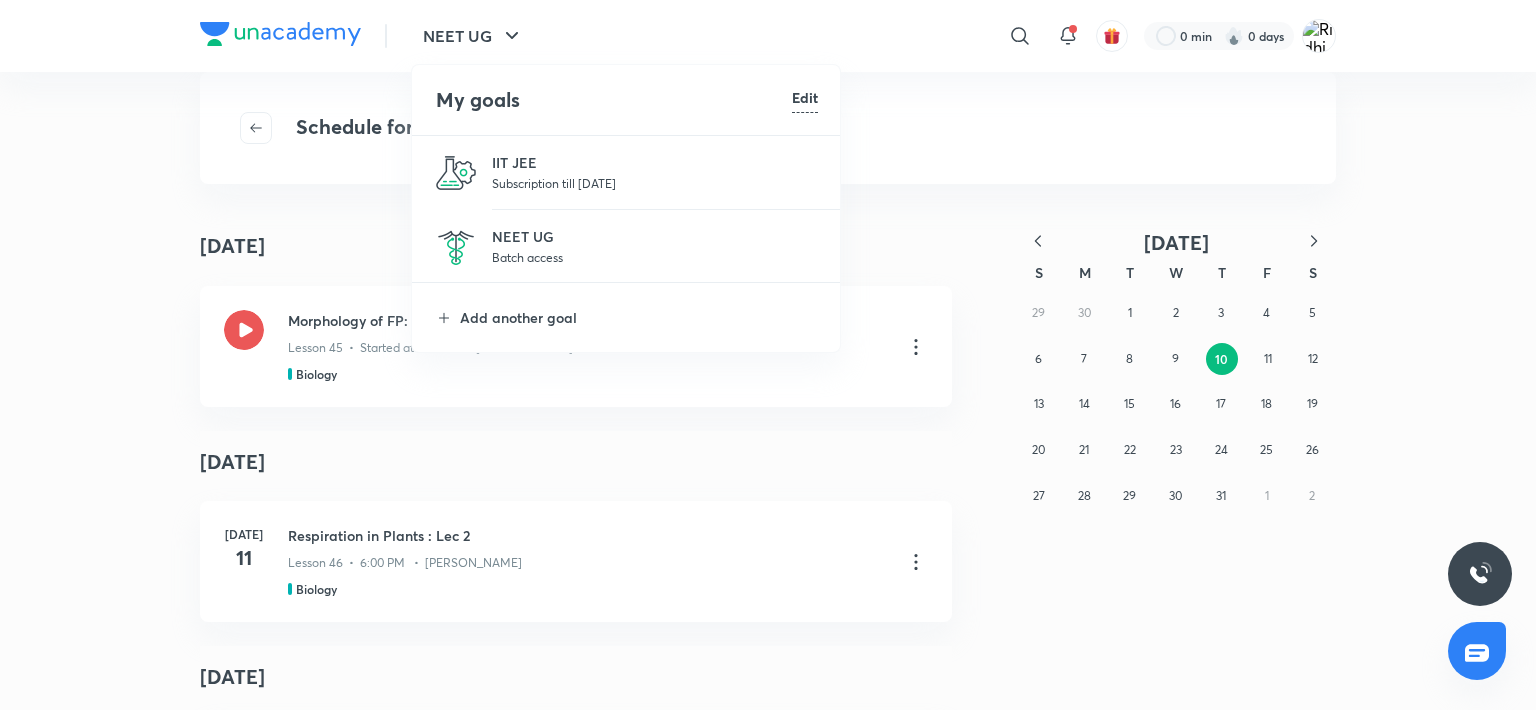 click on "NEET UG Batch access" at bounding box center [627, 246] 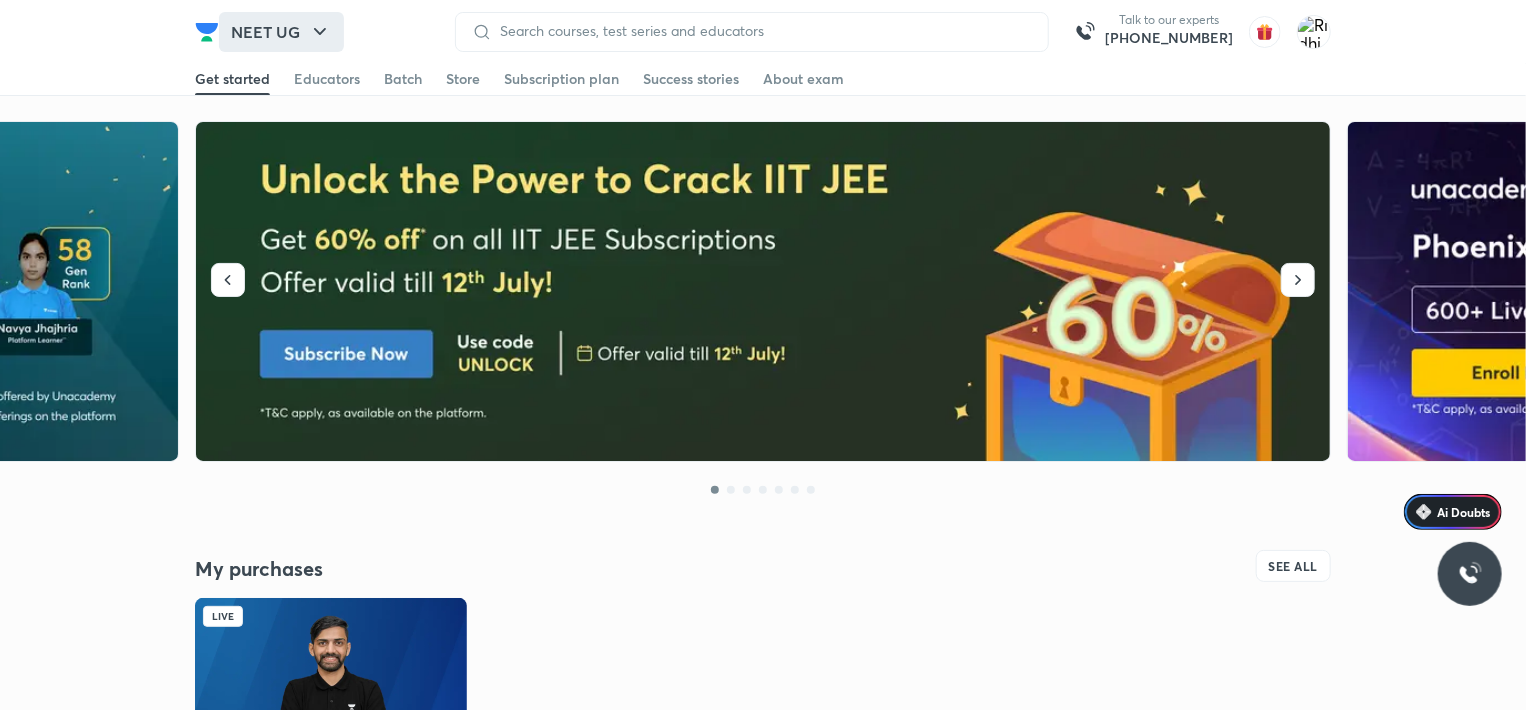 click on "NEET UG" at bounding box center [281, 32] 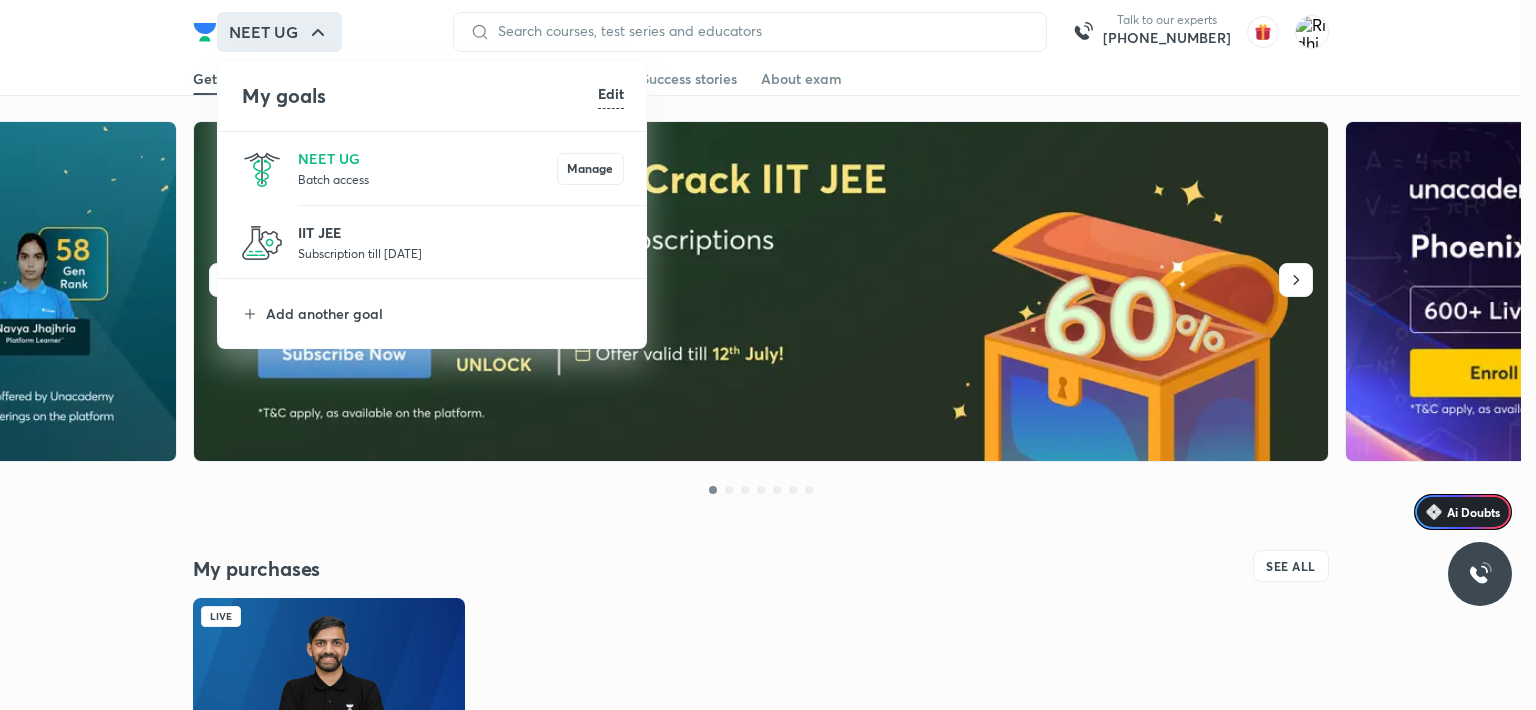 click on "IIT JEE" at bounding box center [461, 232] 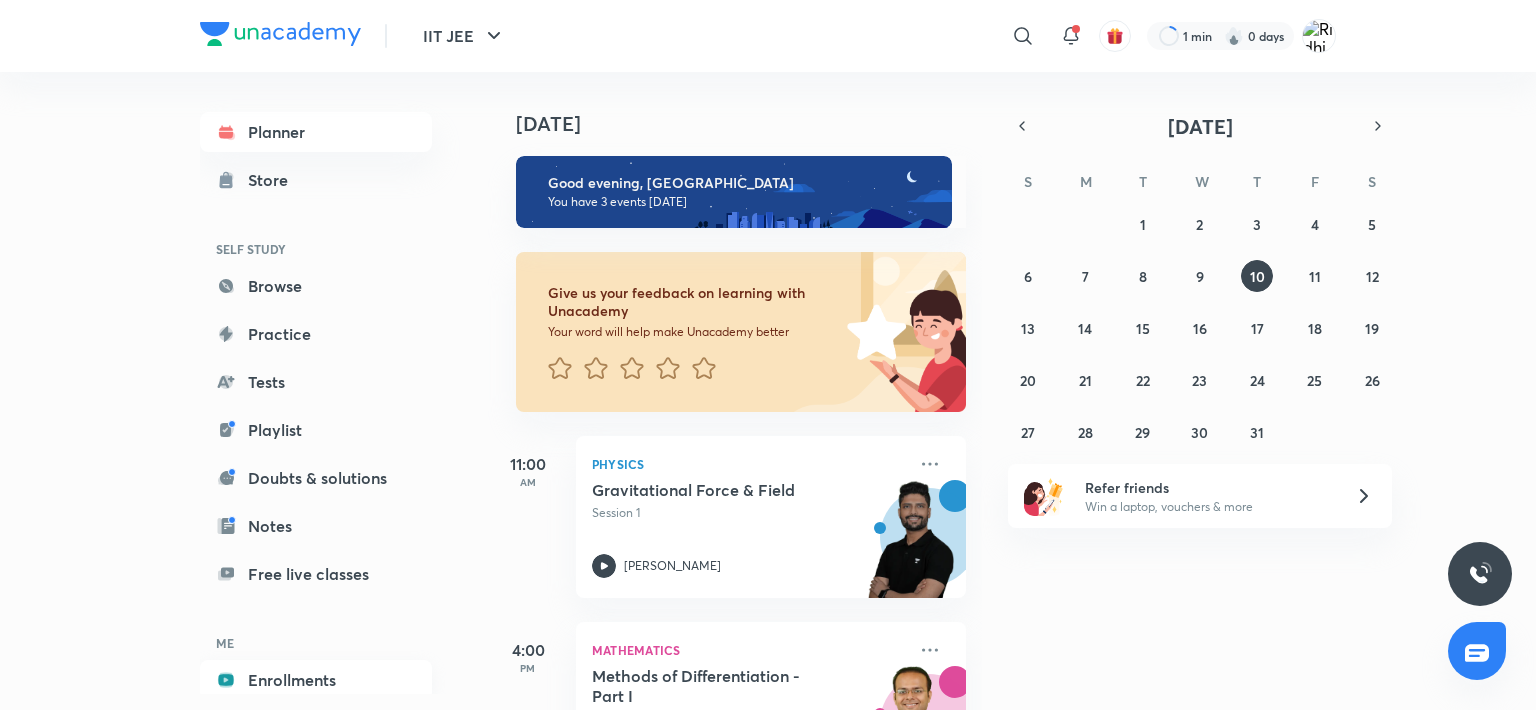click on "Enrollments" at bounding box center (316, 680) 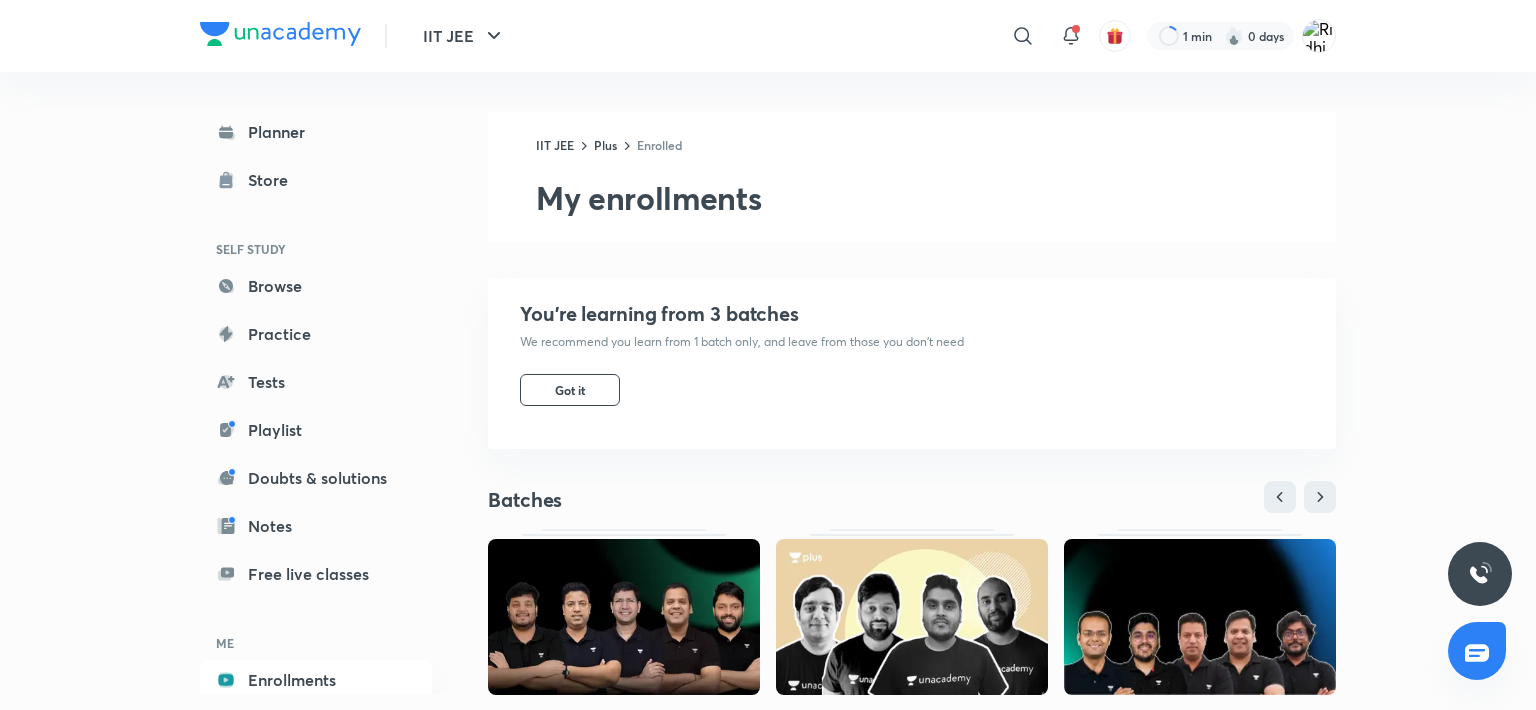 click on "Enrollments" at bounding box center [316, 680] 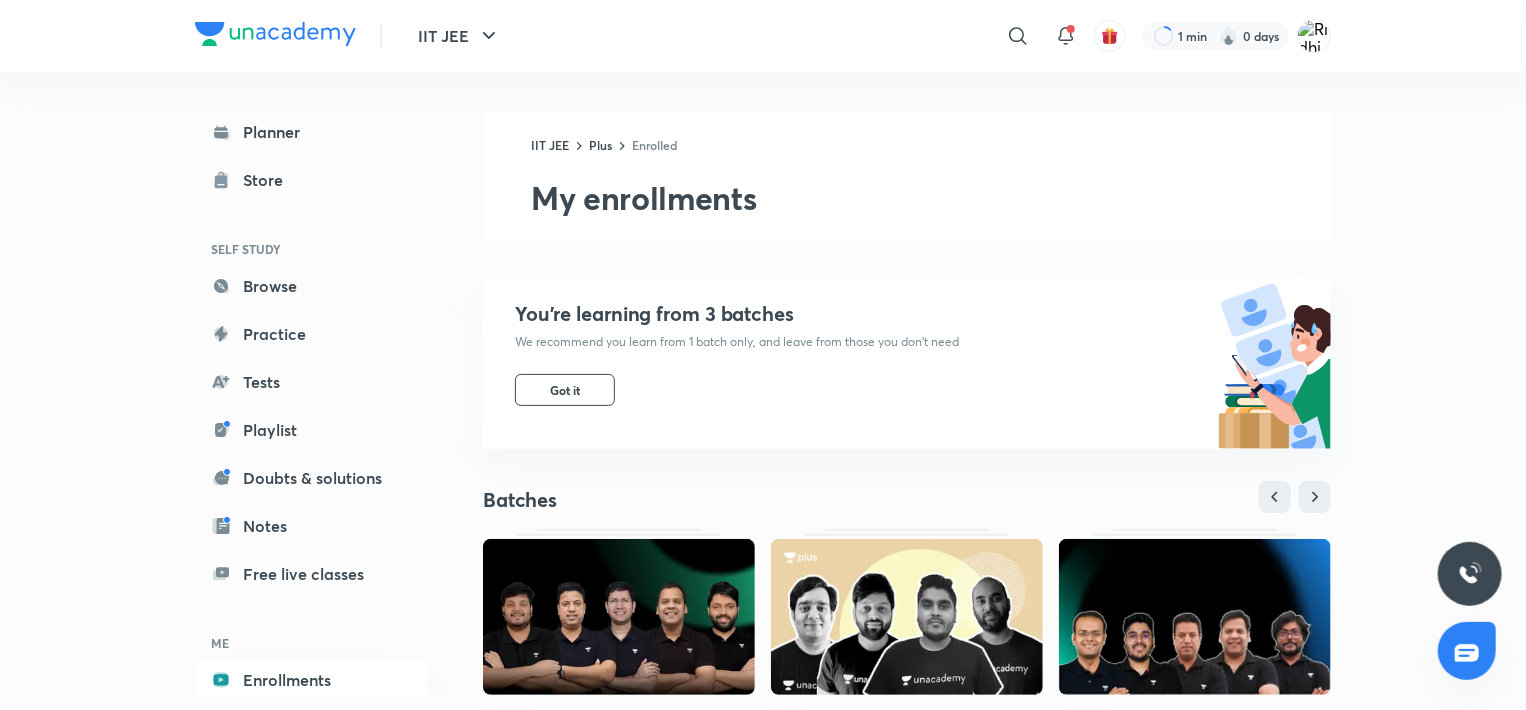 click at bounding box center (619, 617) 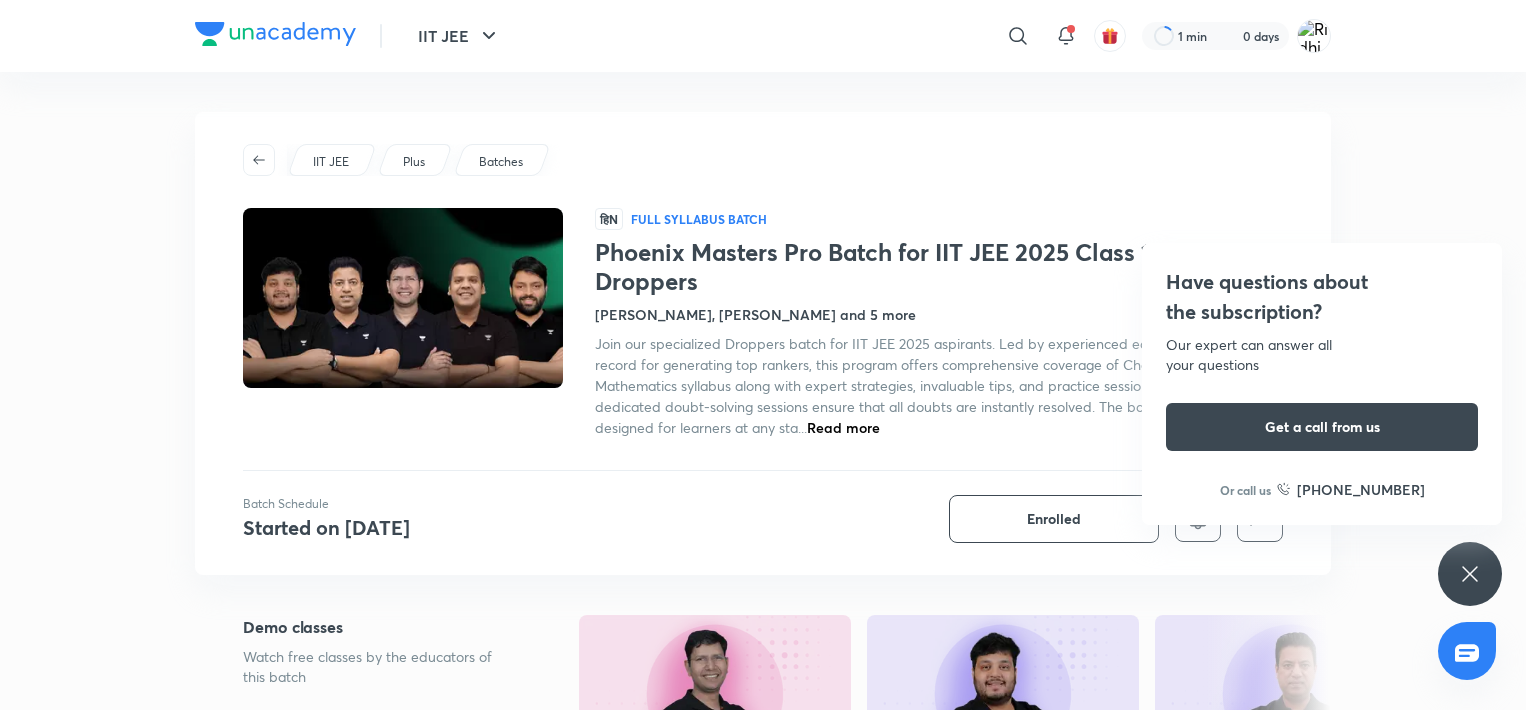 drag, startPoint x: 1519, startPoint y: 172, endPoint x: 1206, endPoint y: 258, distance: 324.59976 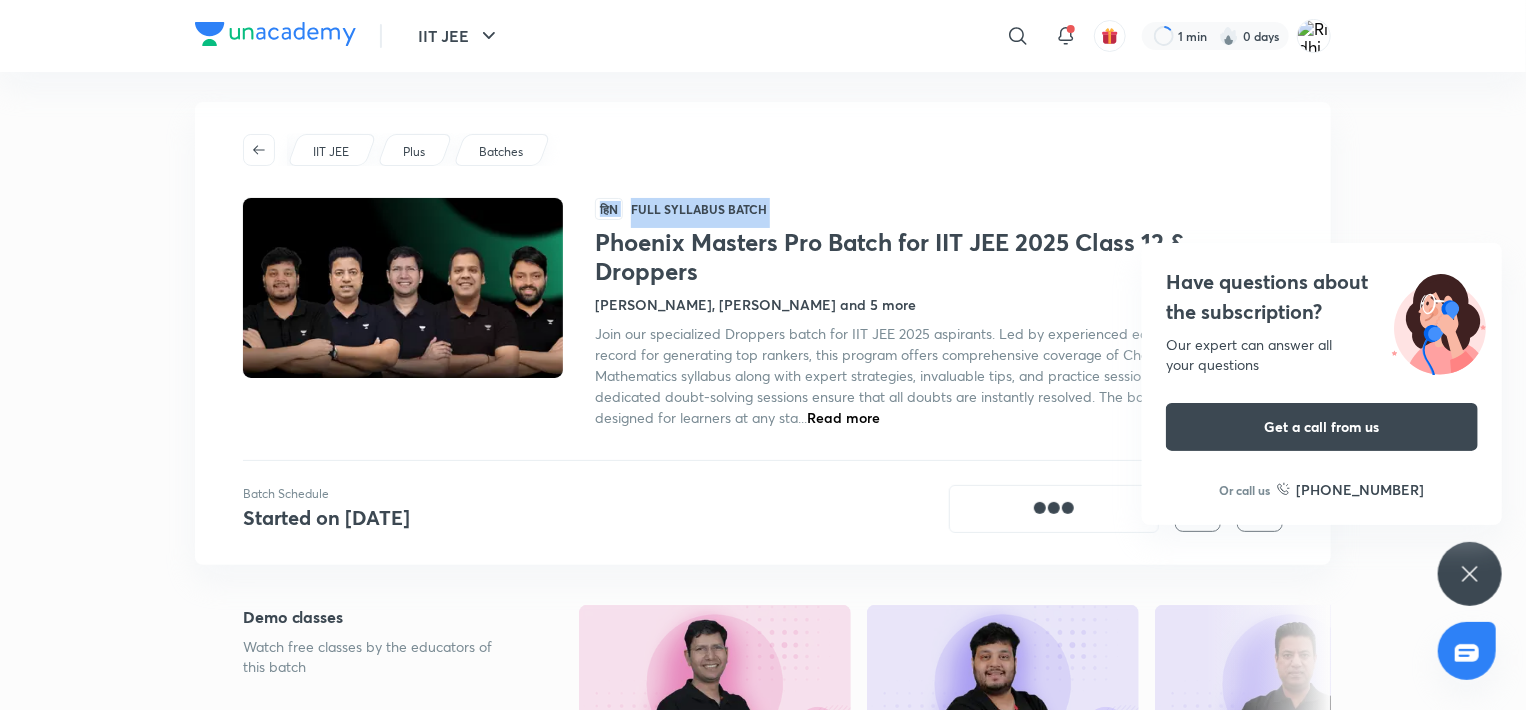scroll, scrollTop: 10, scrollLeft: 0, axis: vertical 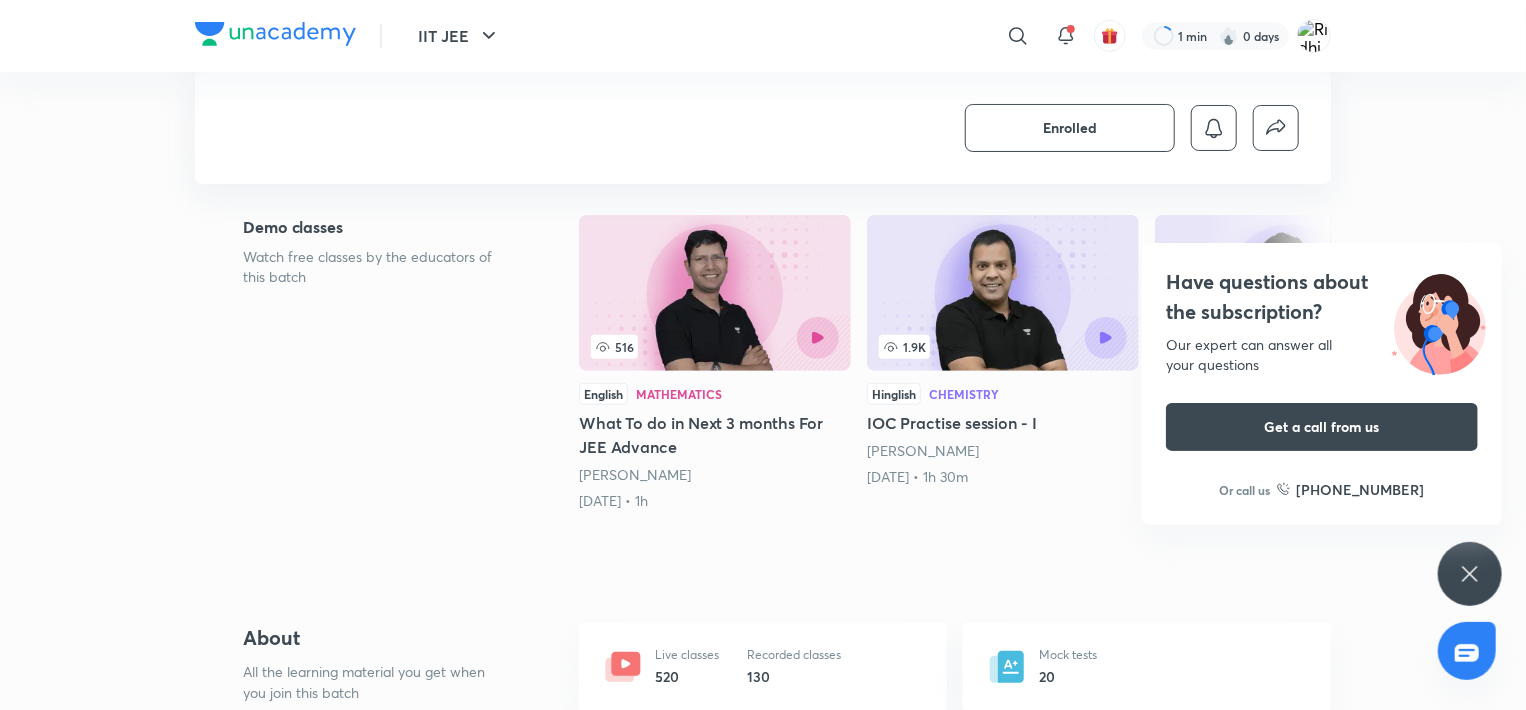 click 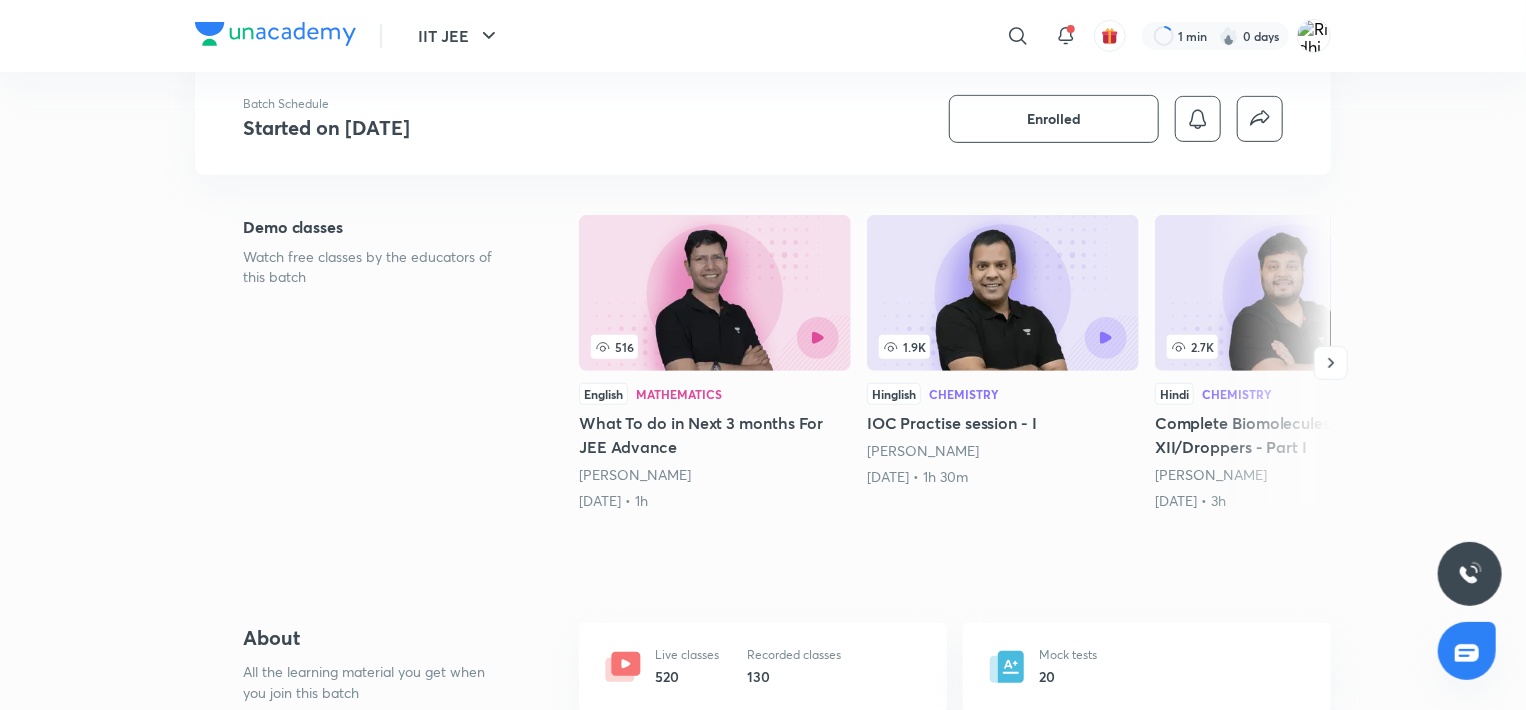 scroll, scrollTop: 268, scrollLeft: 0, axis: vertical 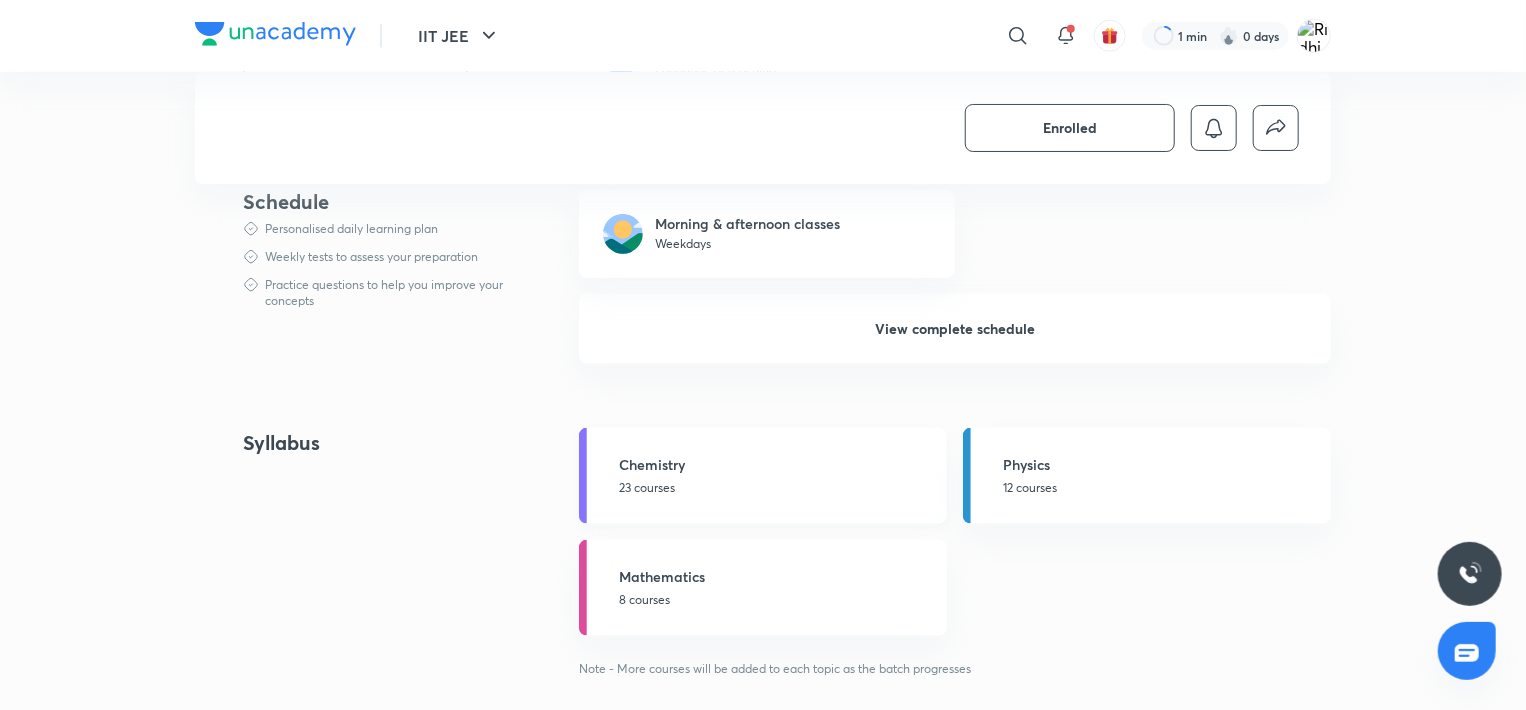 click on "Chemistry" at bounding box center (777, 464) 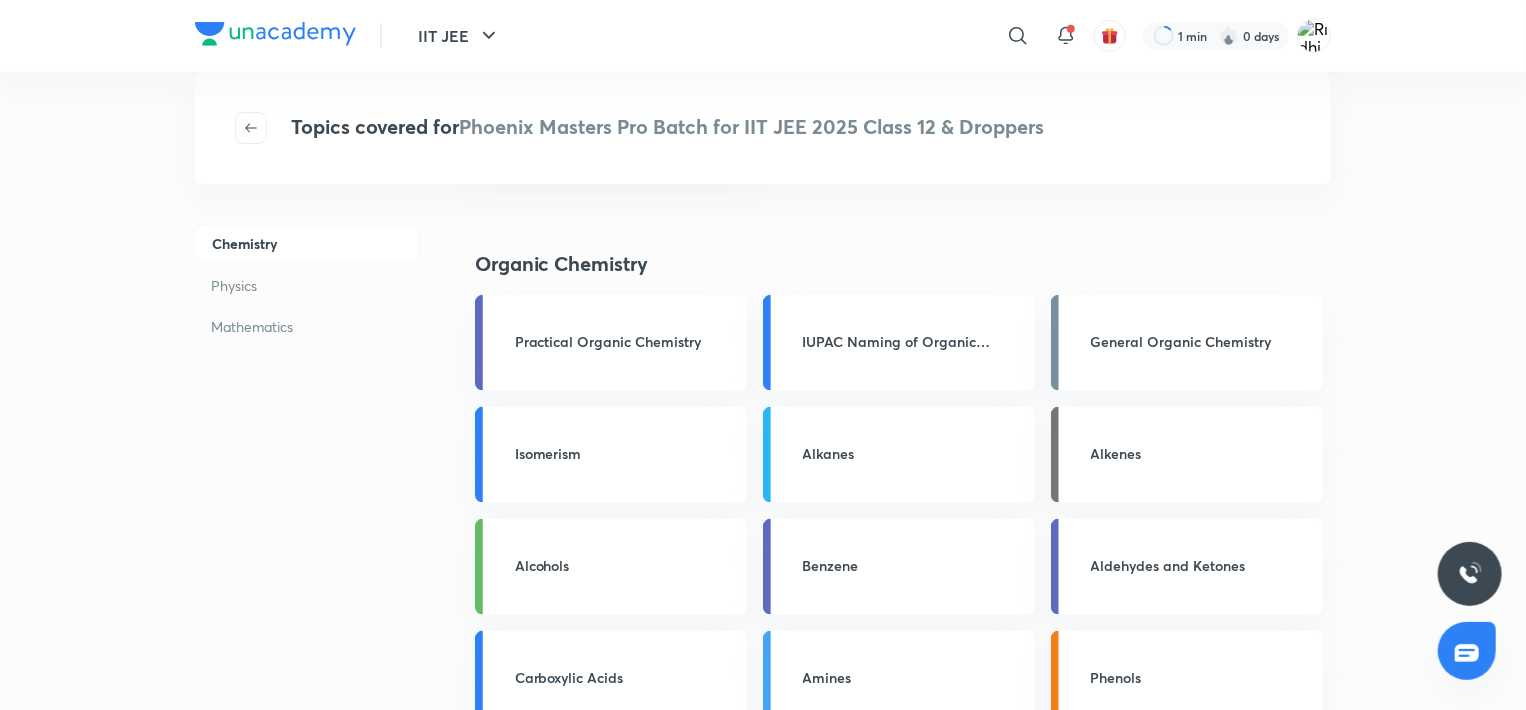 scroll, scrollTop: 0, scrollLeft: 0, axis: both 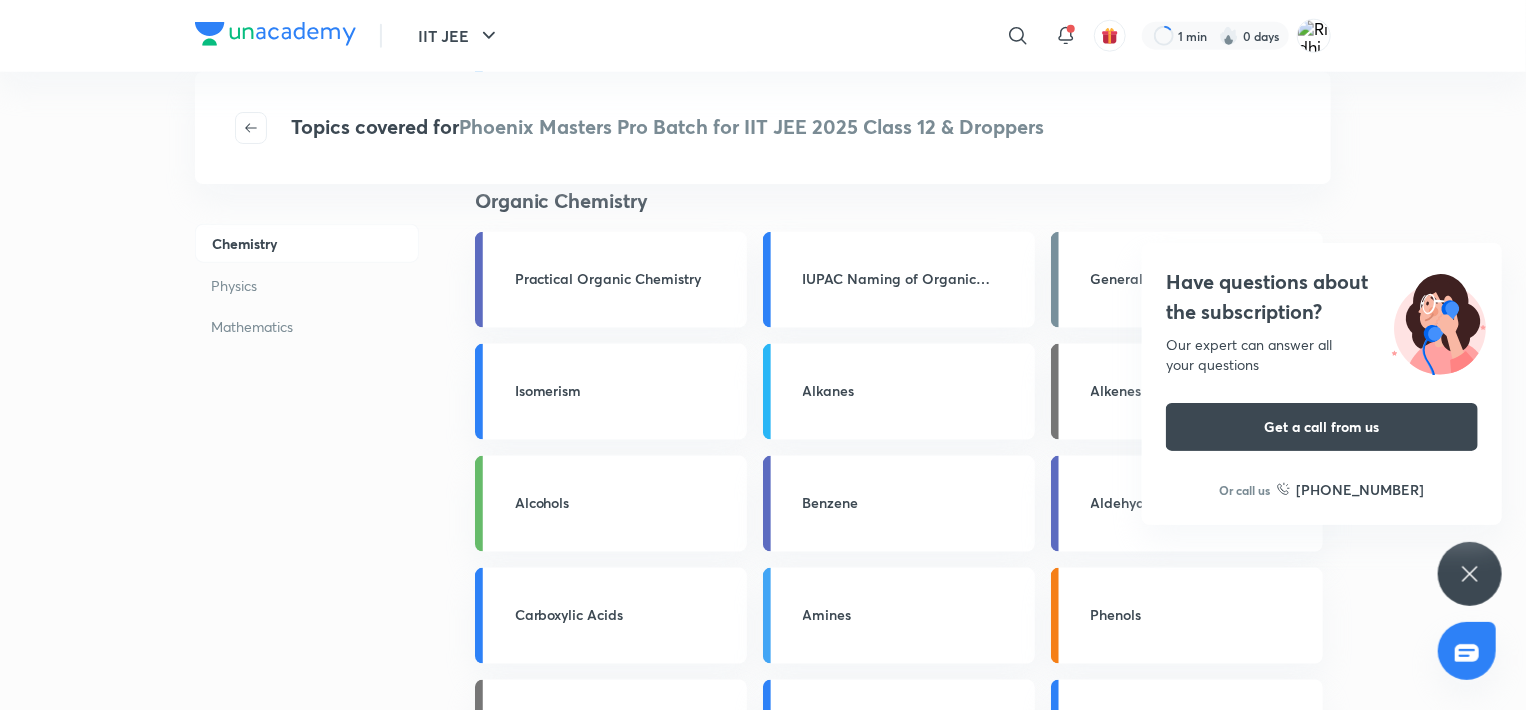 click 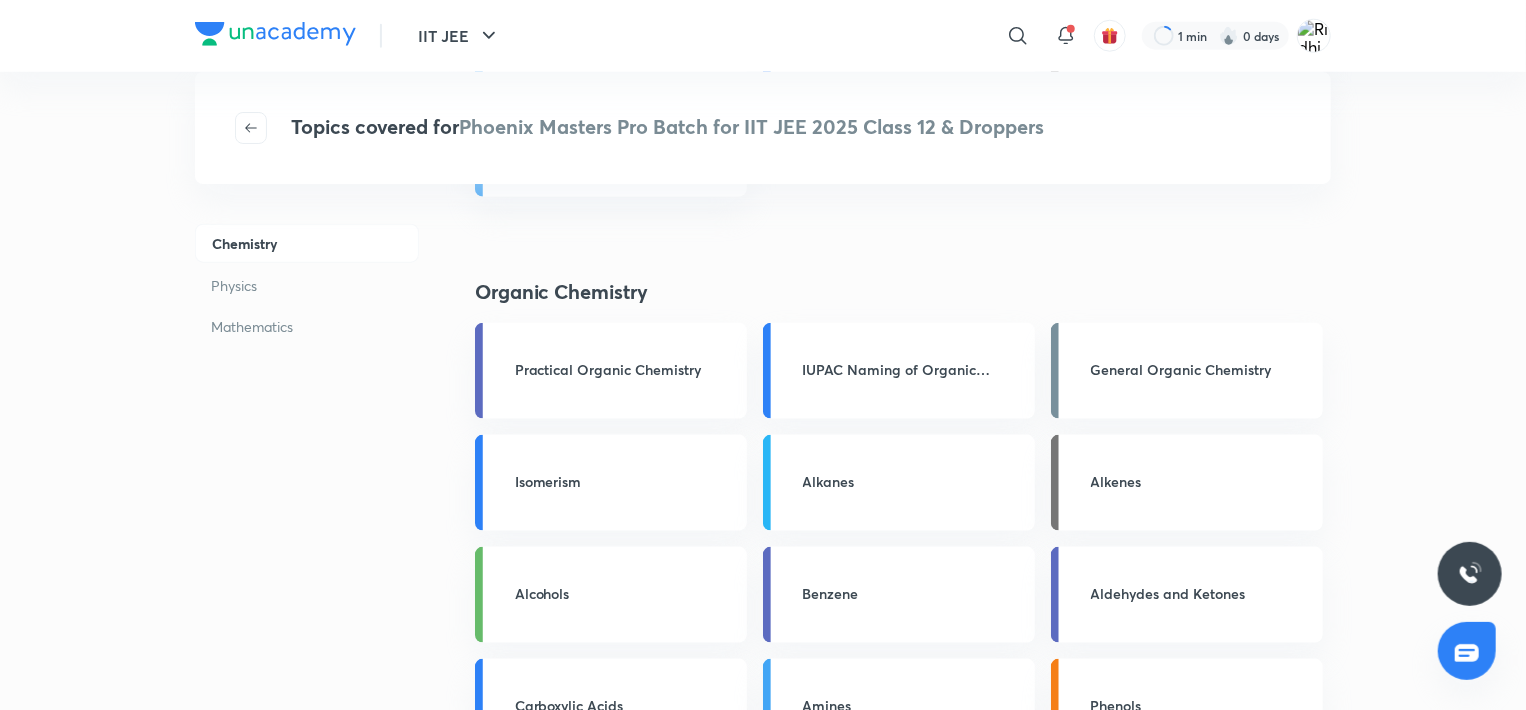 scroll, scrollTop: 1053, scrollLeft: 0, axis: vertical 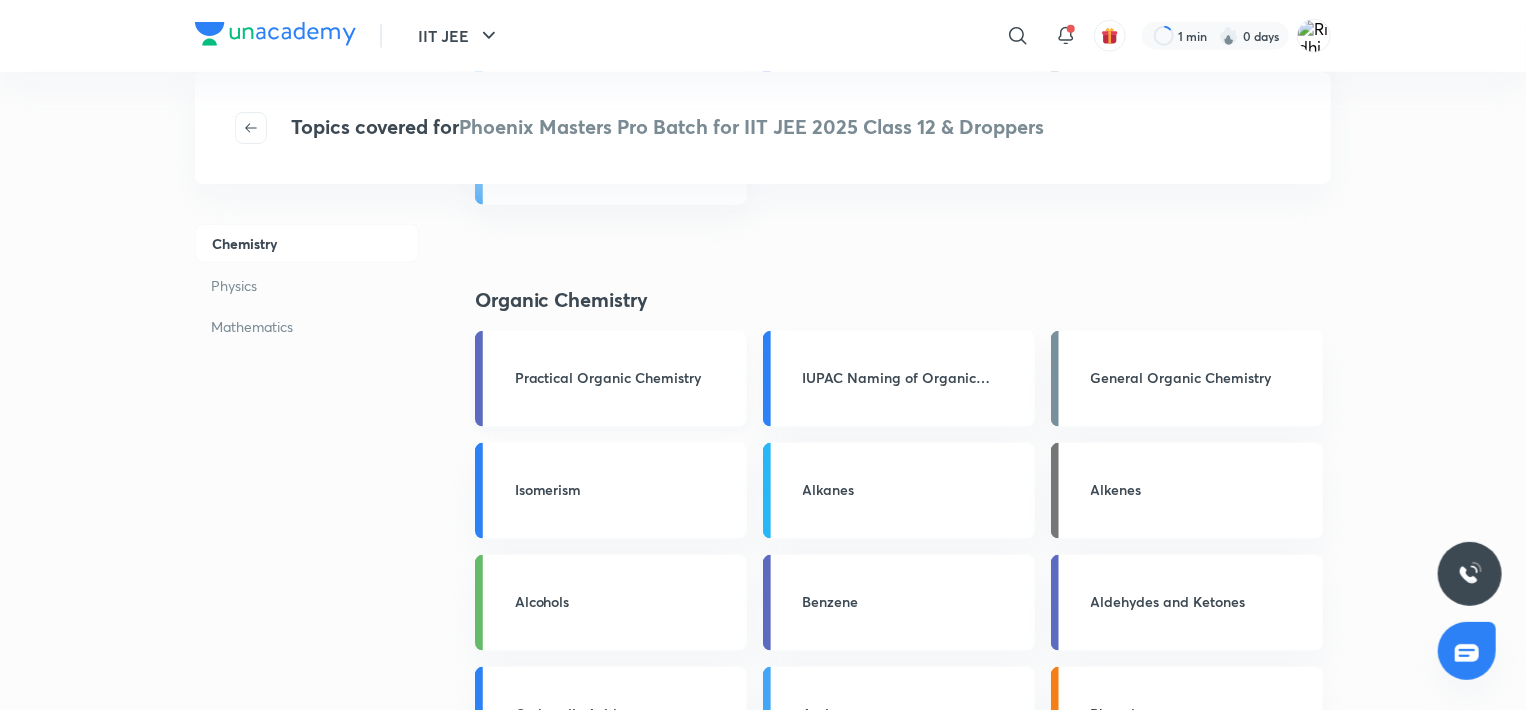 click on "Practical Organic Chemistry" at bounding box center [611, 379] 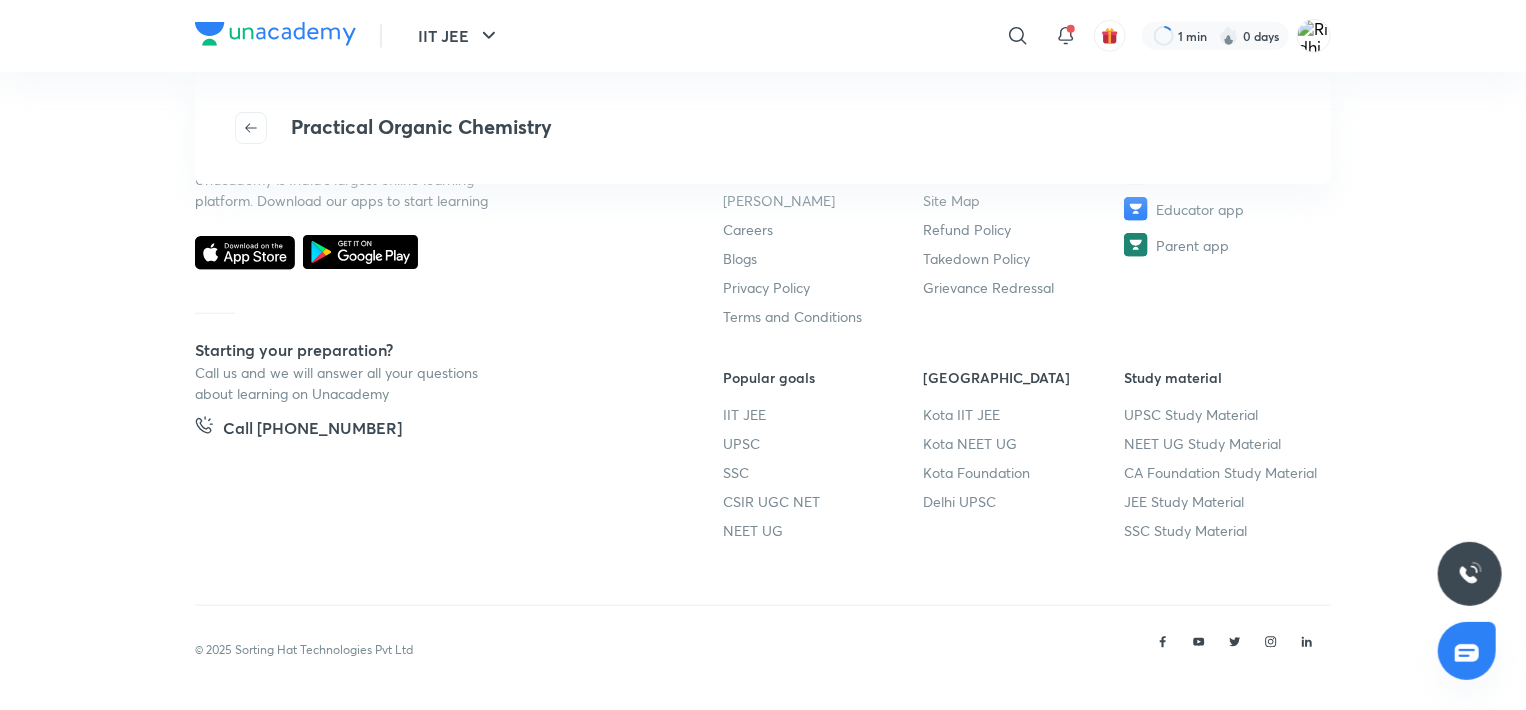 scroll, scrollTop: 0, scrollLeft: 0, axis: both 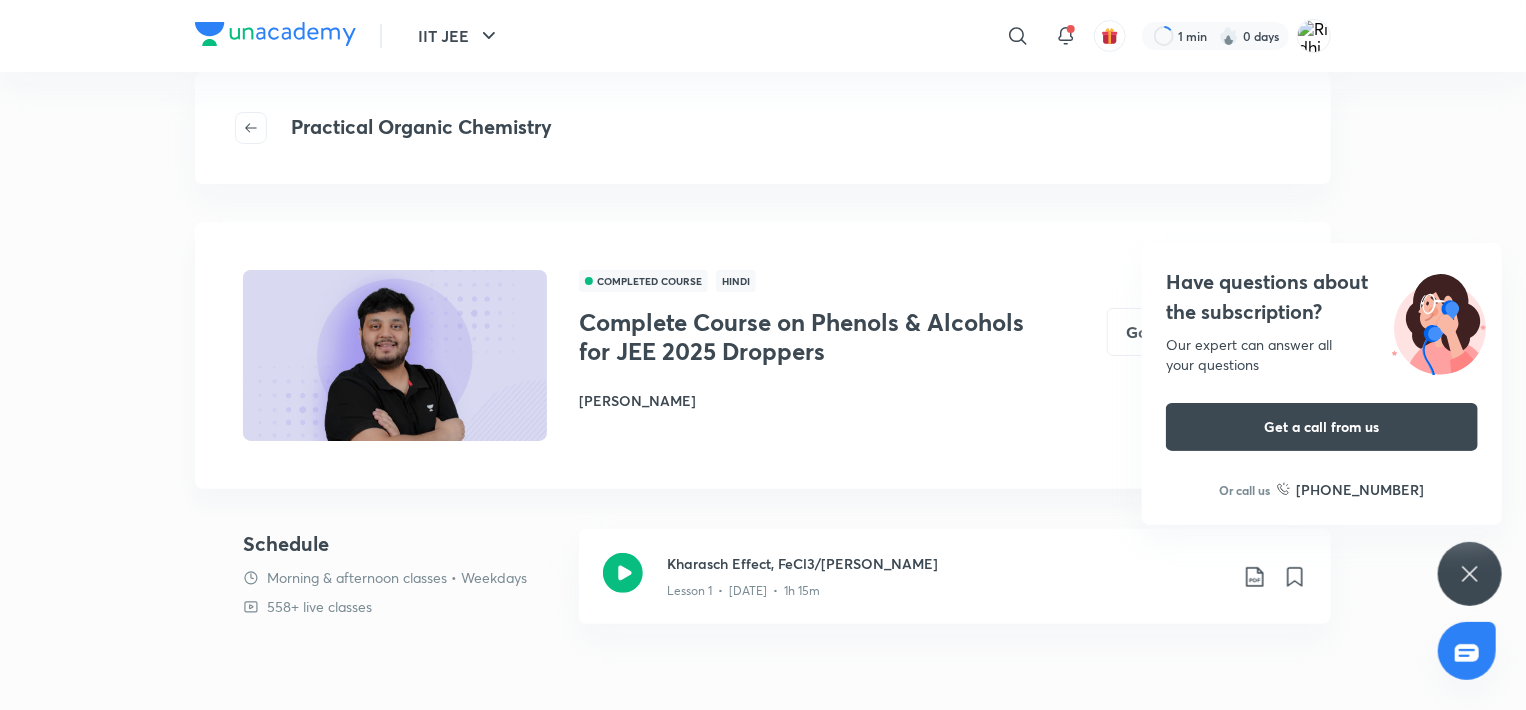 click 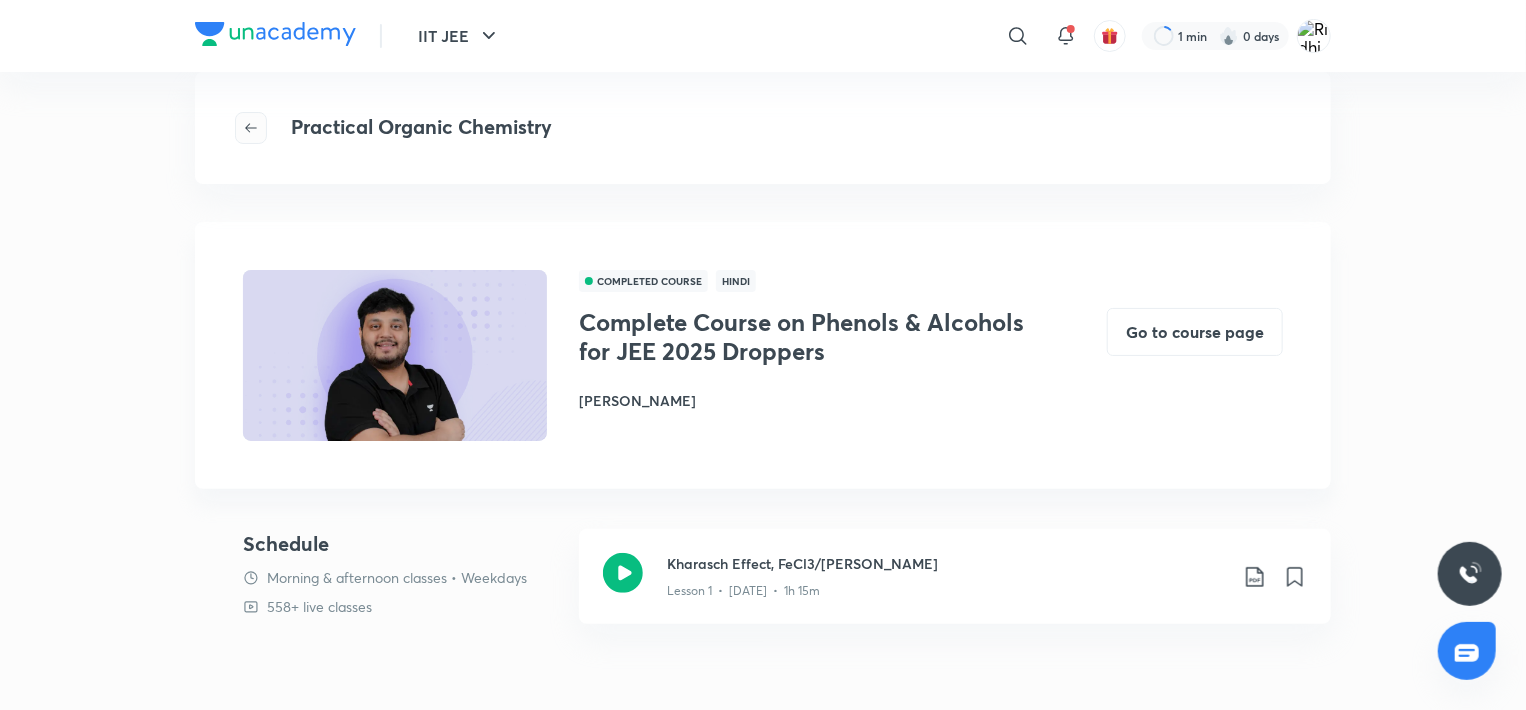 click 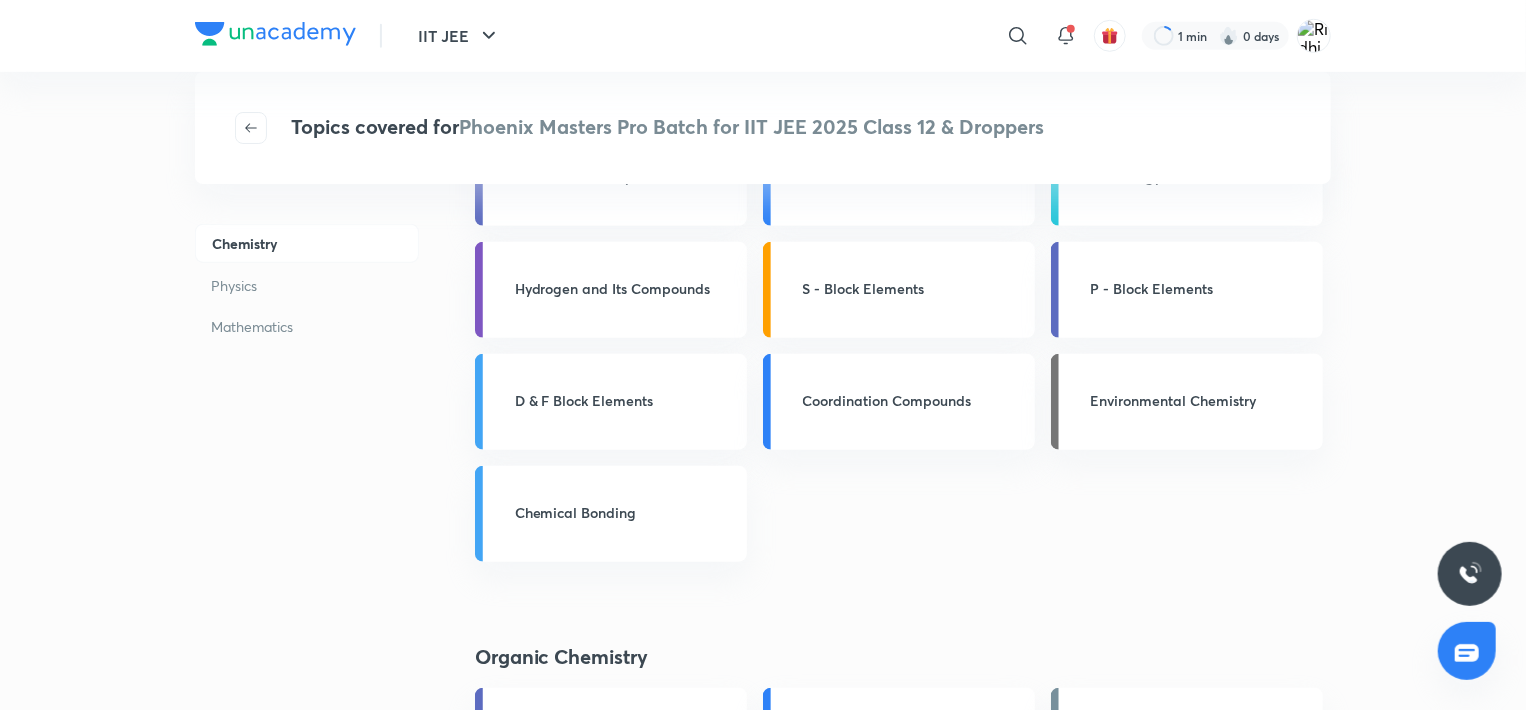 scroll, scrollTop: 0, scrollLeft: 0, axis: both 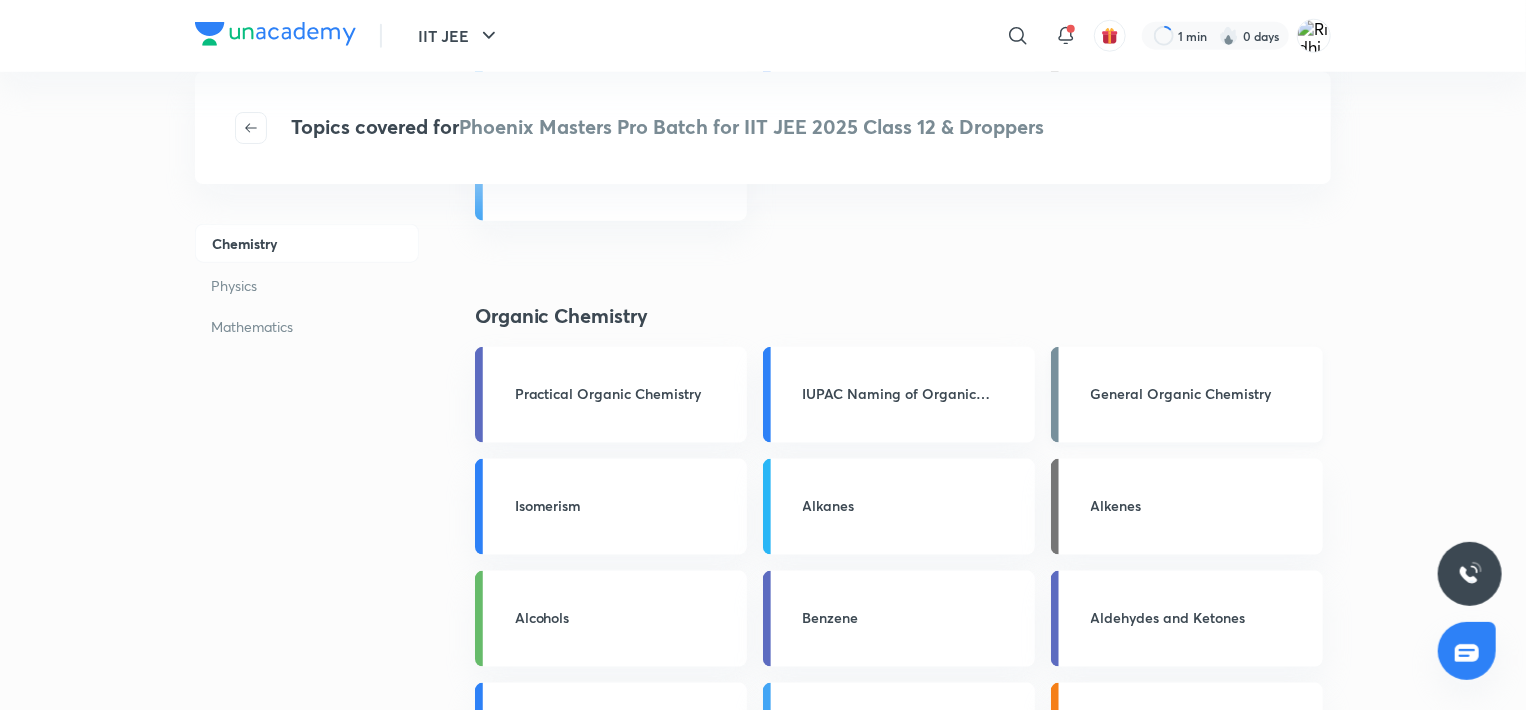 click on "General Organic Chemistry" at bounding box center [1201, 393] 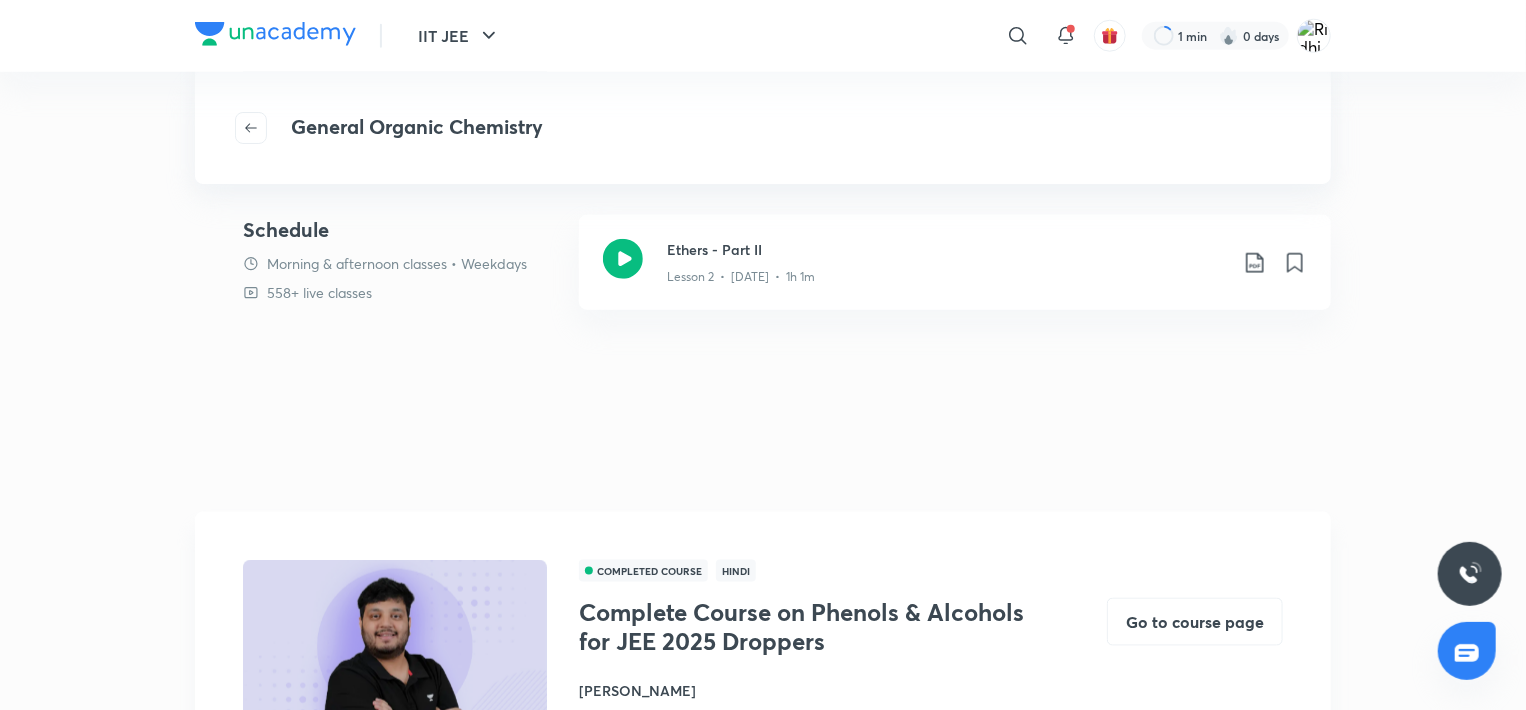scroll, scrollTop: 0, scrollLeft: 0, axis: both 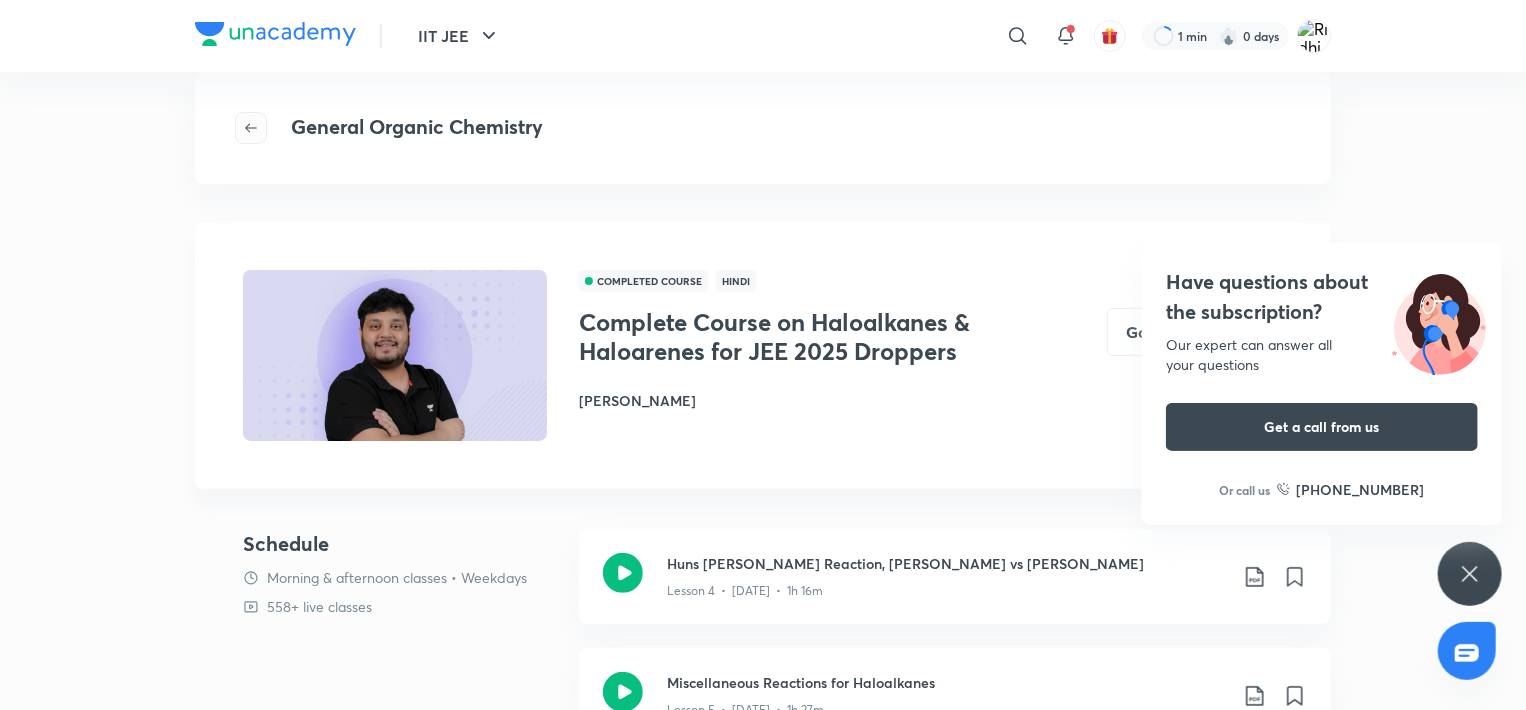 click 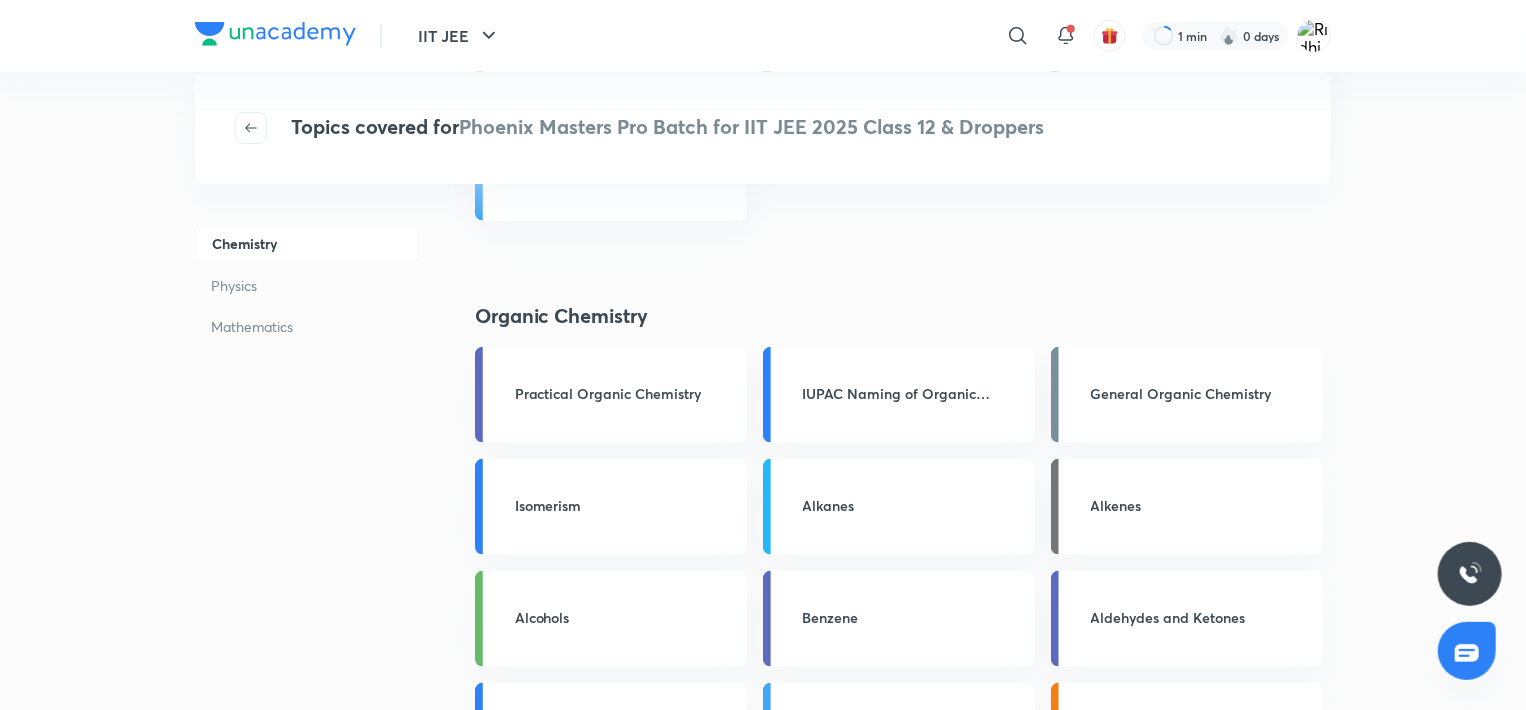 scroll, scrollTop: 0, scrollLeft: 0, axis: both 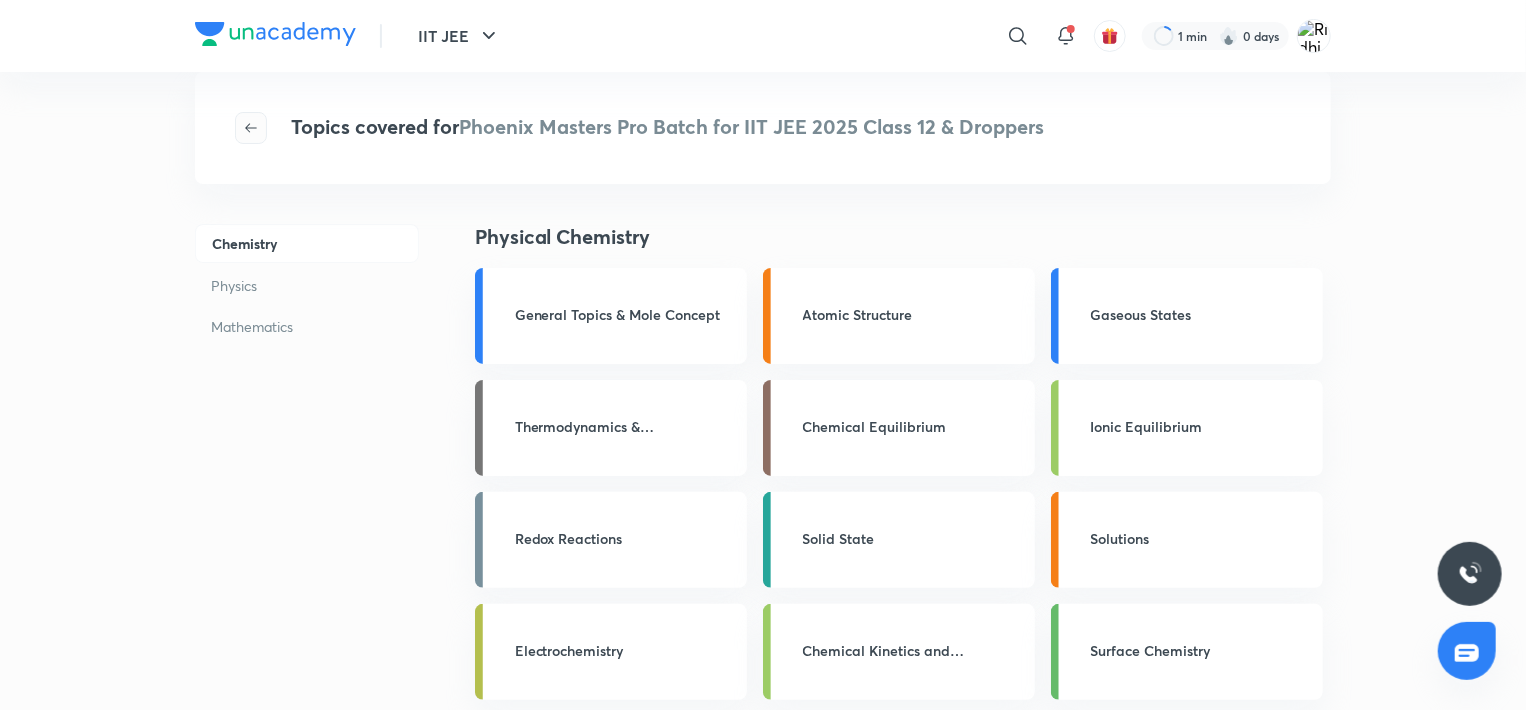 click 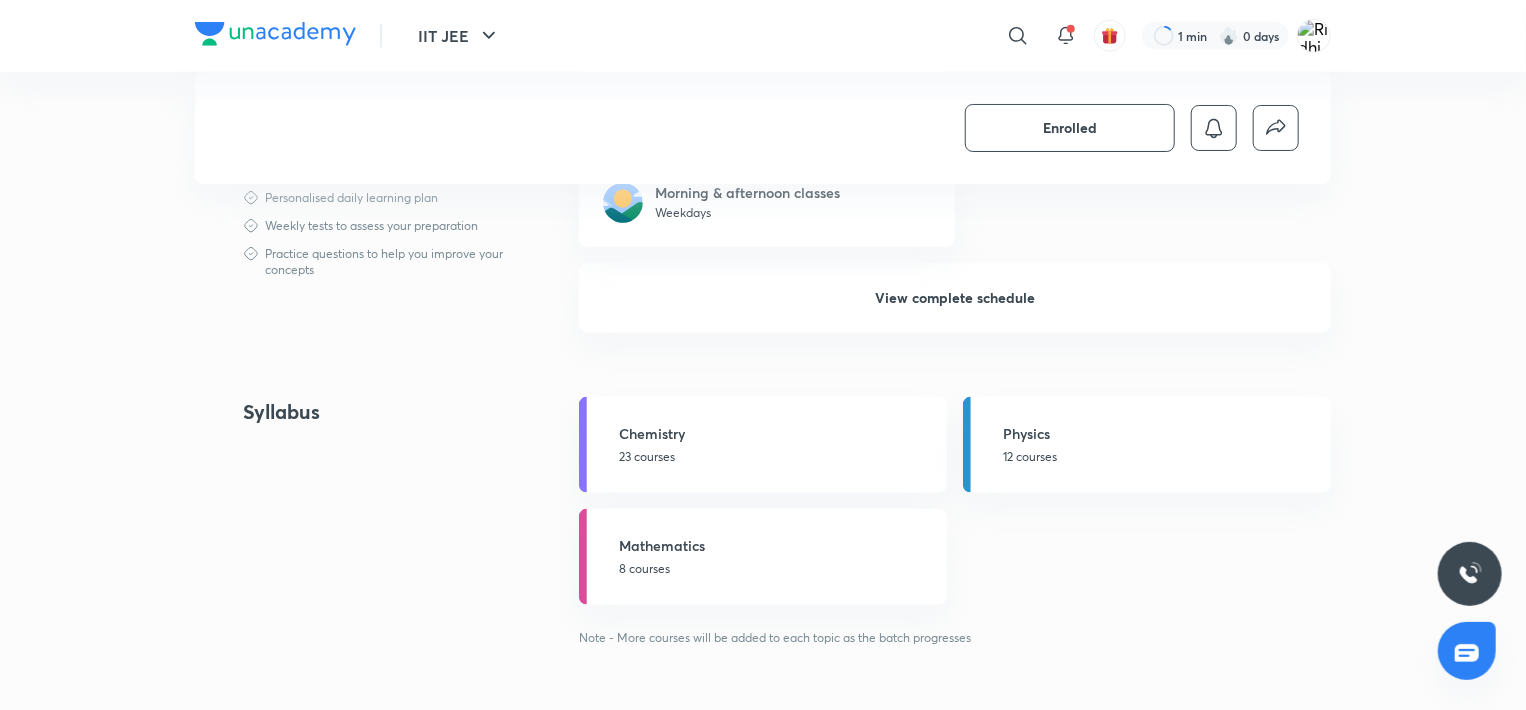 scroll, scrollTop: 1131, scrollLeft: 0, axis: vertical 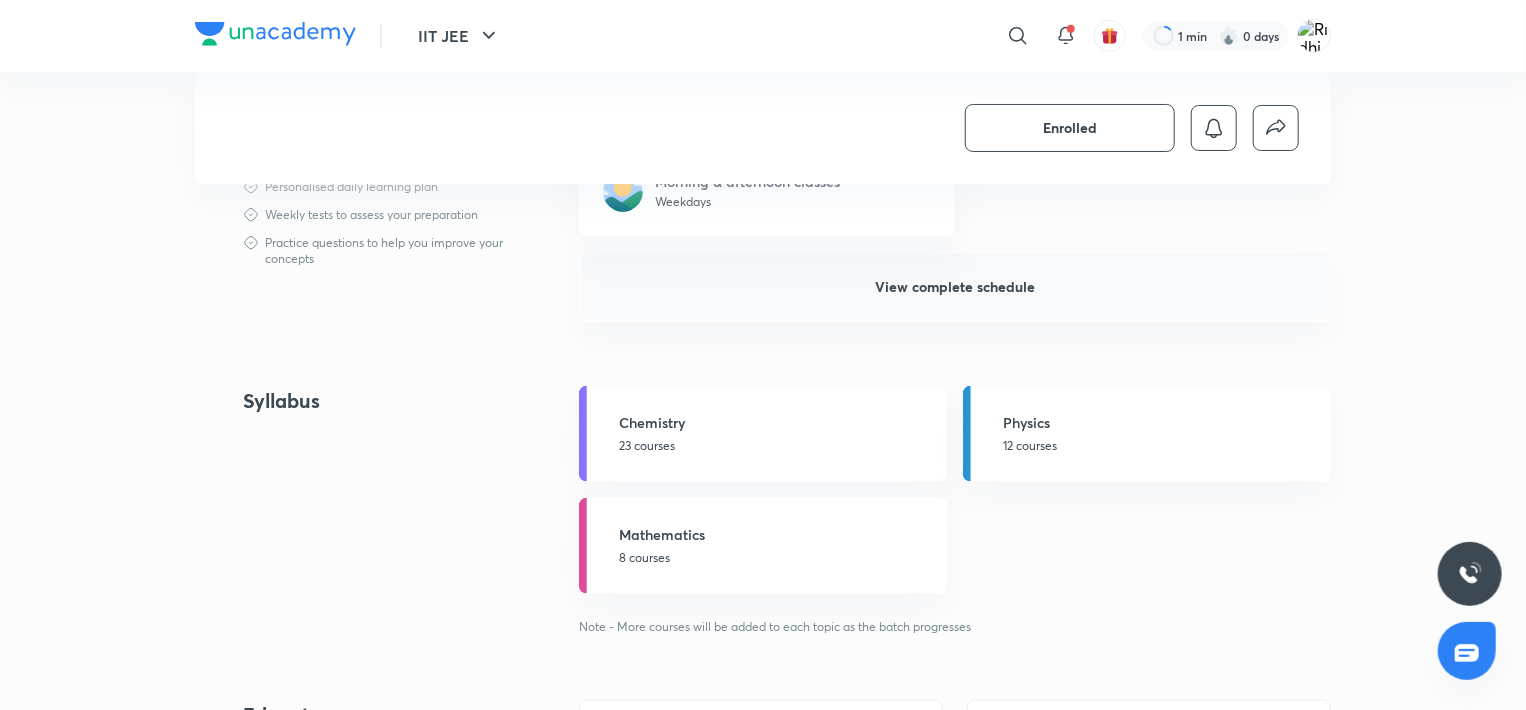 click on "View complete schedule" at bounding box center [955, 287] 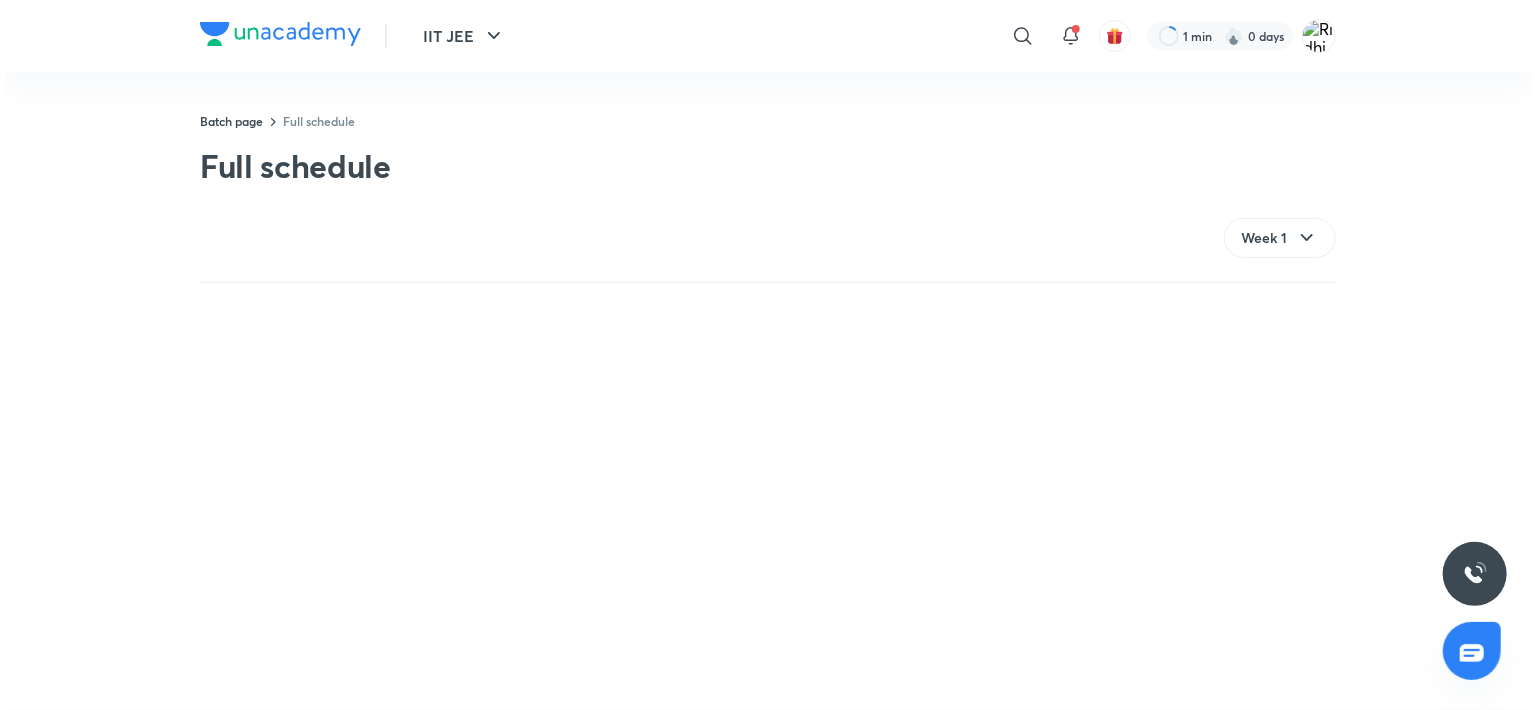 scroll, scrollTop: 0, scrollLeft: 0, axis: both 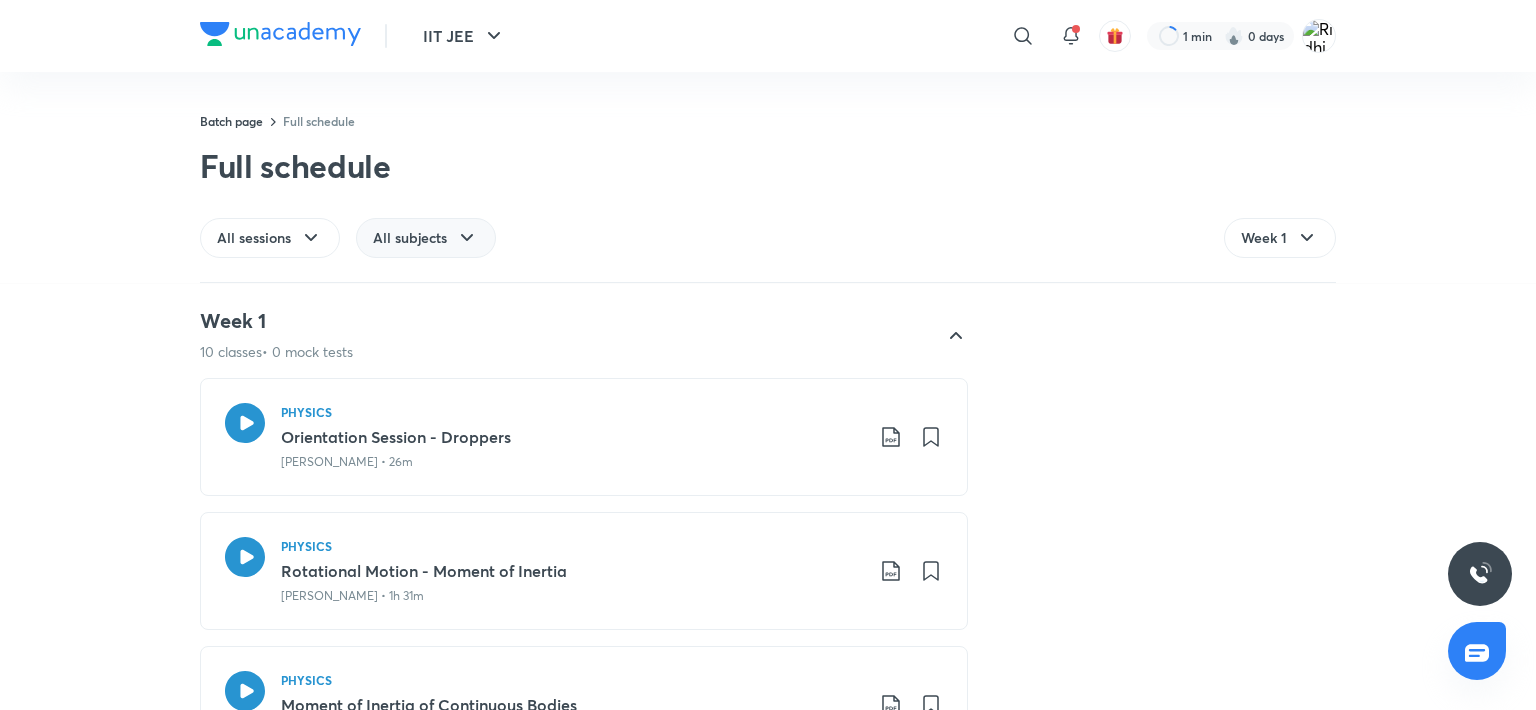 click on "All subjects" at bounding box center (410, 238) 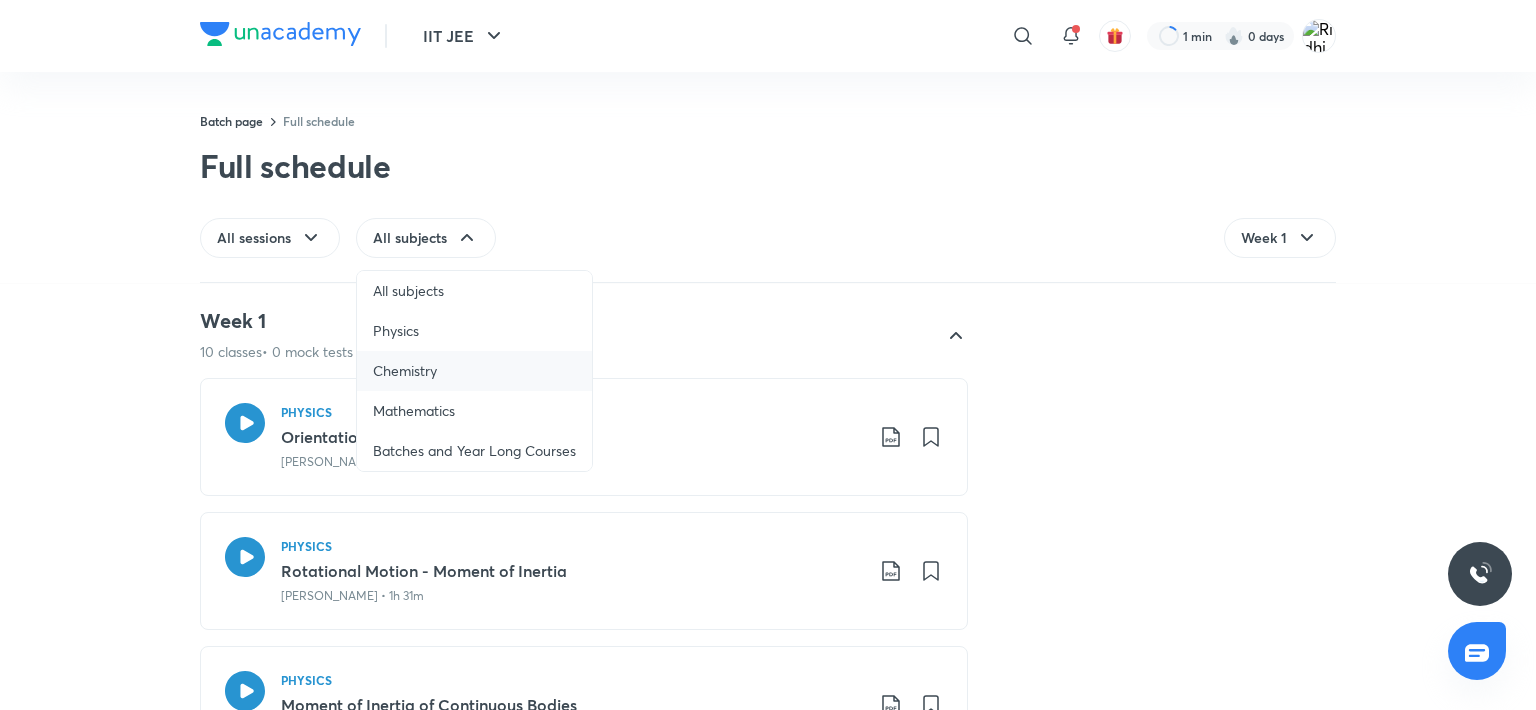 click on "Chemistry" at bounding box center [474, 371] 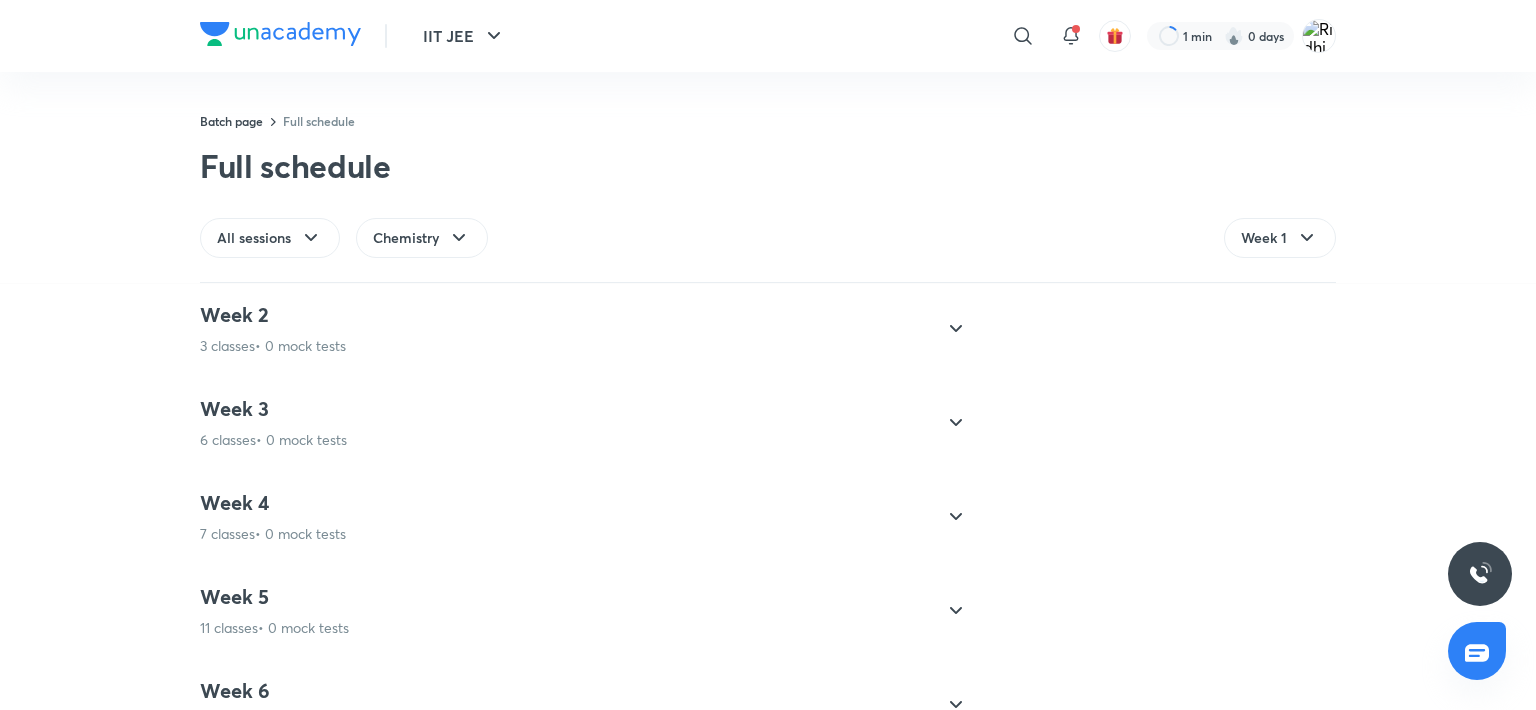scroll, scrollTop: 97, scrollLeft: 0, axis: vertical 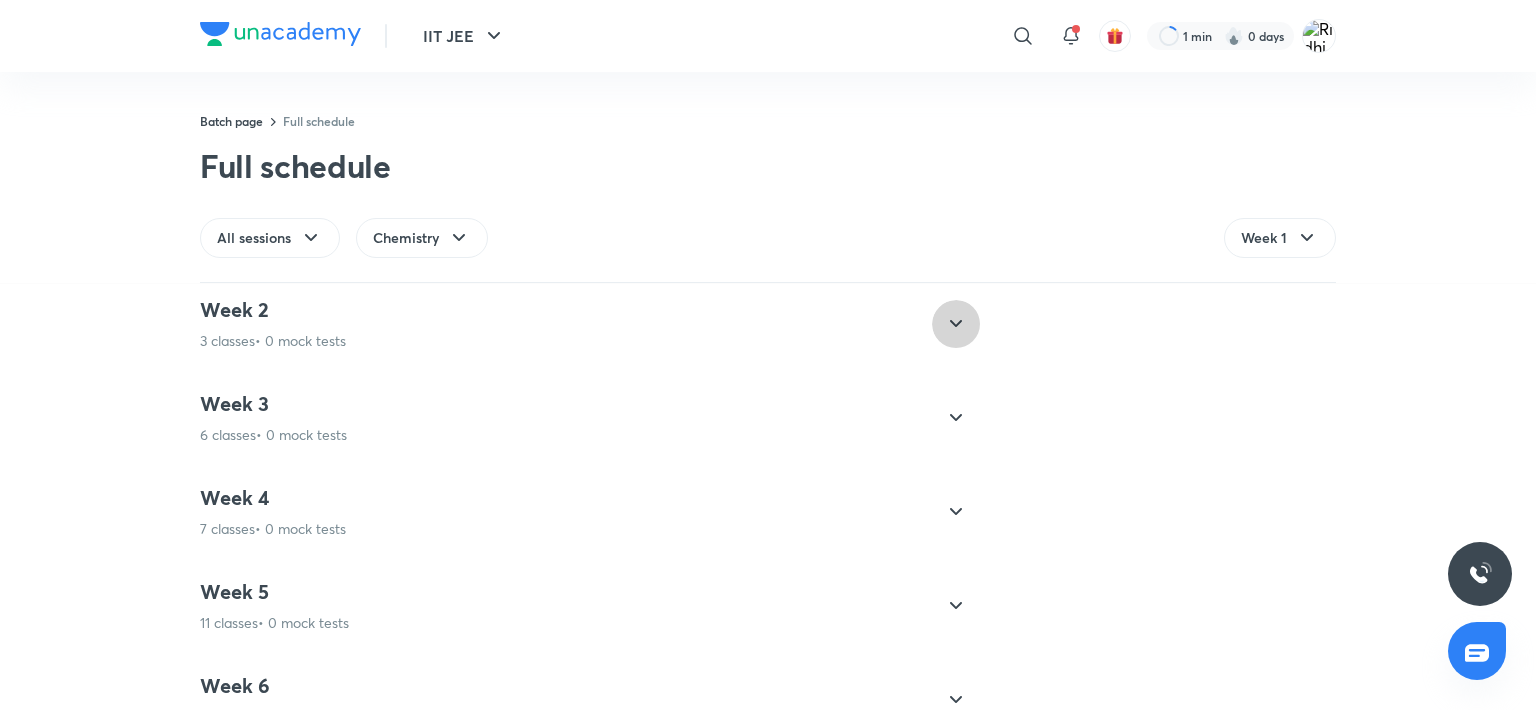 click 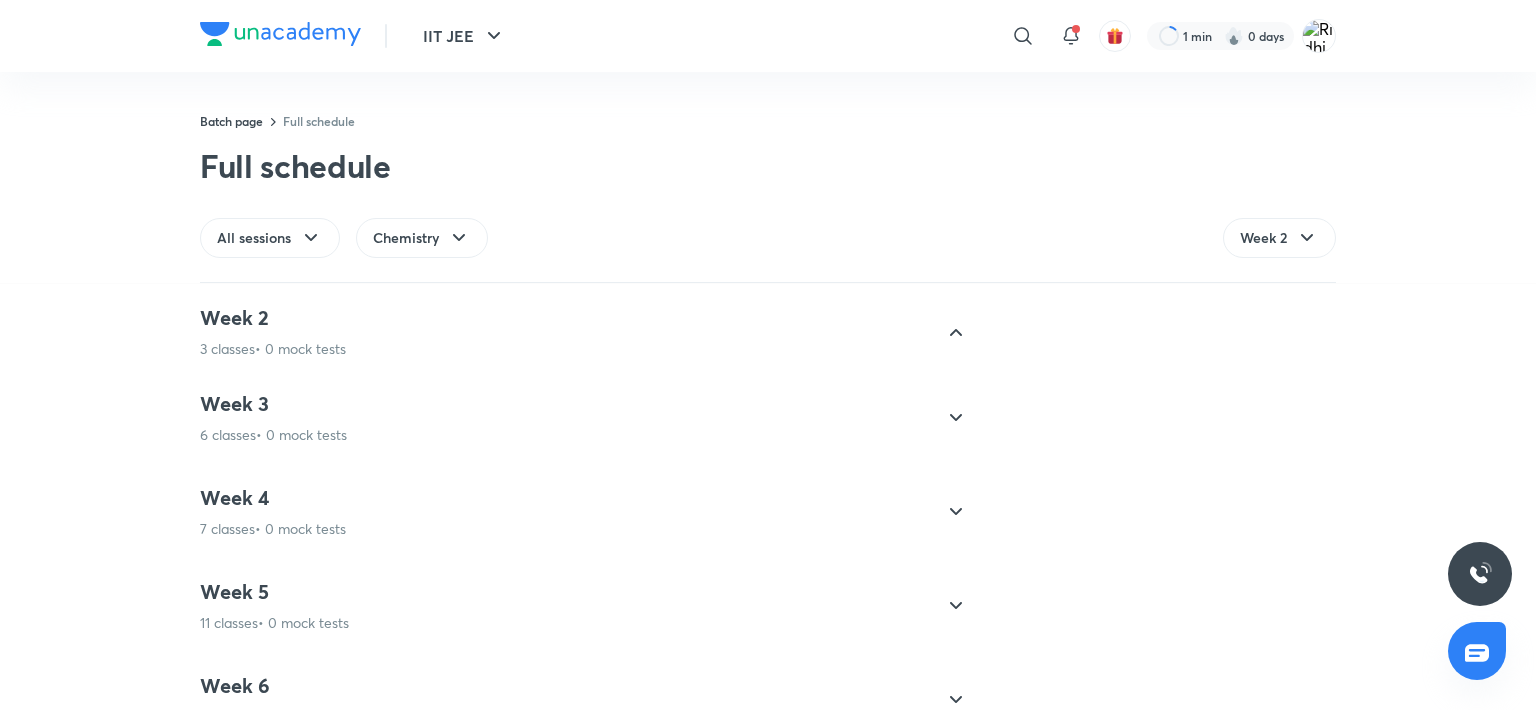 scroll, scrollTop: 105, scrollLeft: 0, axis: vertical 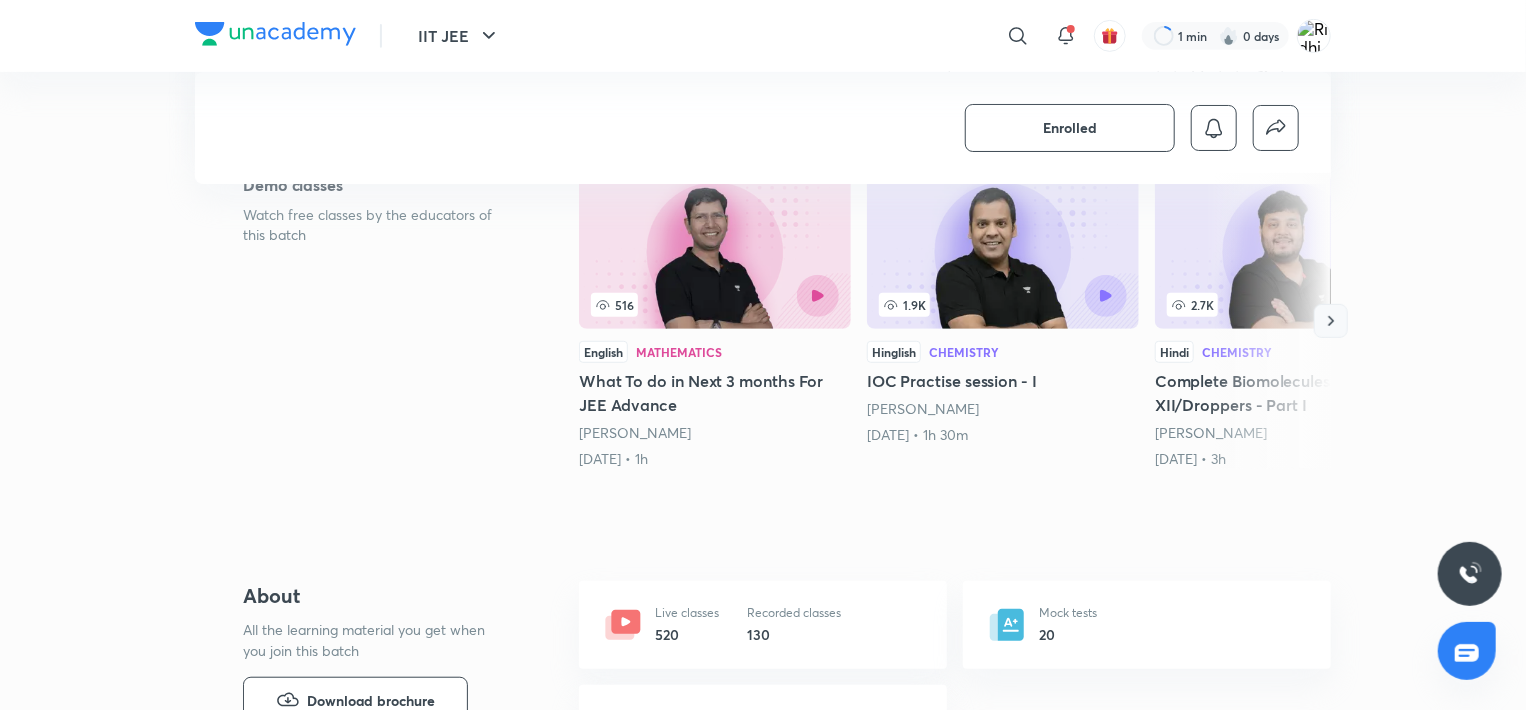 click 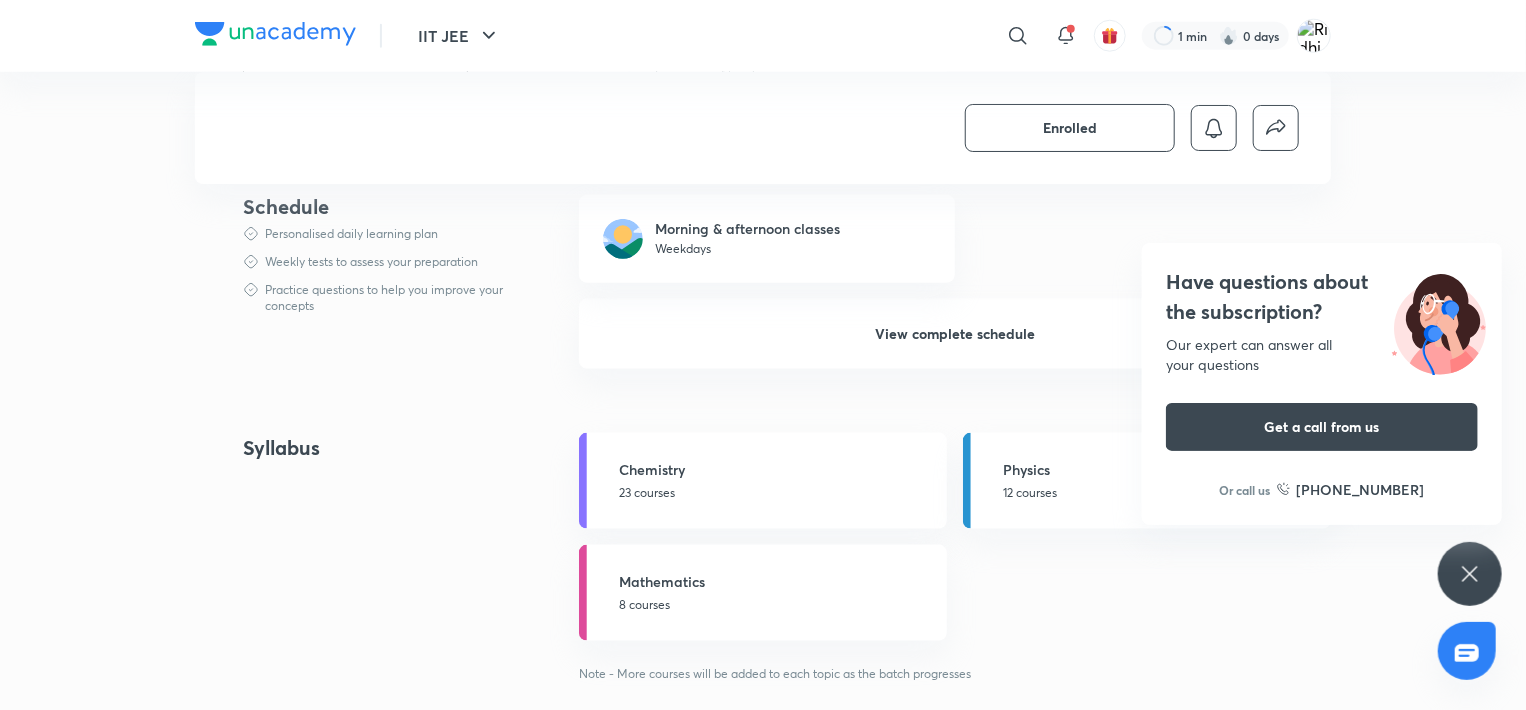 scroll, scrollTop: 1157, scrollLeft: 0, axis: vertical 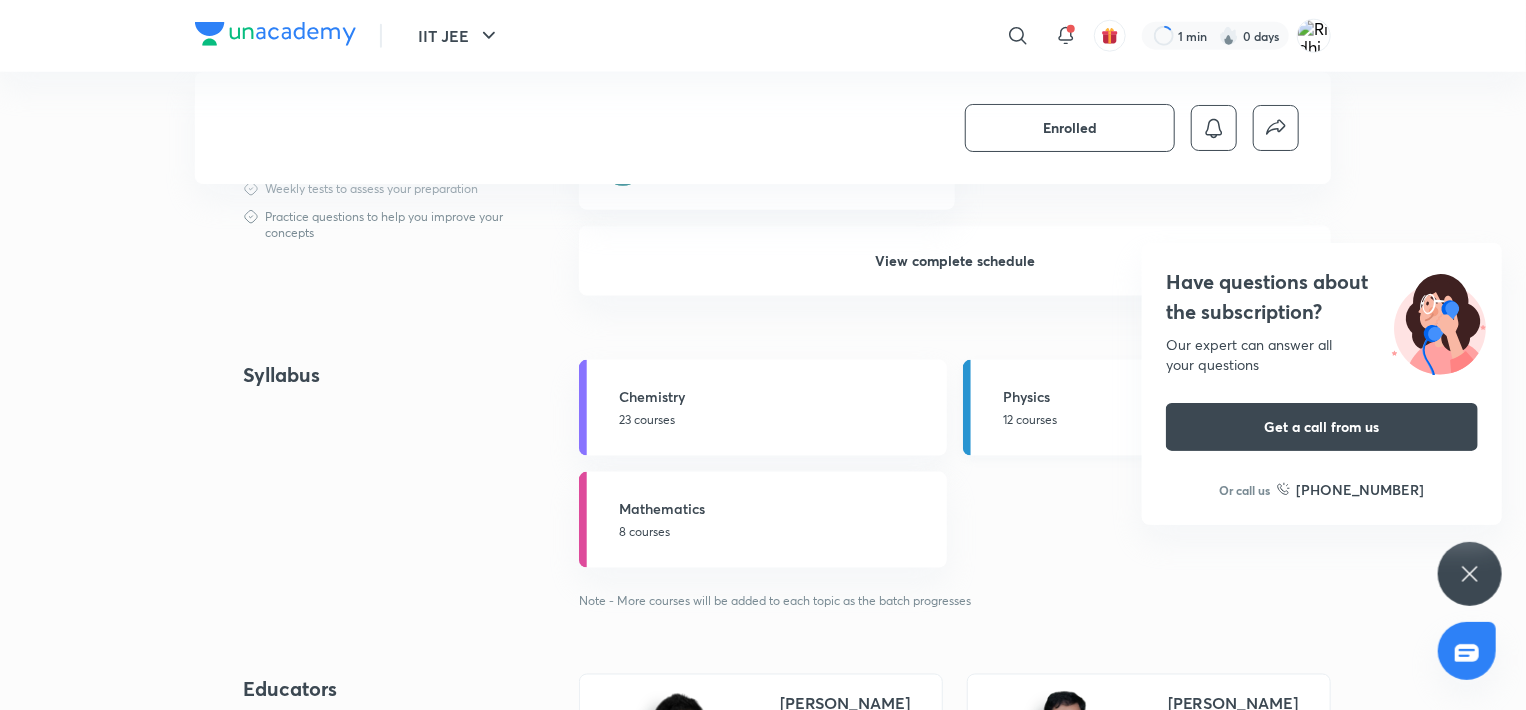 click on "Physics 12 courses" at bounding box center [1161, 407] 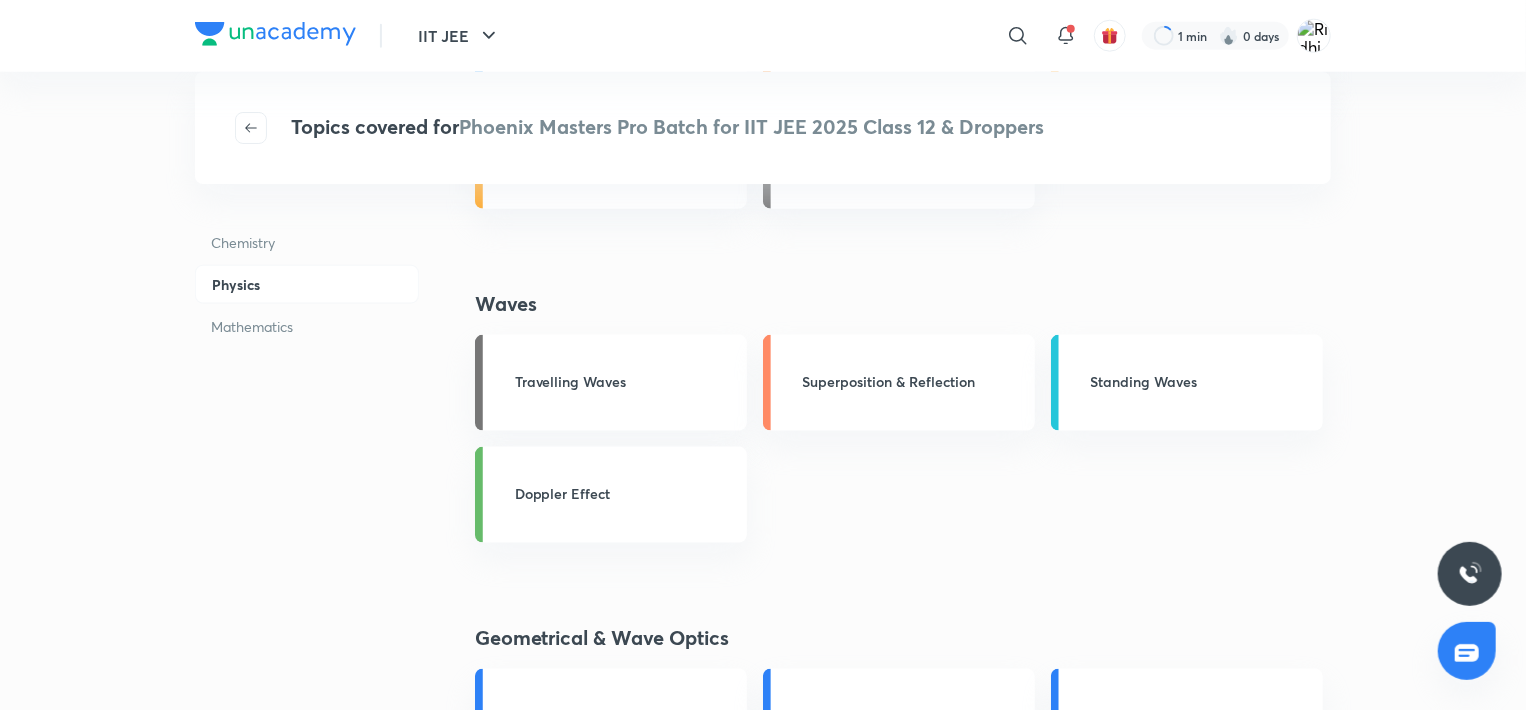 scroll, scrollTop: 0, scrollLeft: 0, axis: both 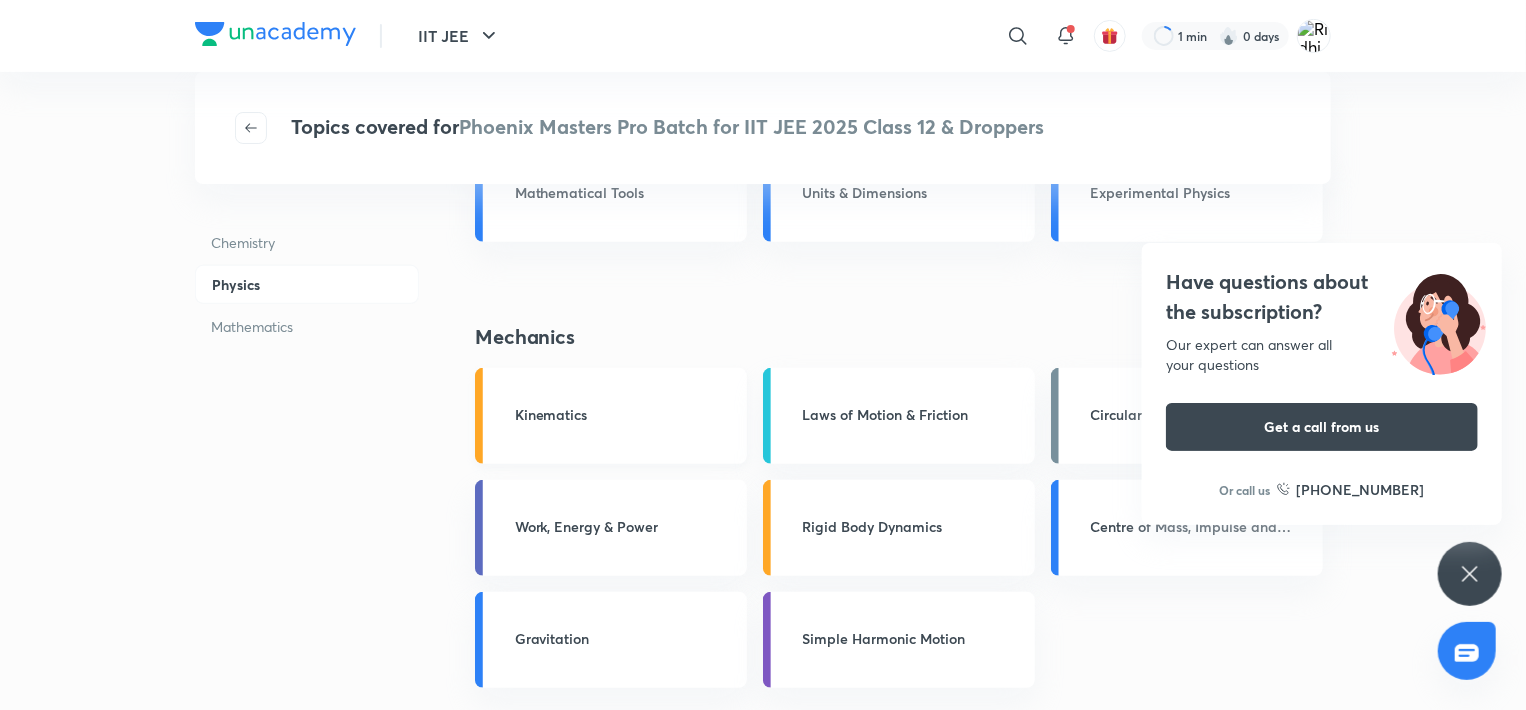 click on "Kinematics" at bounding box center (625, 414) 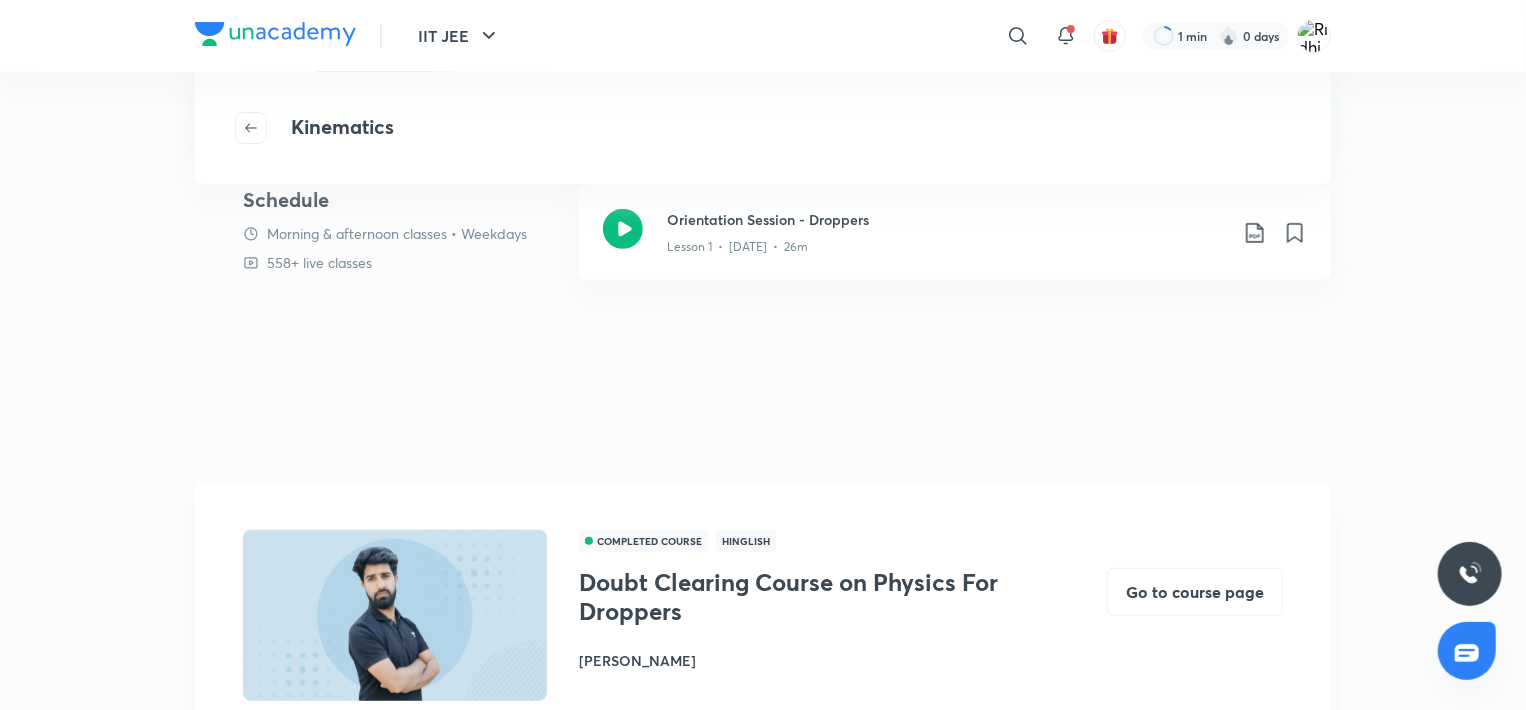 scroll, scrollTop: 0, scrollLeft: 0, axis: both 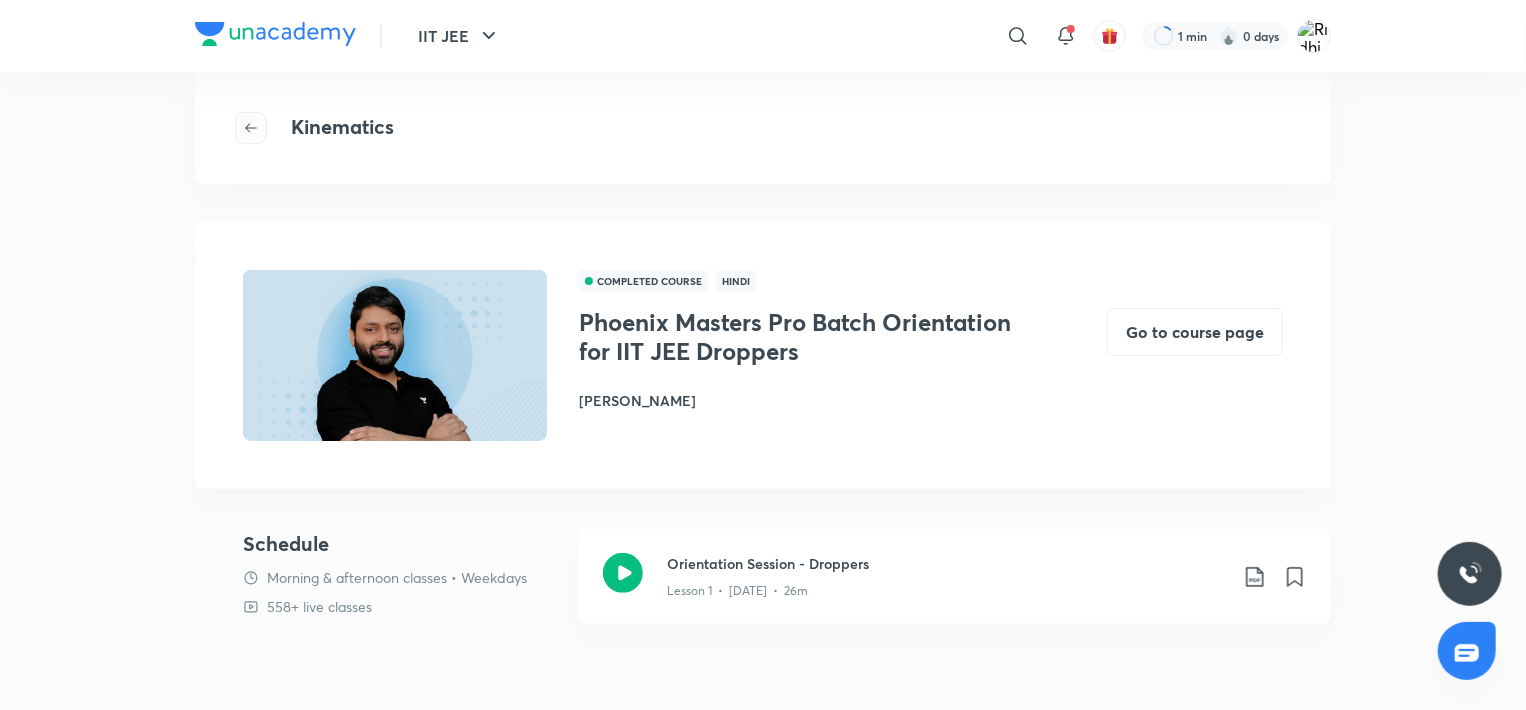 click 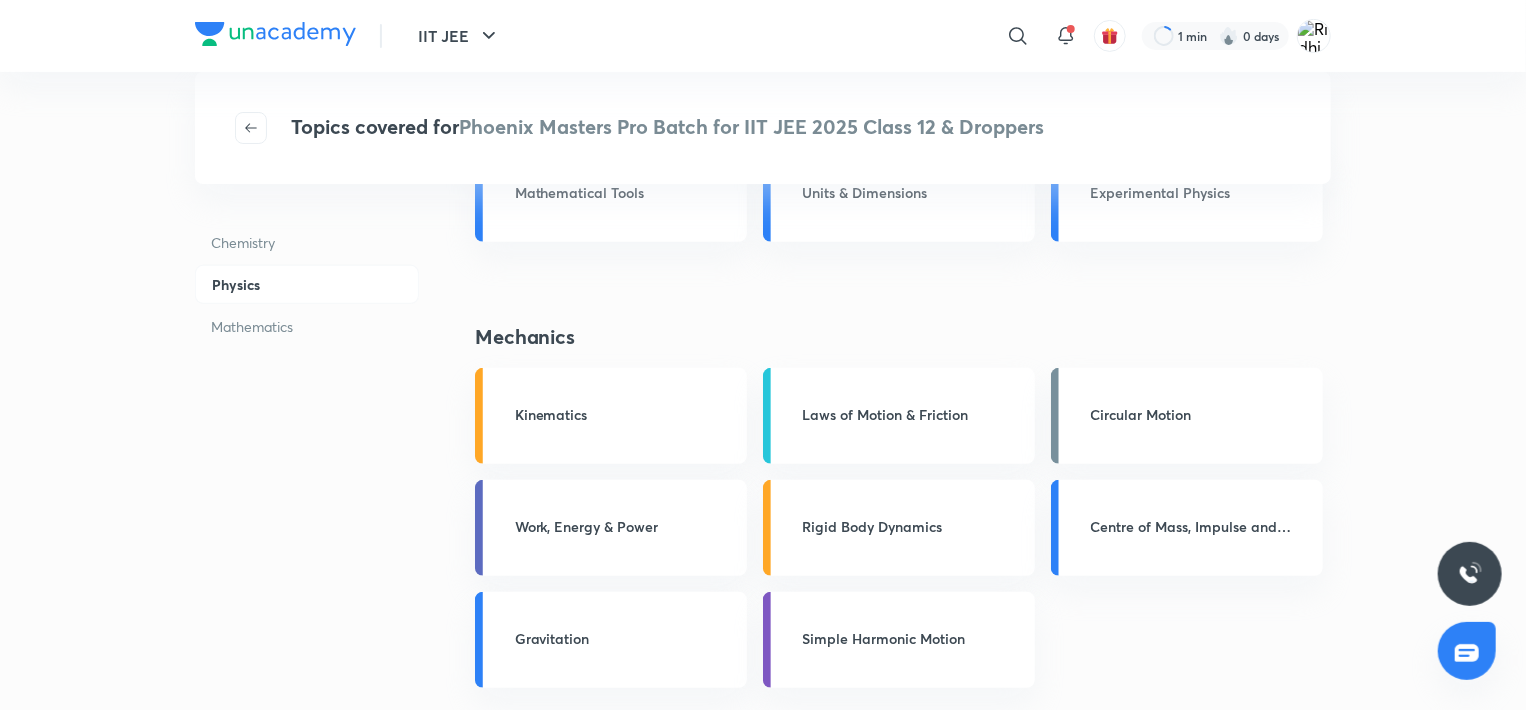 scroll, scrollTop: 0, scrollLeft: 0, axis: both 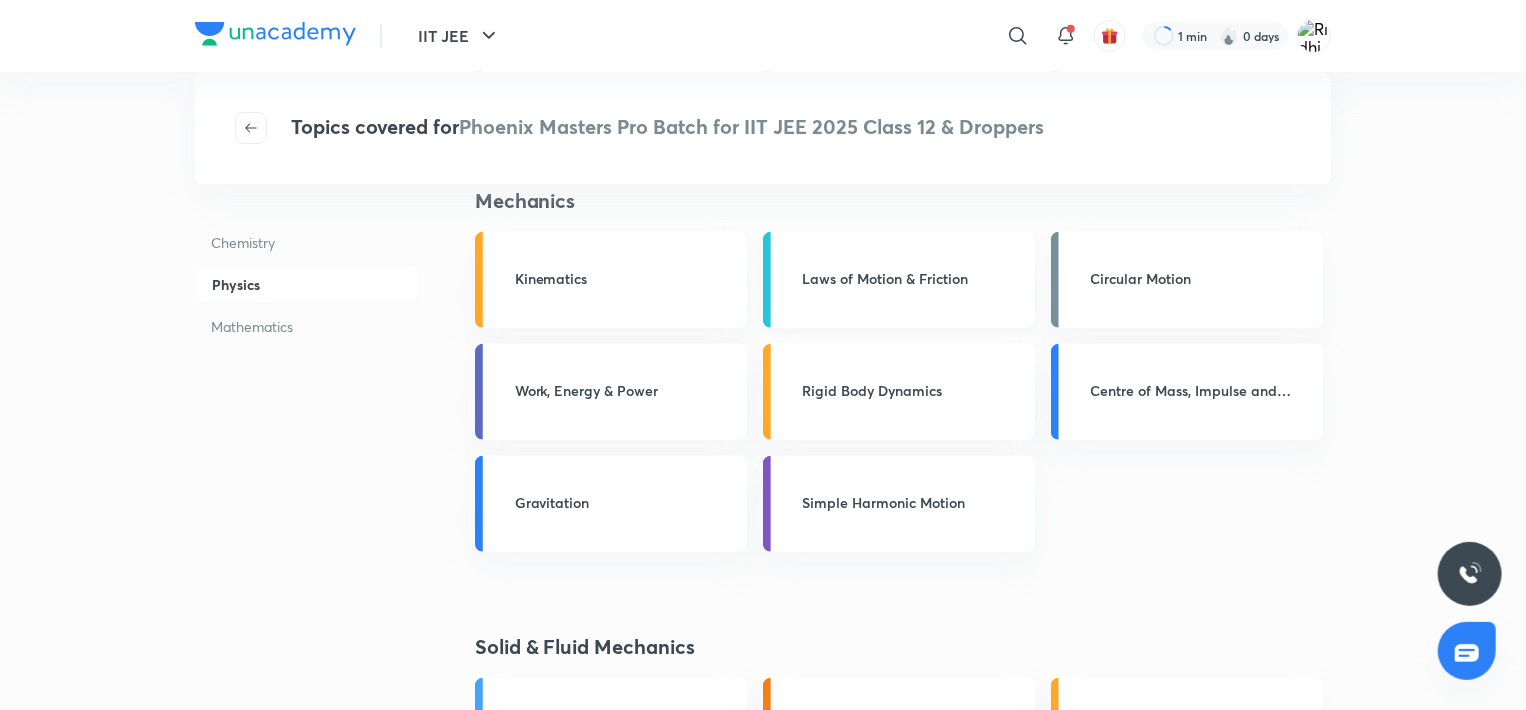 click on "Laws of Motion & Friction" at bounding box center (913, 280) 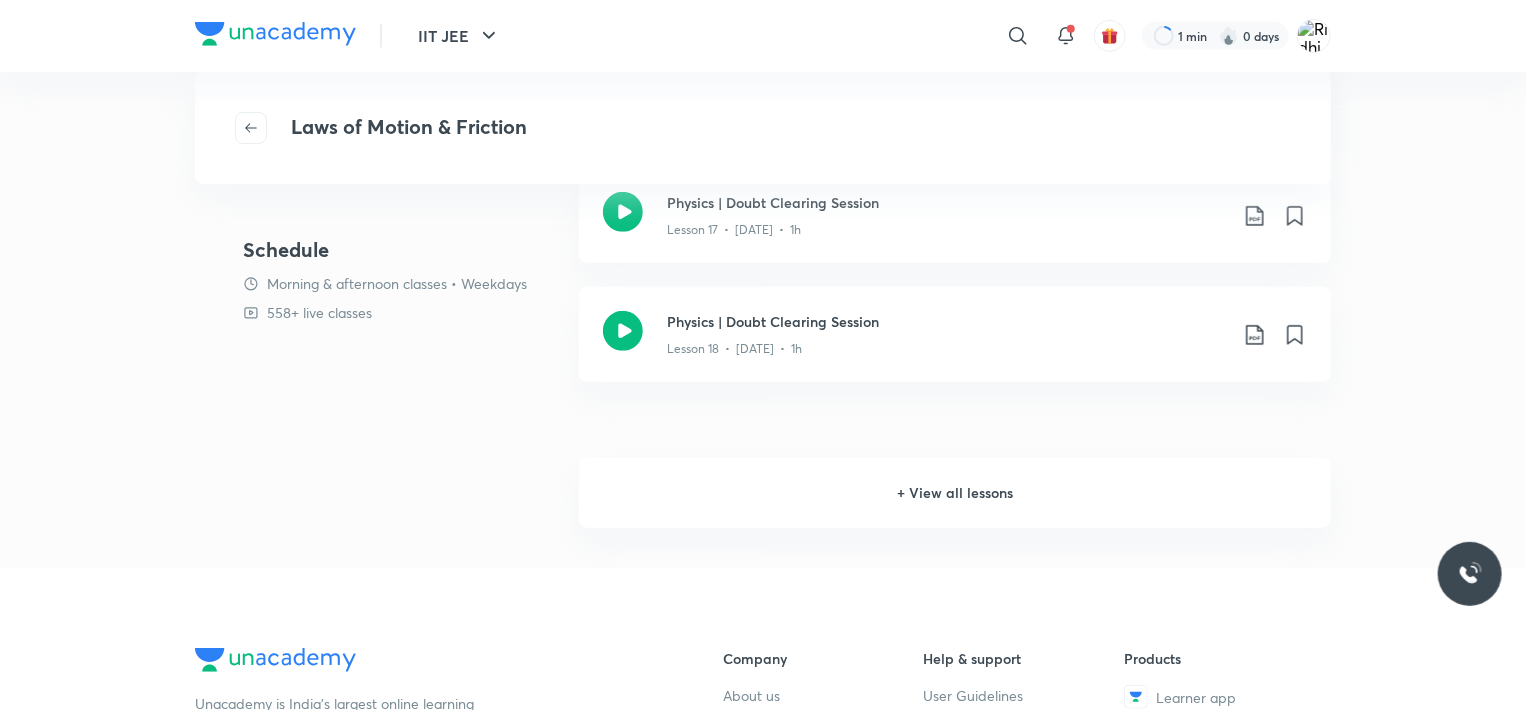 scroll, scrollTop: 0, scrollLeft: 0, axis: both 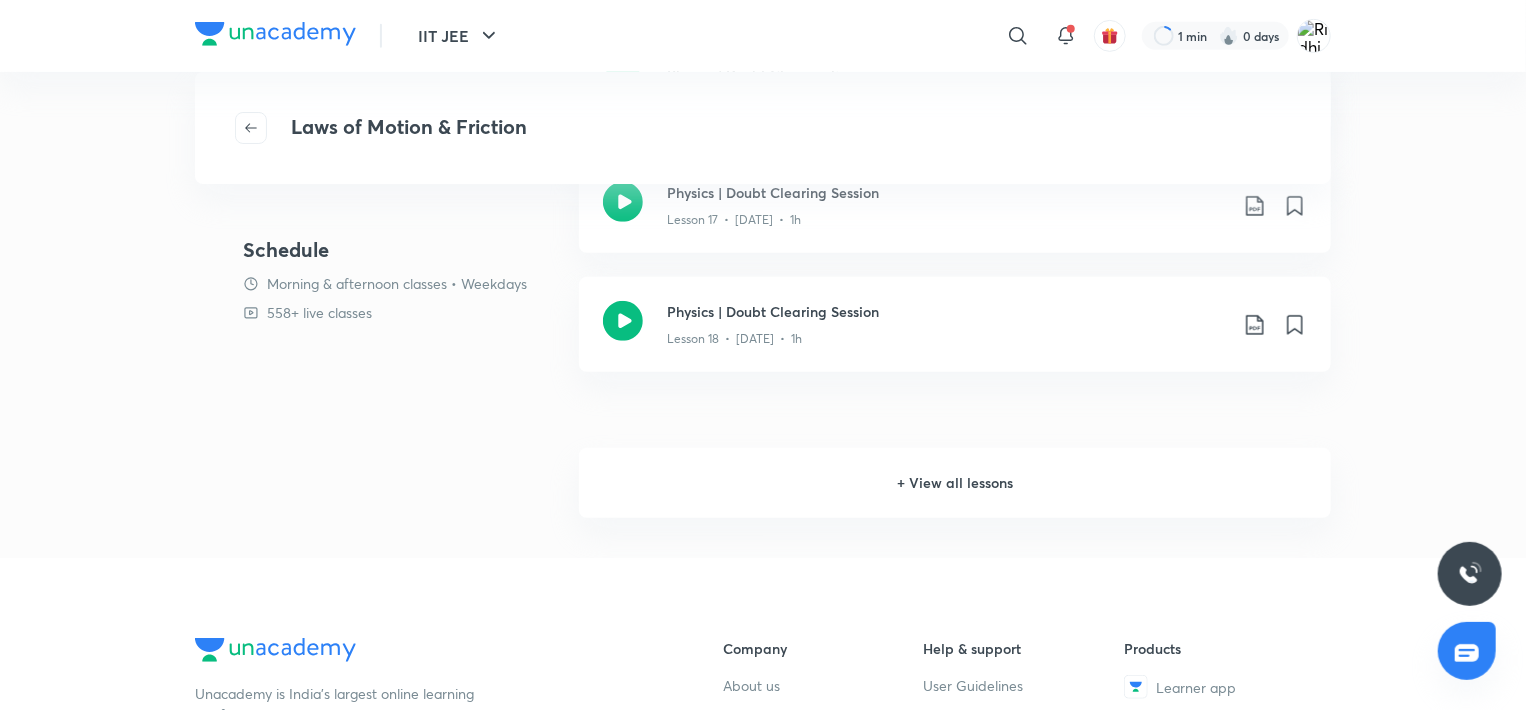 click on "+ View all lessons" at bounding box center (955, 483) 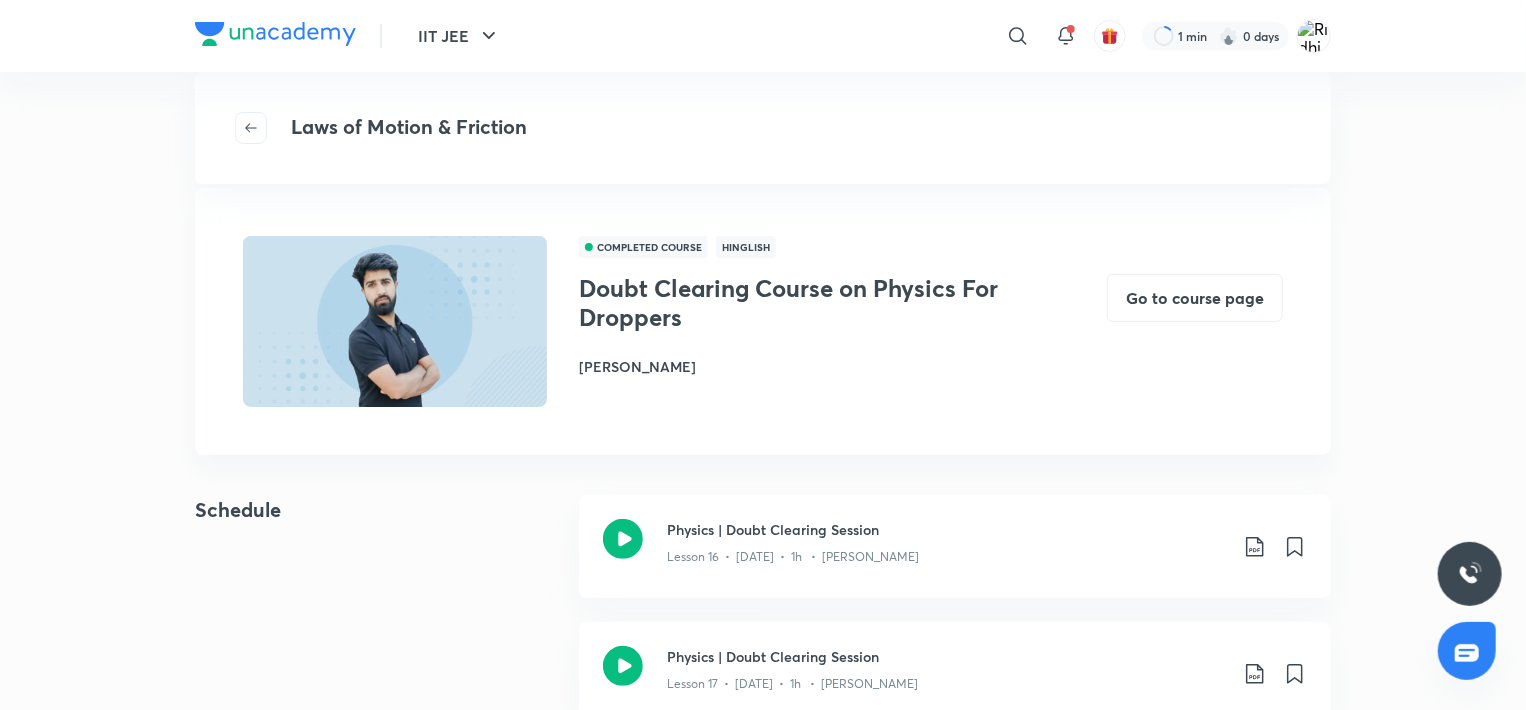 scroll, scrollTop: 0, scrollLeft: 0, axis: both 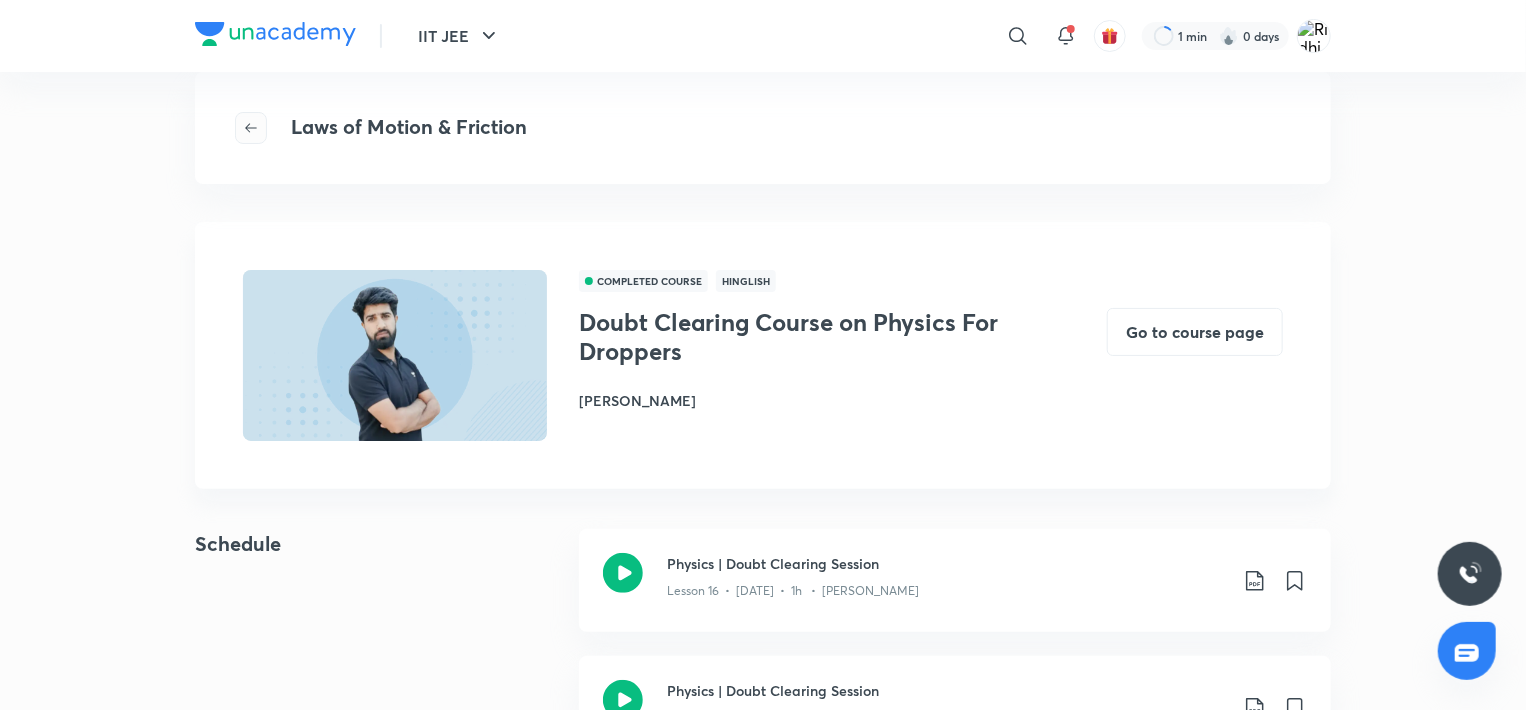 click at bounding box center (251, 128) 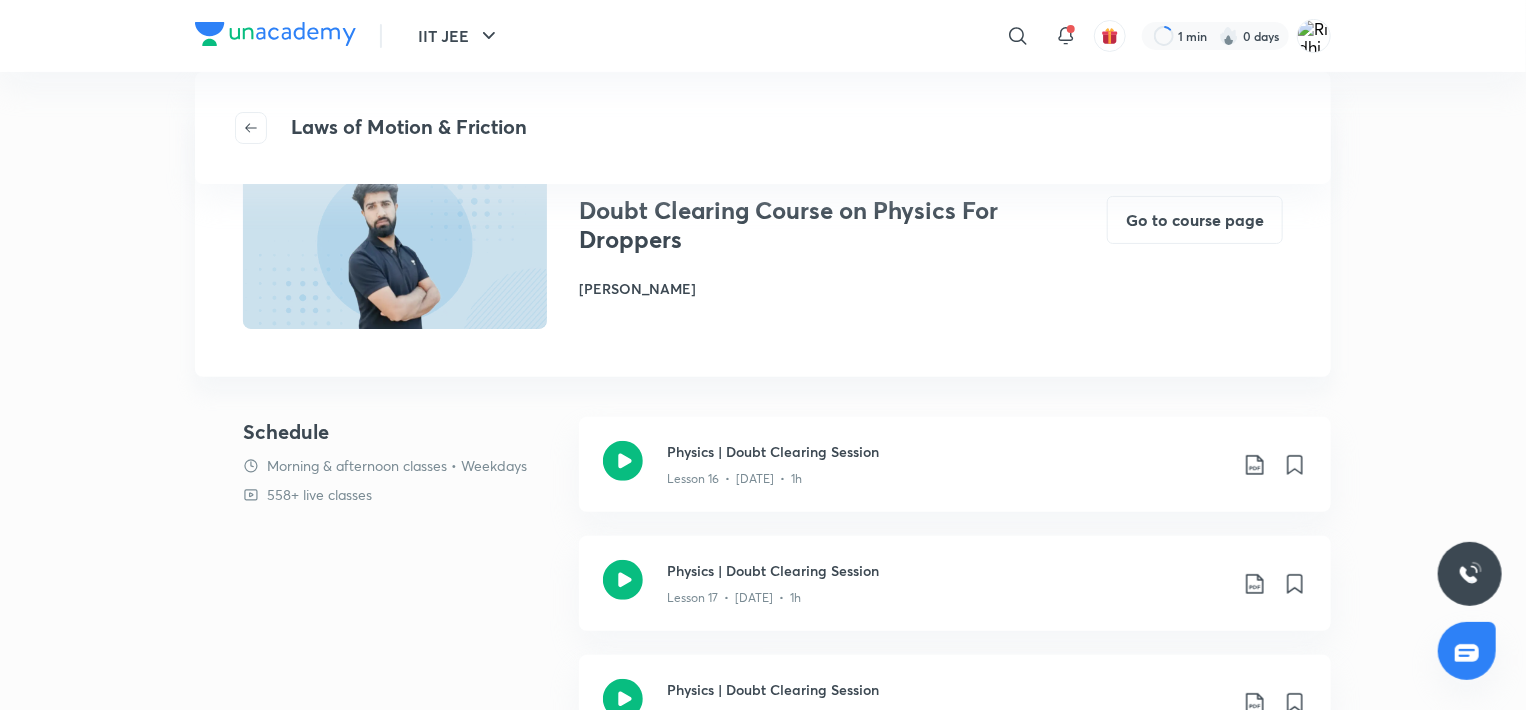 scroll, scrollTop: 0, scrollLeft: 0, axis: both 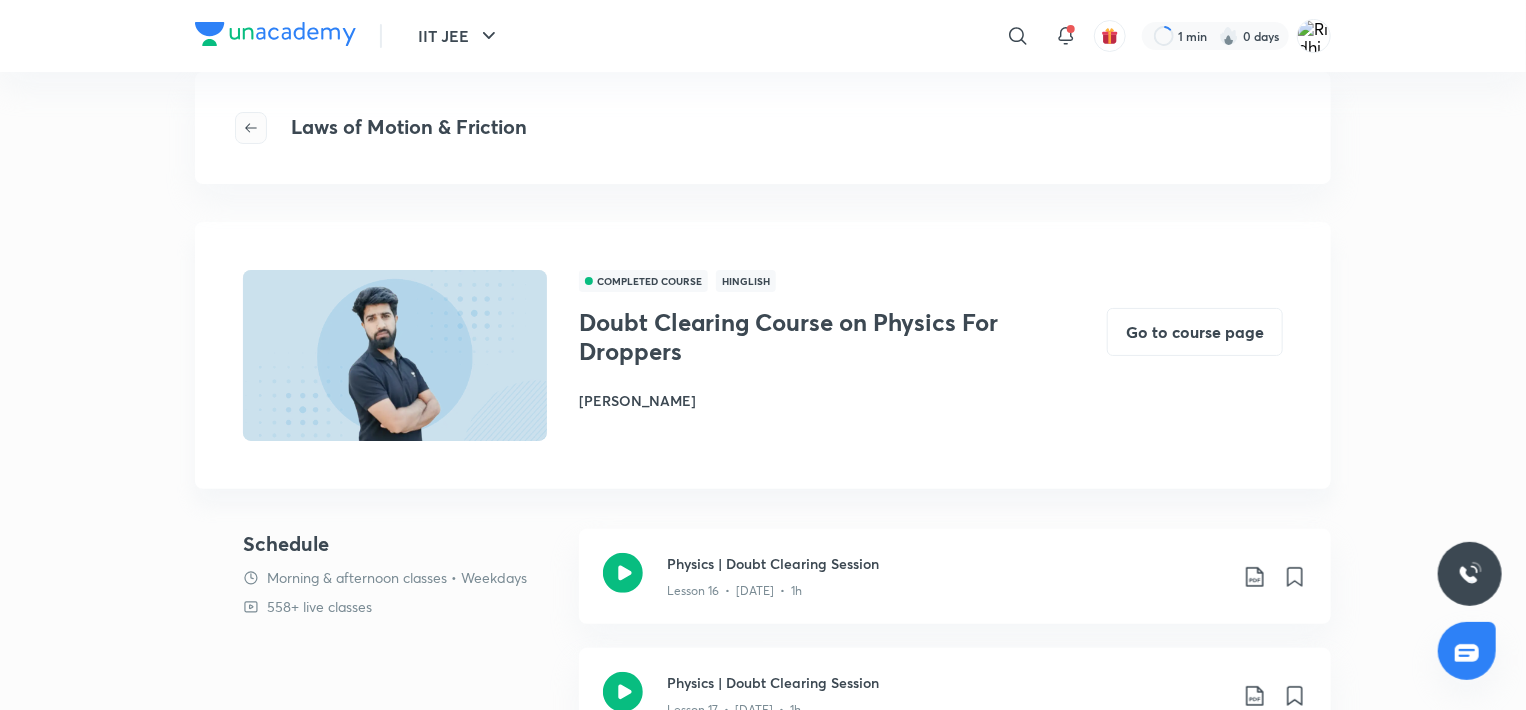 click at bounding box center [251, 128] 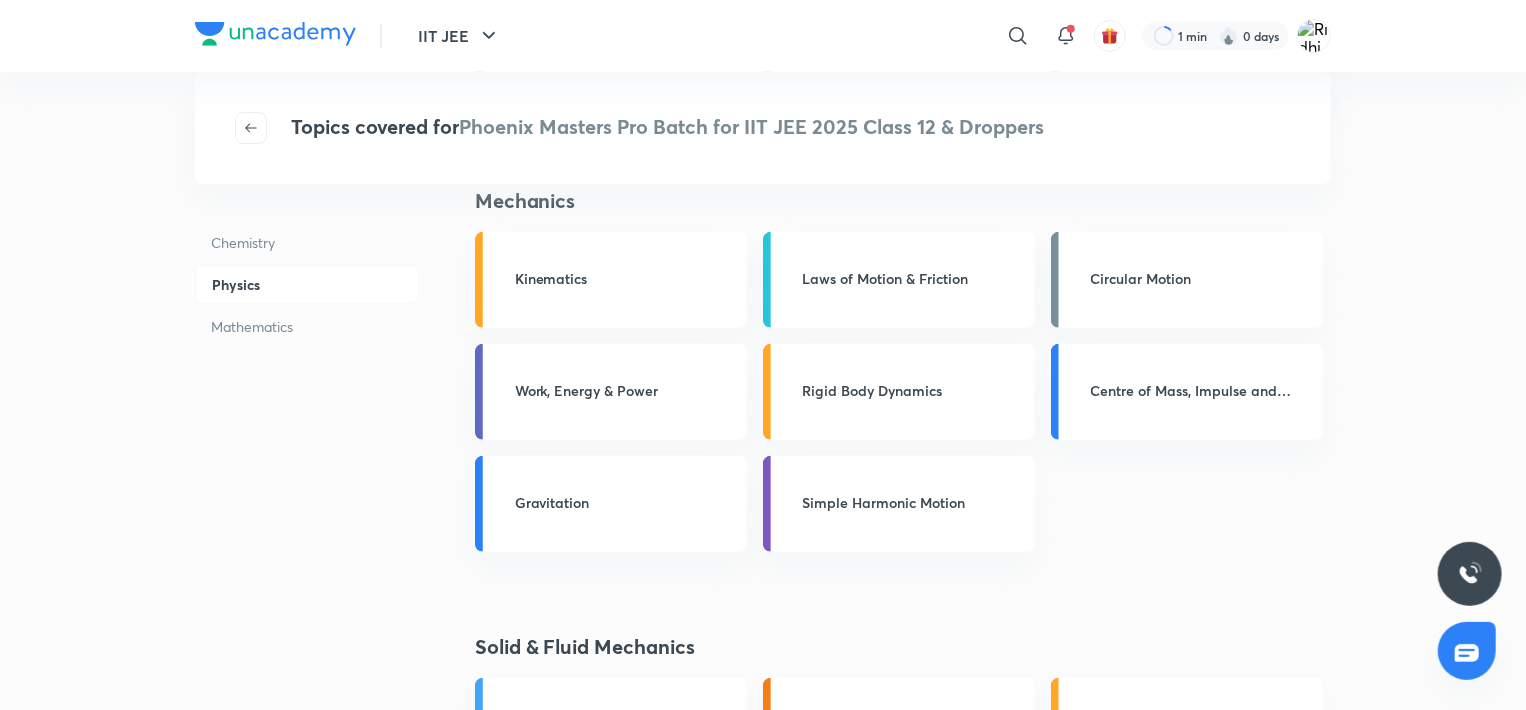 scroll, scrollTop: 0, scrollLeft: 0, axis: both 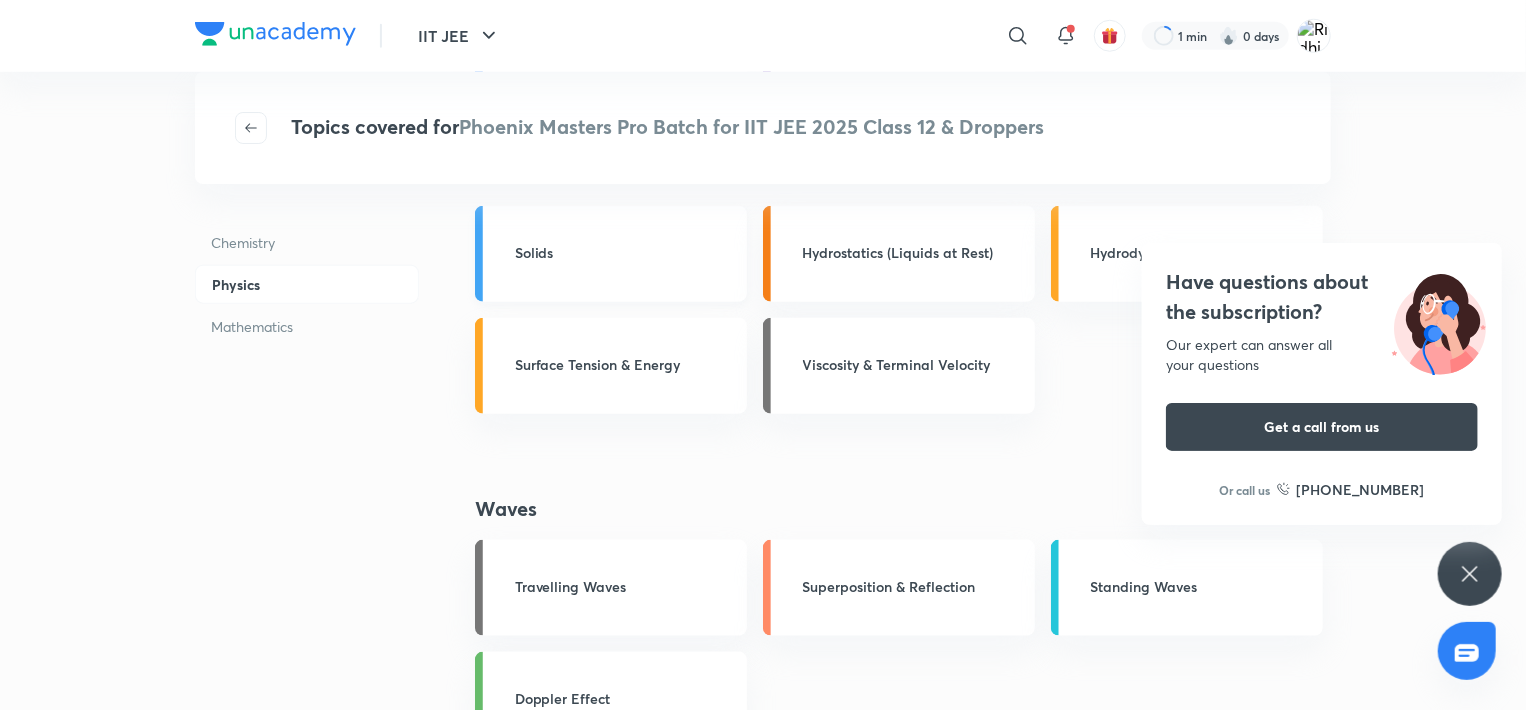 click on "Solids" at bounding box center (625, 252) 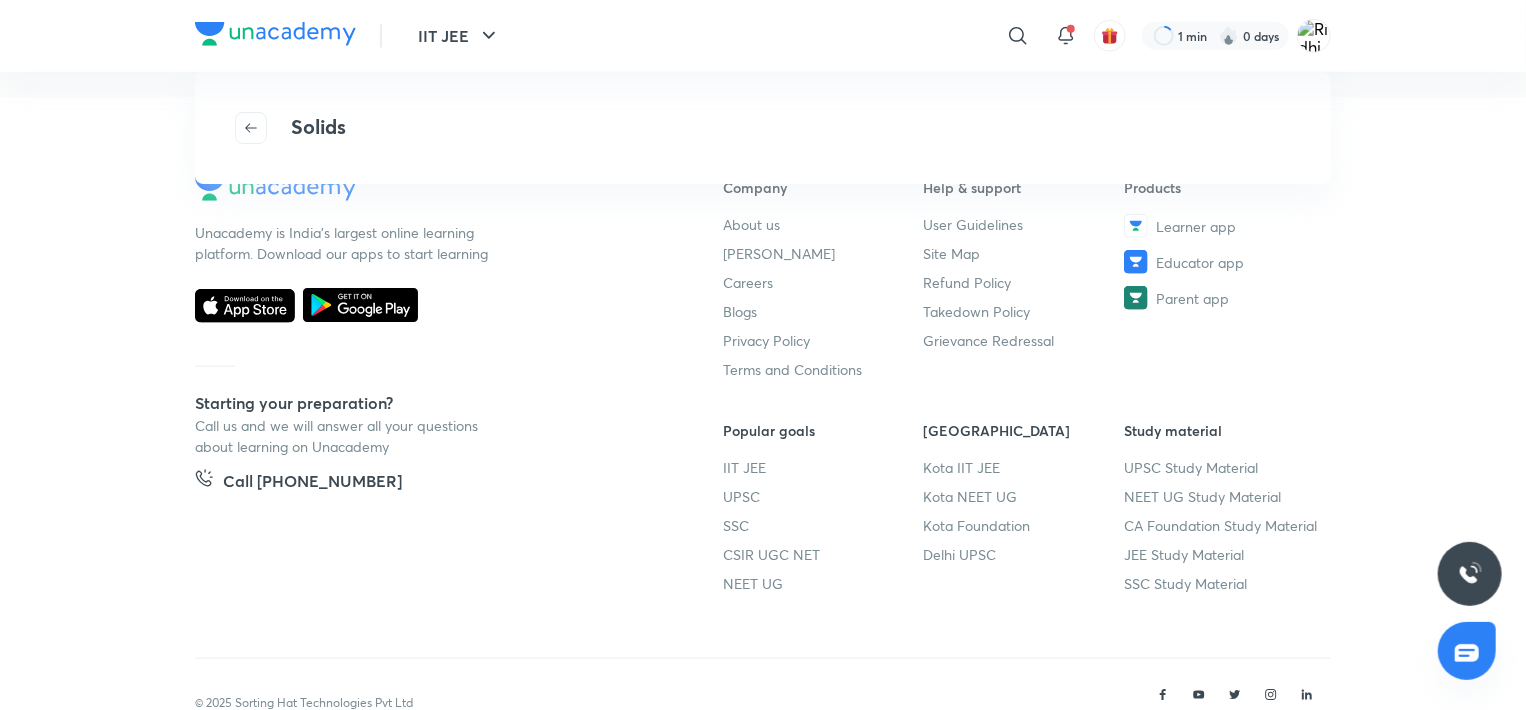 scroll, scrollTop: 0, scrollLeft: 0, axis: both 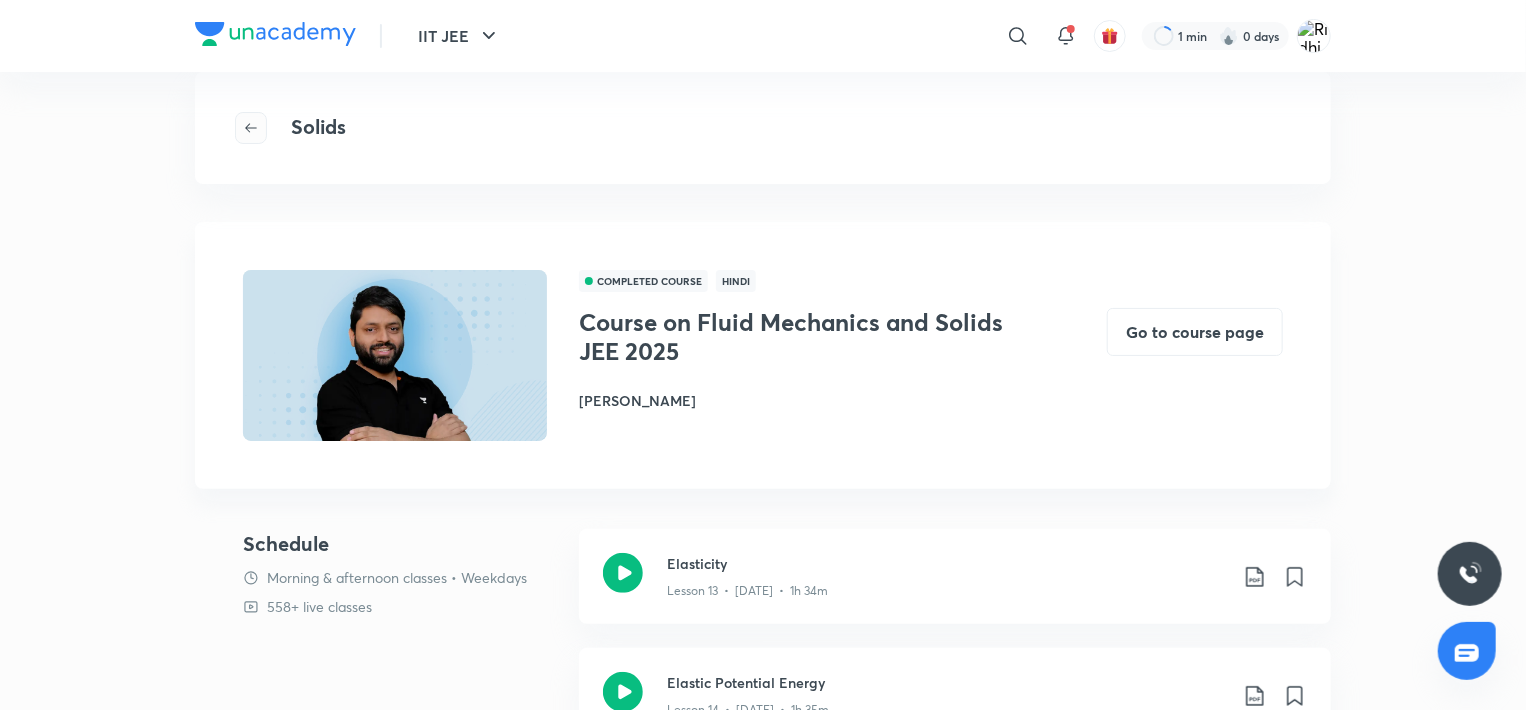 click 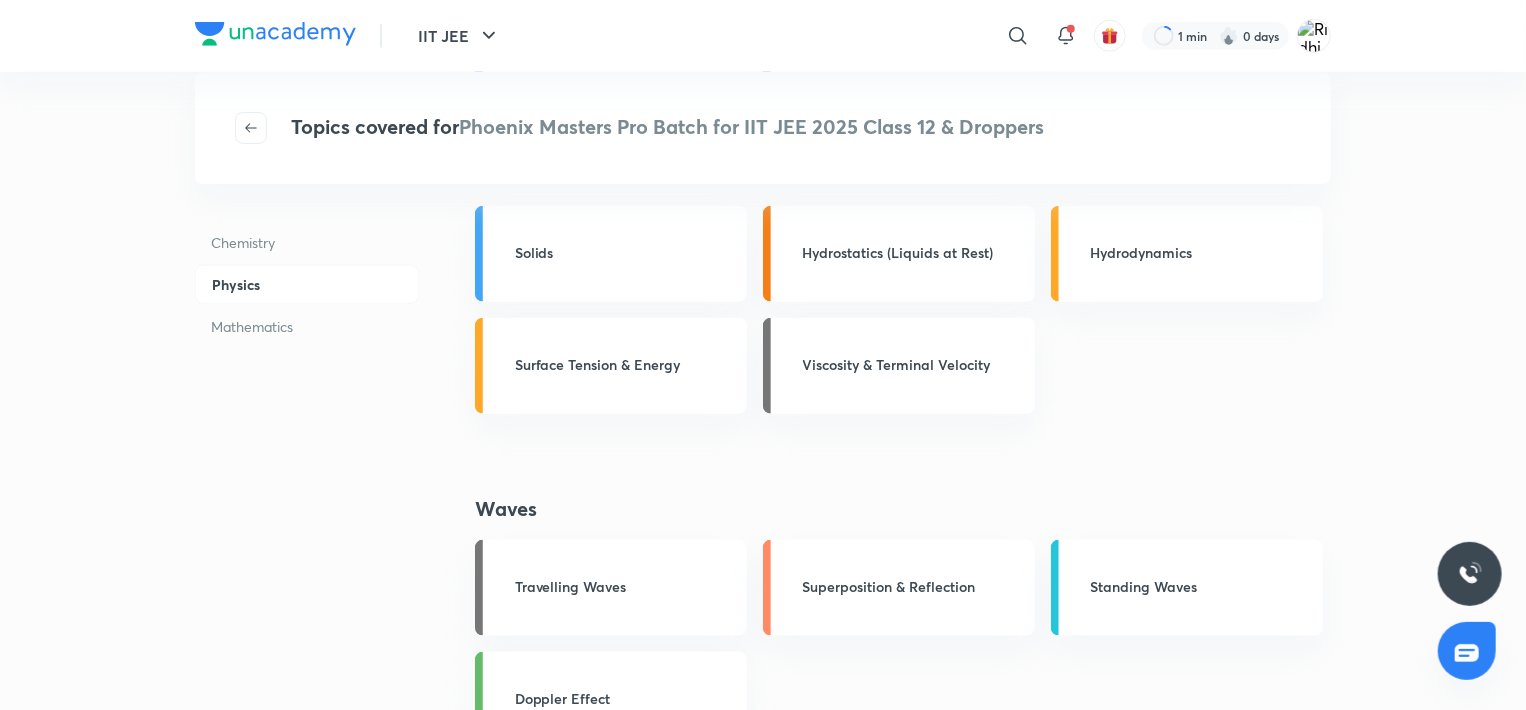 scroll, scrollTop: 0, scrollLeft: 0, axis: both 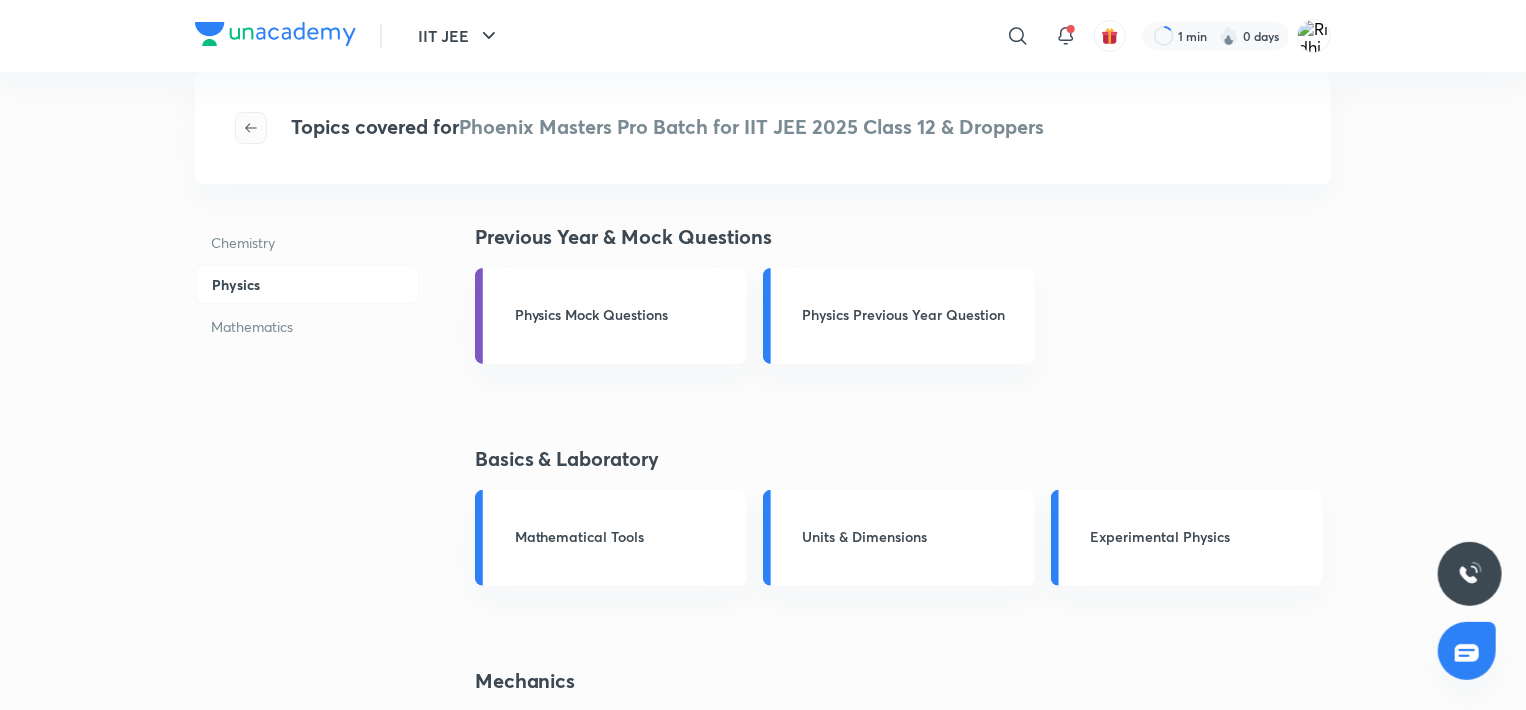 click 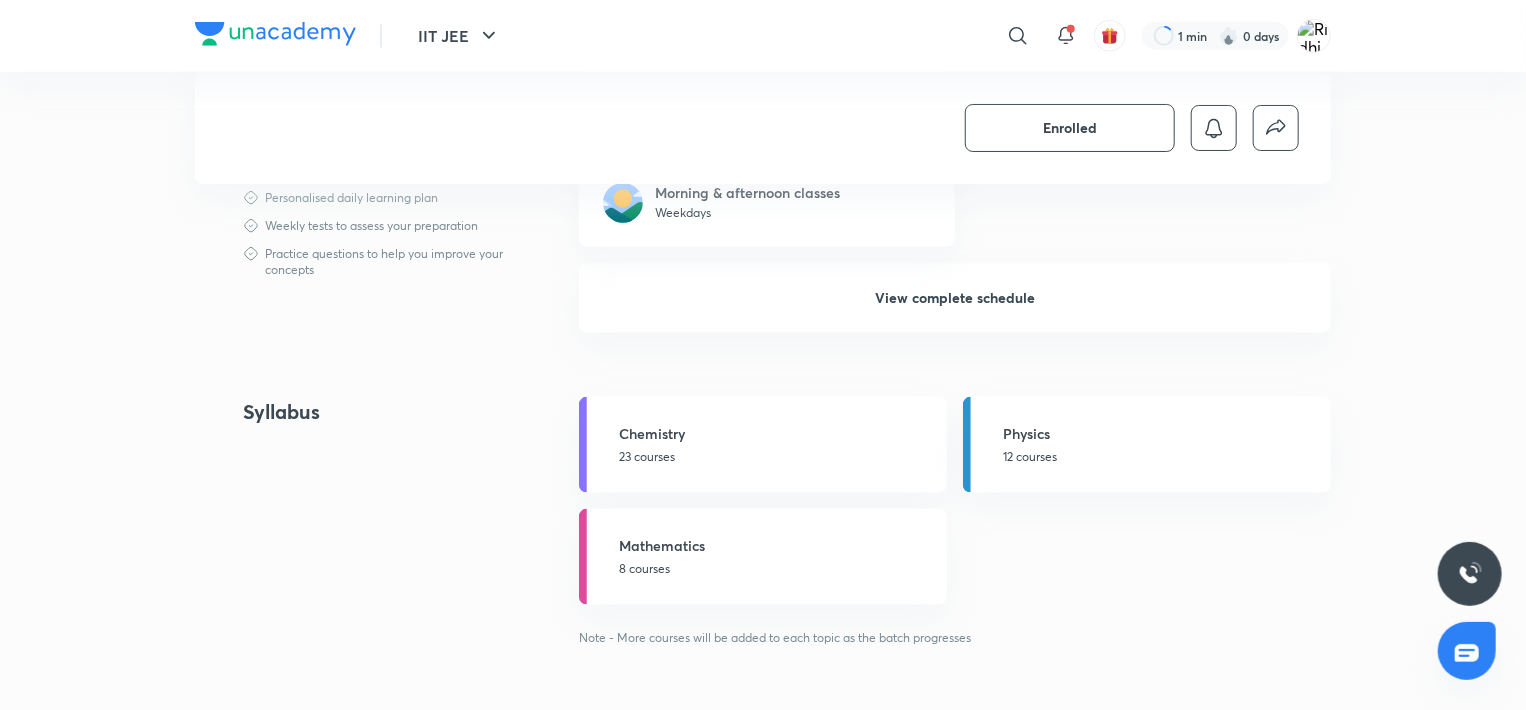 scroll, scrollTop: 1126, scrollLeft: 0, axis: vertical 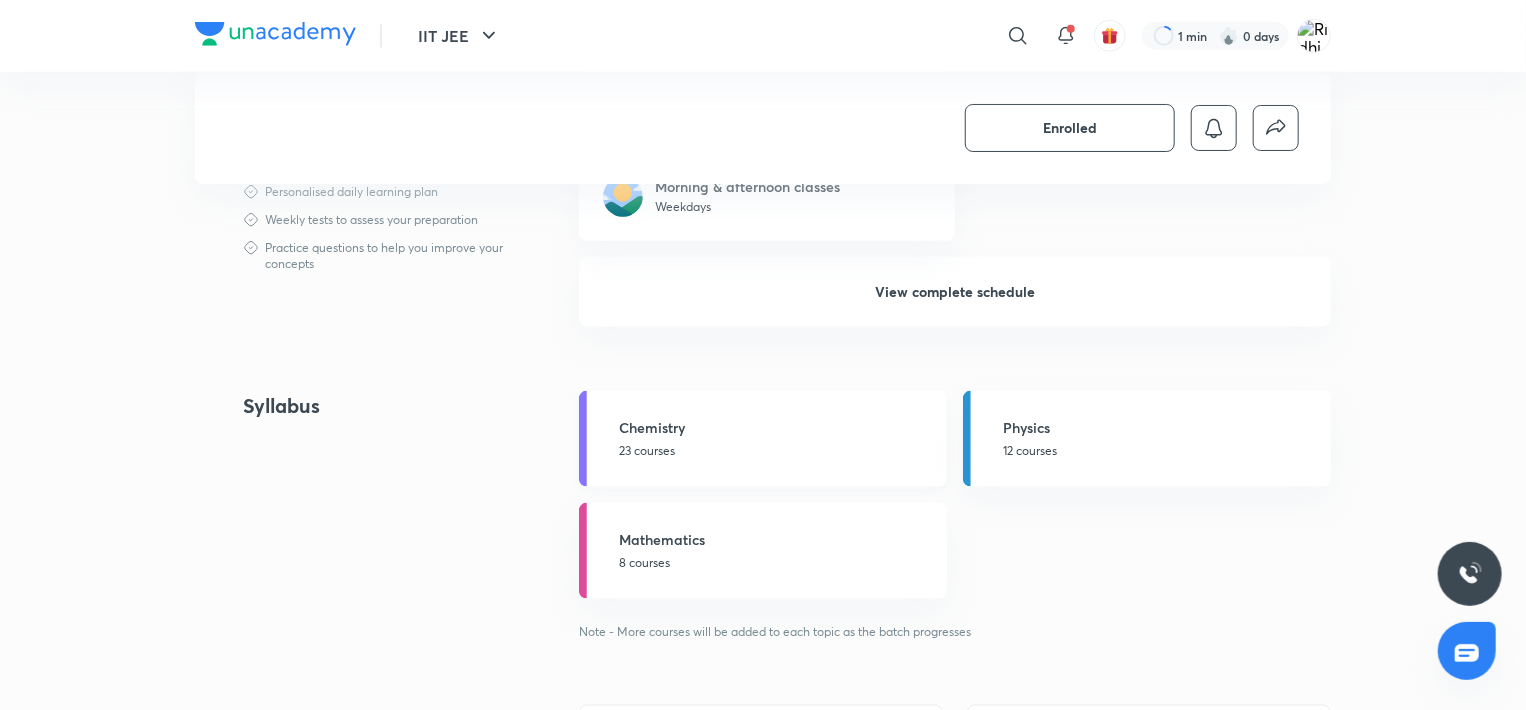 click on "Chemistry 23 courses" at bounding box center (777, 438) 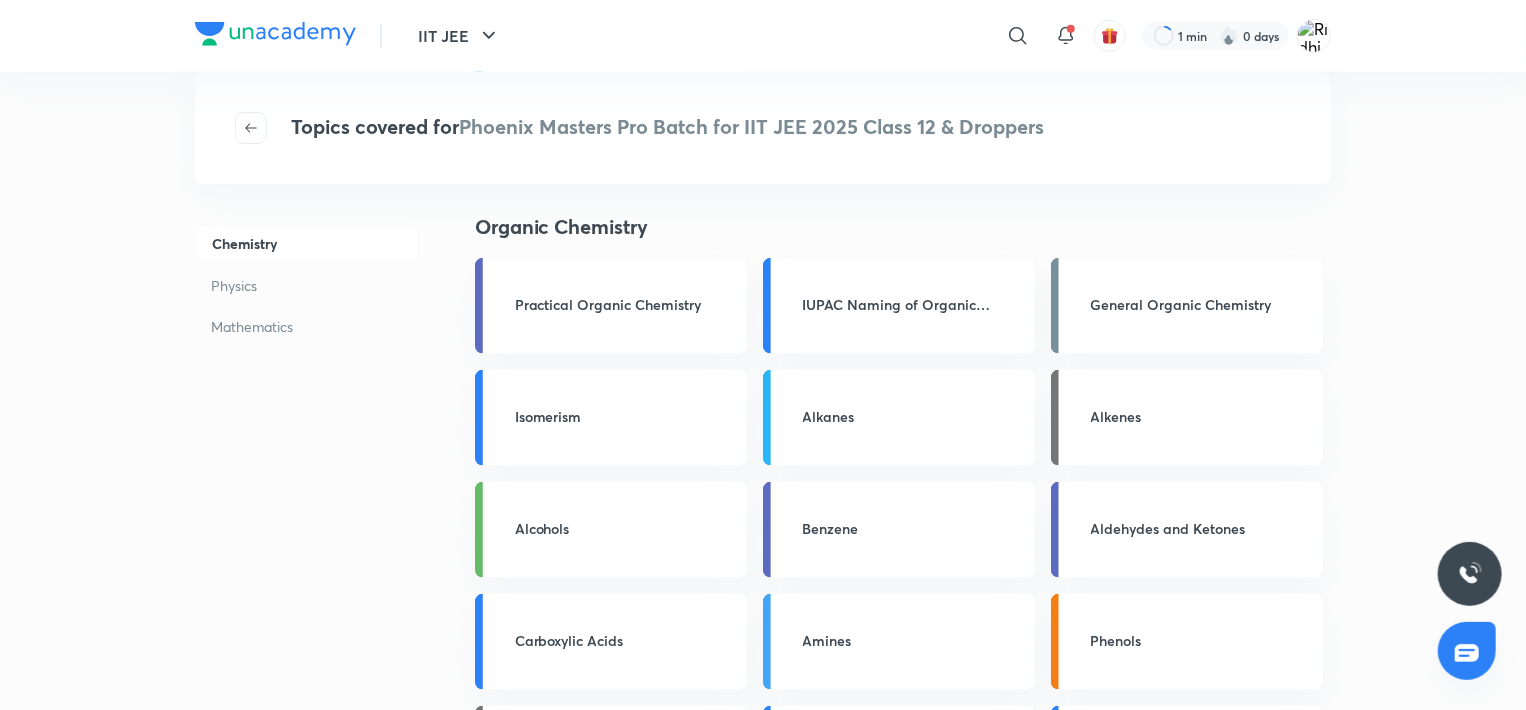 scroll, scrollTop: 0, scrollLeft: 0, axis: both 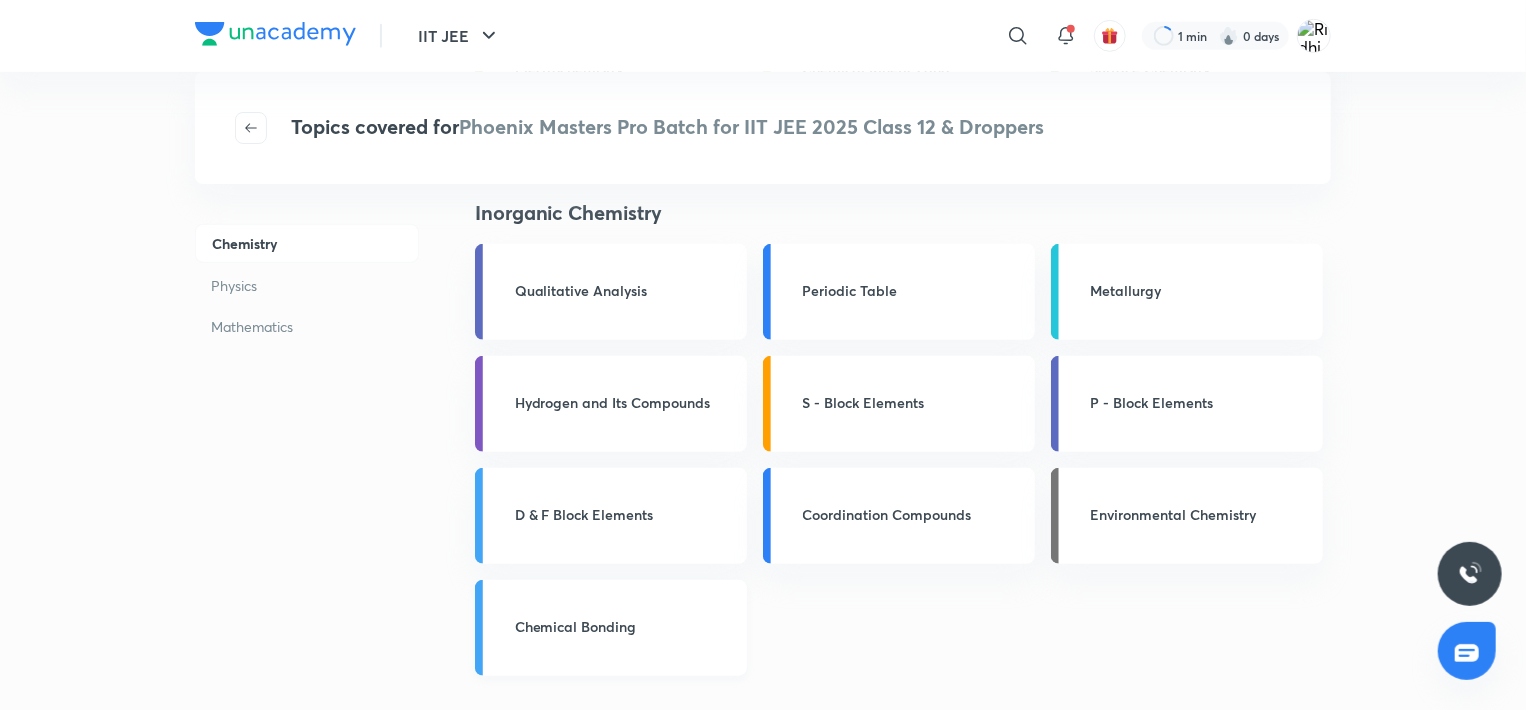 click on "Chemical Bonding" at bounding box center [611, 628] 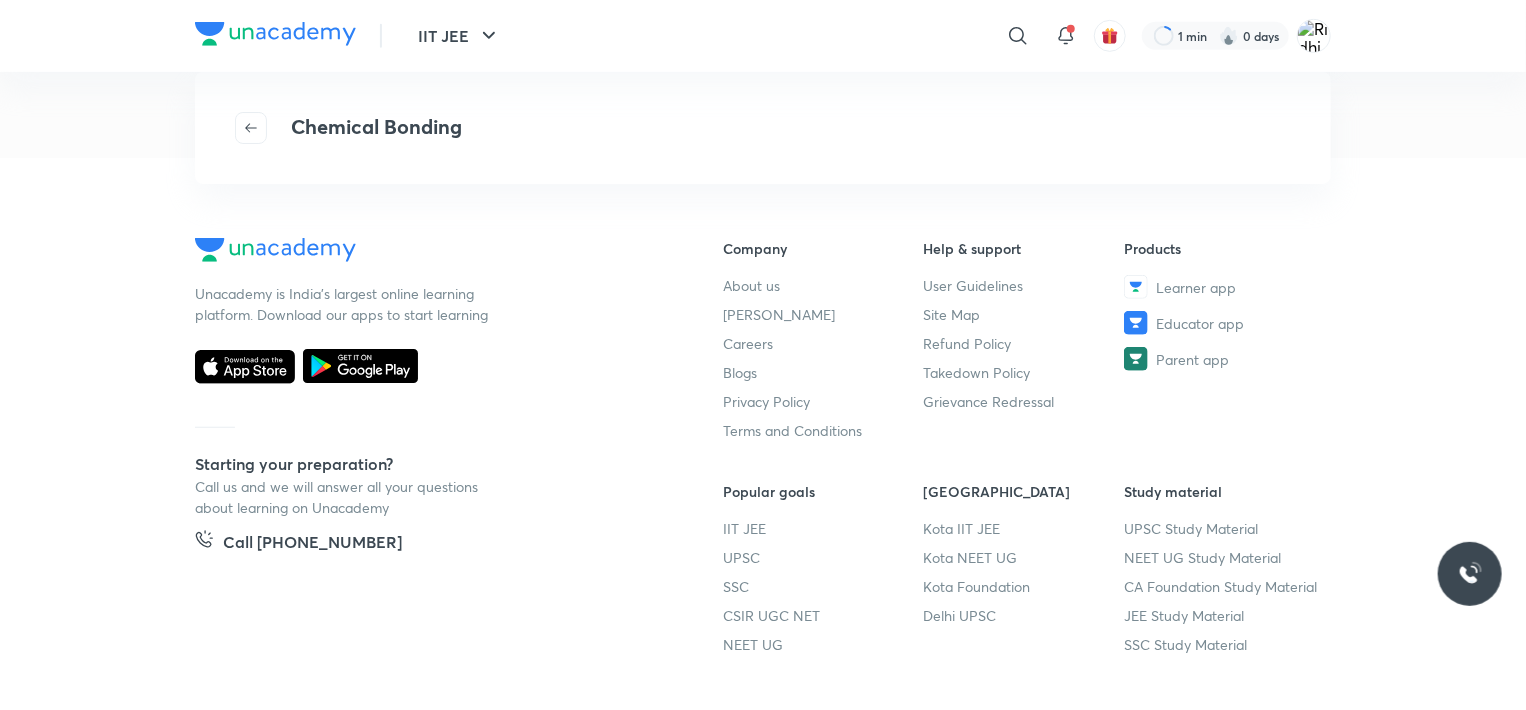 scroll, scrollTop: 0, scrollLeft: 0, axis: both 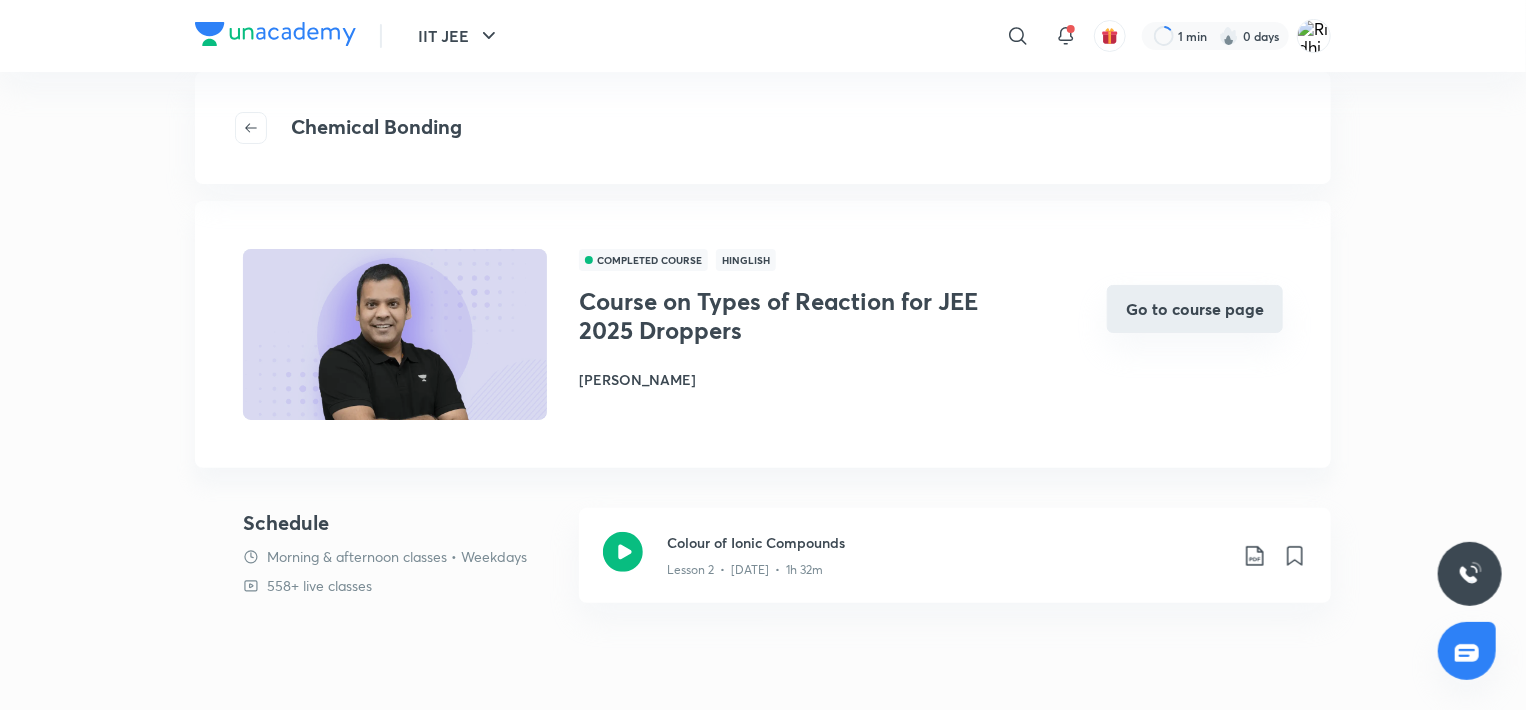 click on "Go to course page" at bounding box center (1195, 309) 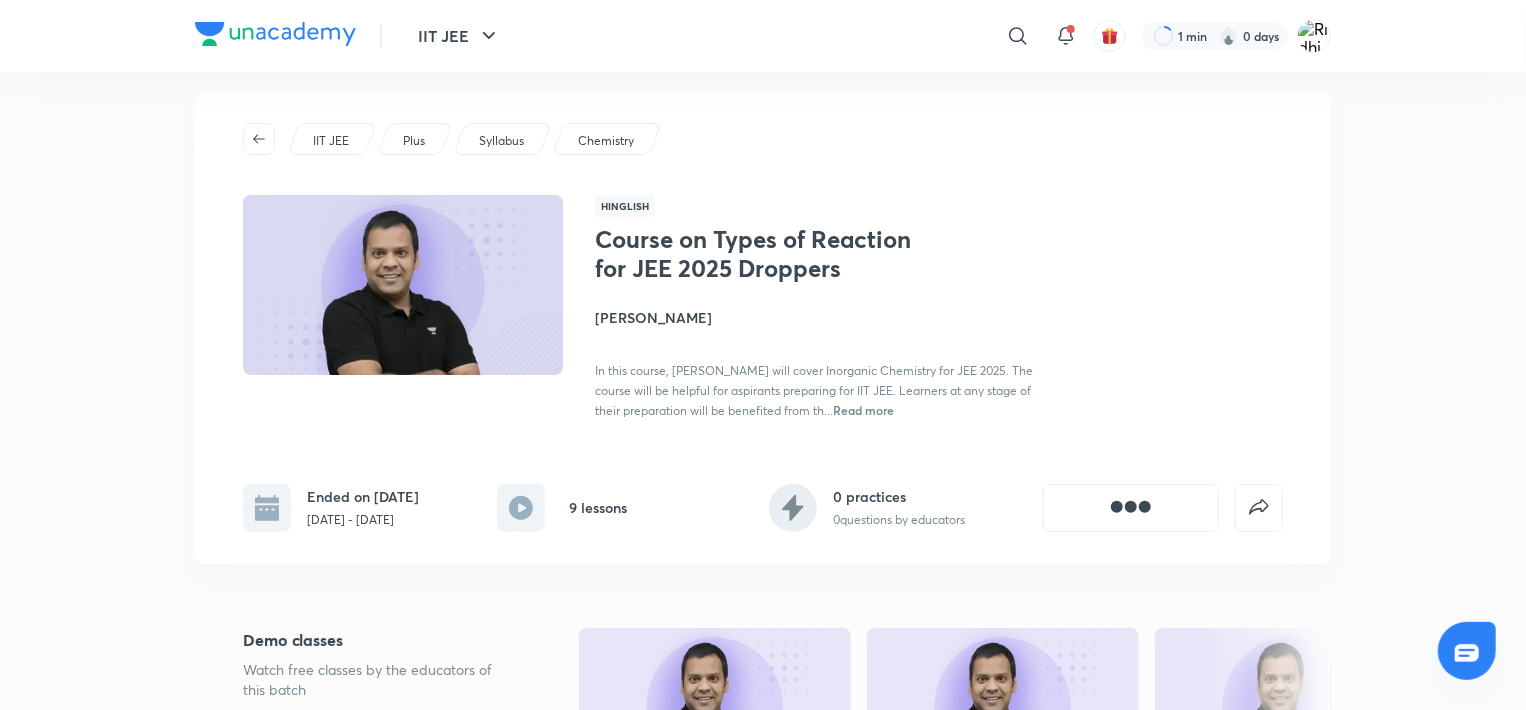 scroll, scrollTop: 0, scrollLeft: 0, axis: both 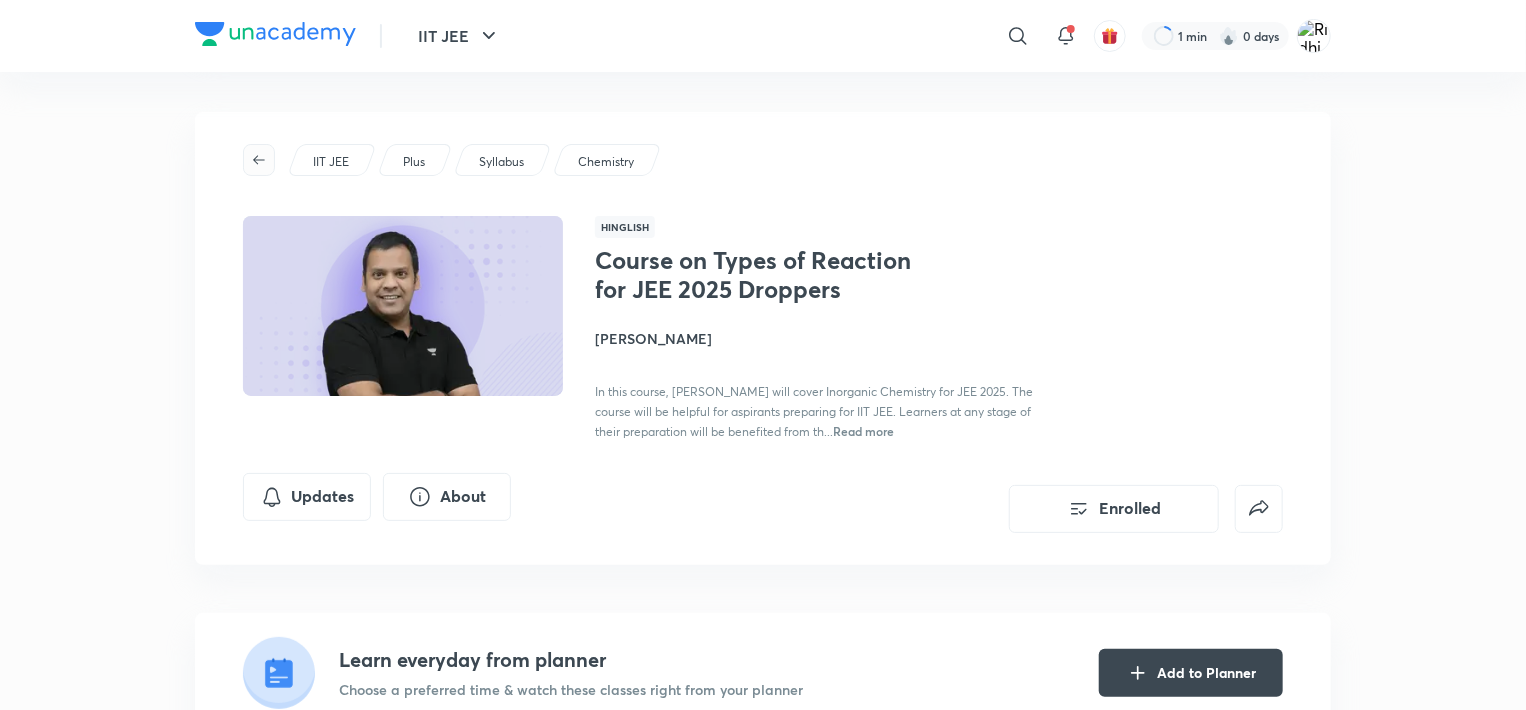 click 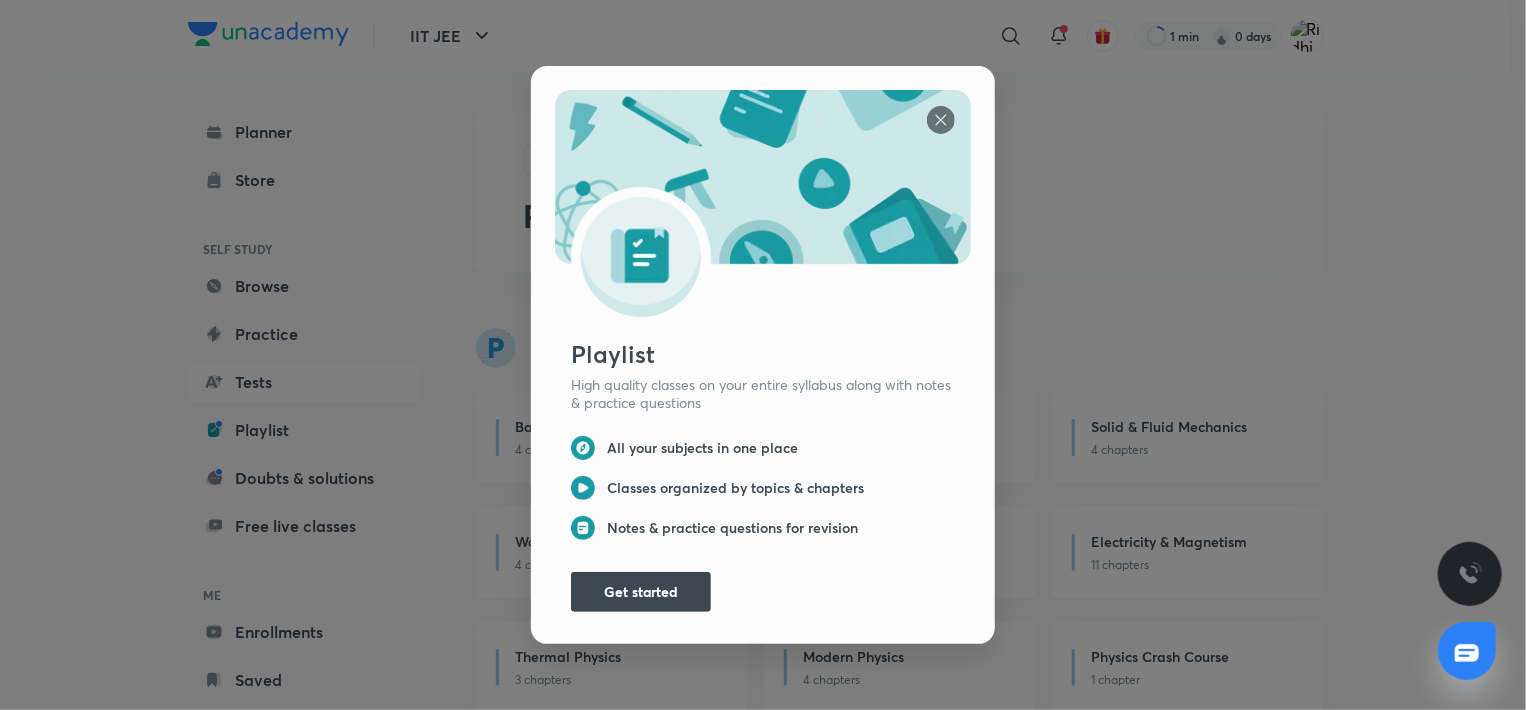 scroll, scrollTop: 720, scrollLeft: 0, axis: vertical 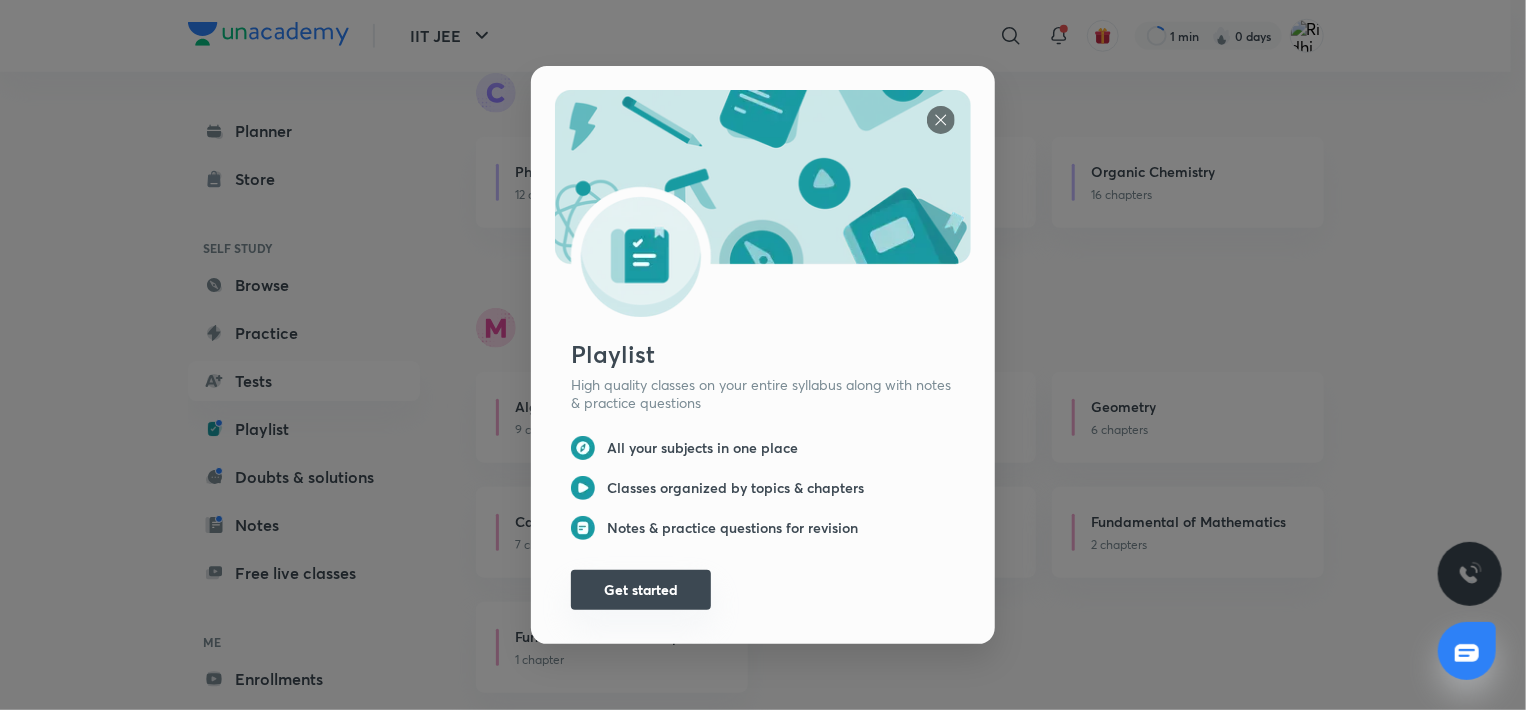 click on "Get started" at bounding box center (641, 590) 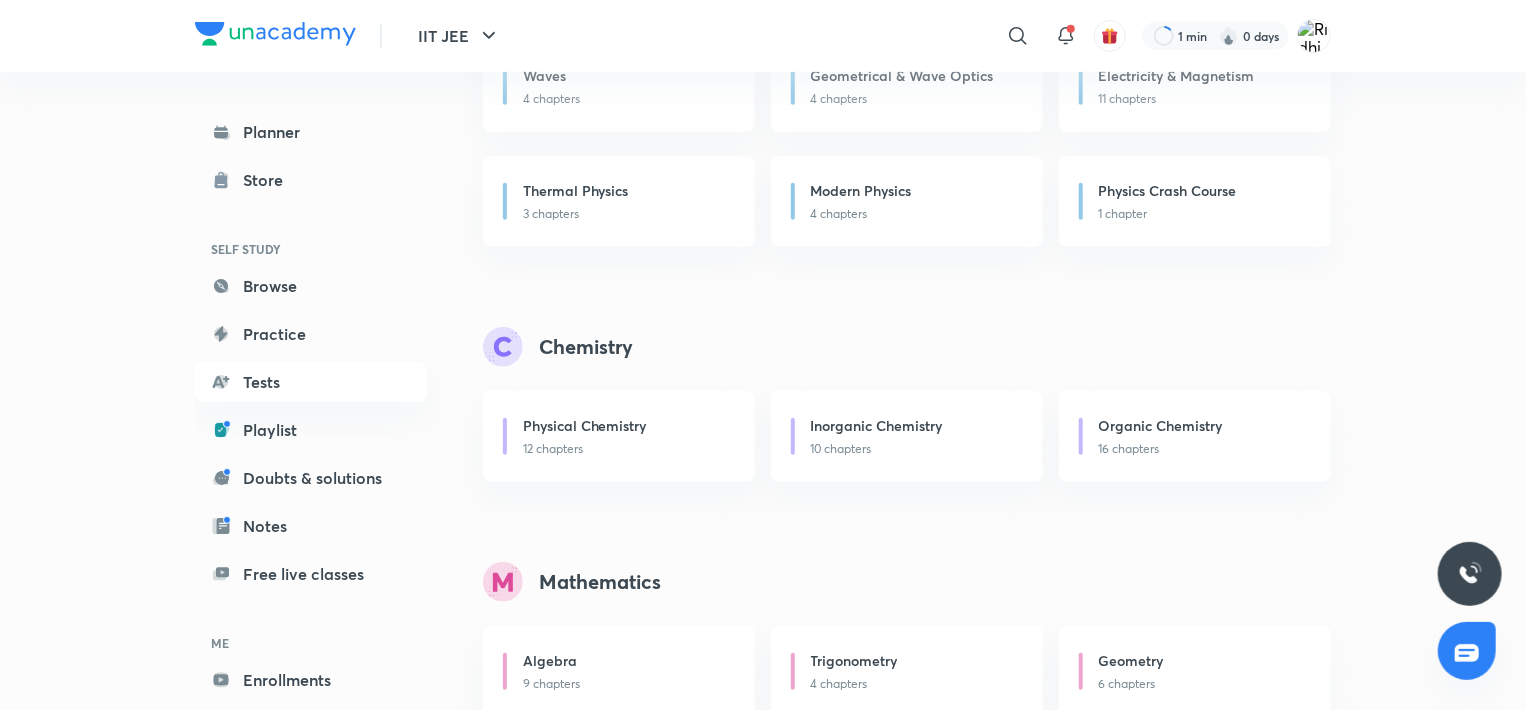 scroll, scrollTop: 463, scrollLeft: 0, axis: vertical 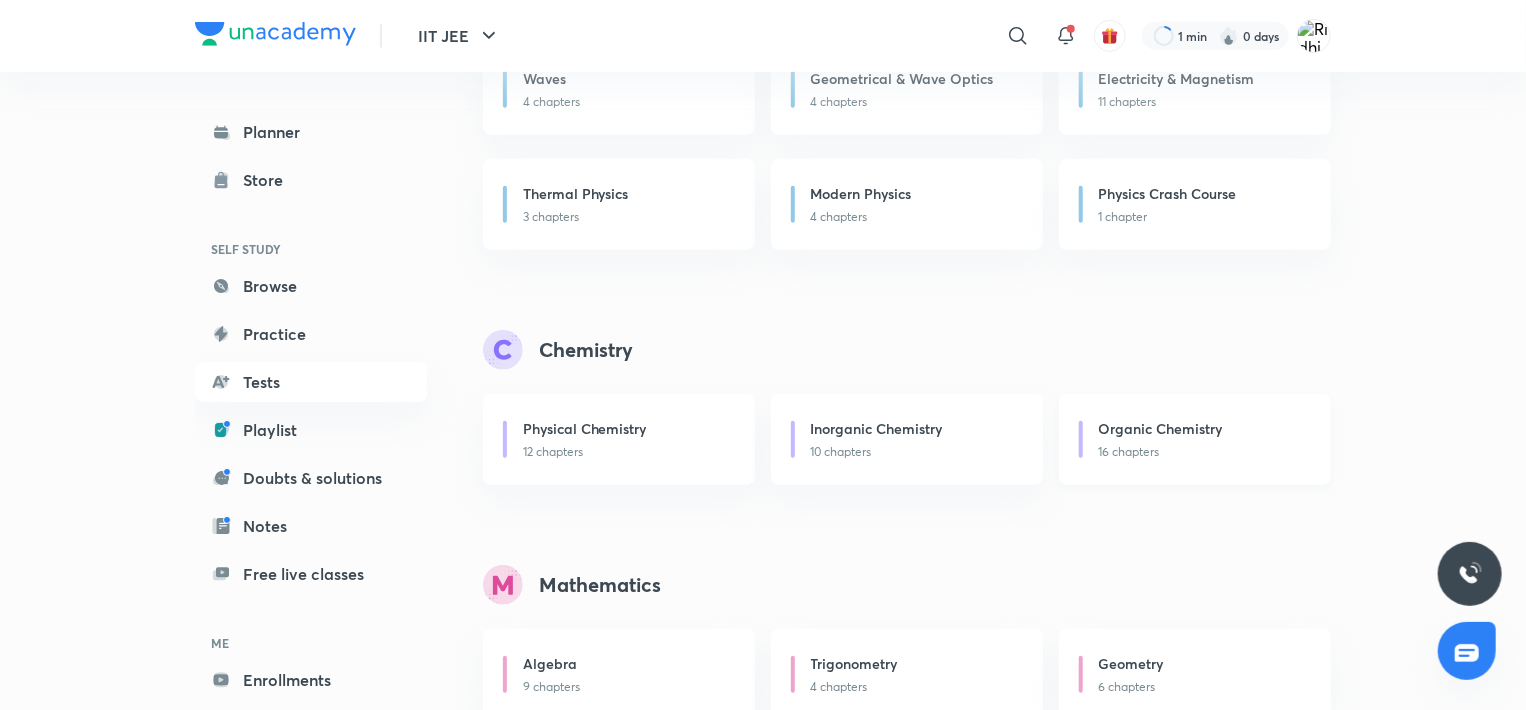 click on "Organic Chemistry" at bounding box center (1203, 430) 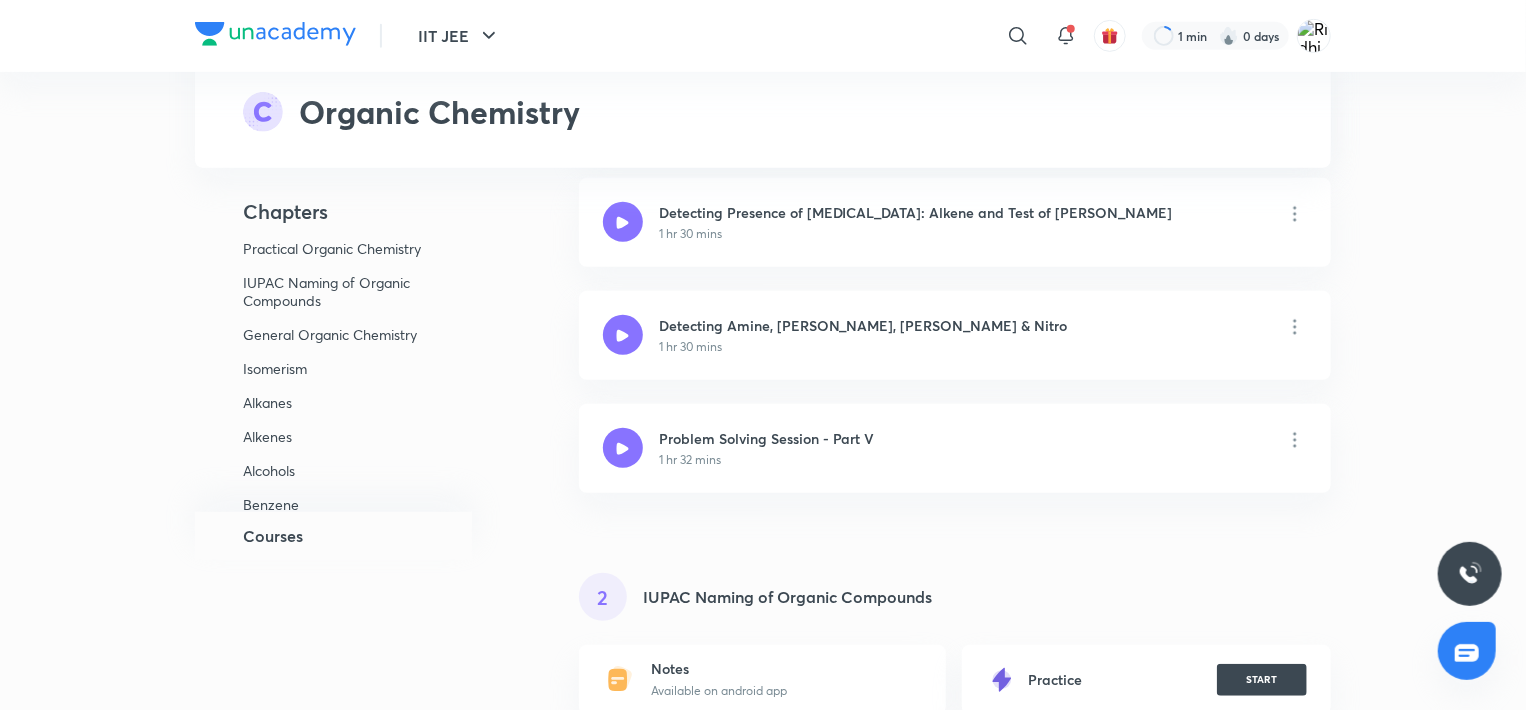 scroll, scrollTop: 0, scrollLeft: 0, axis: both 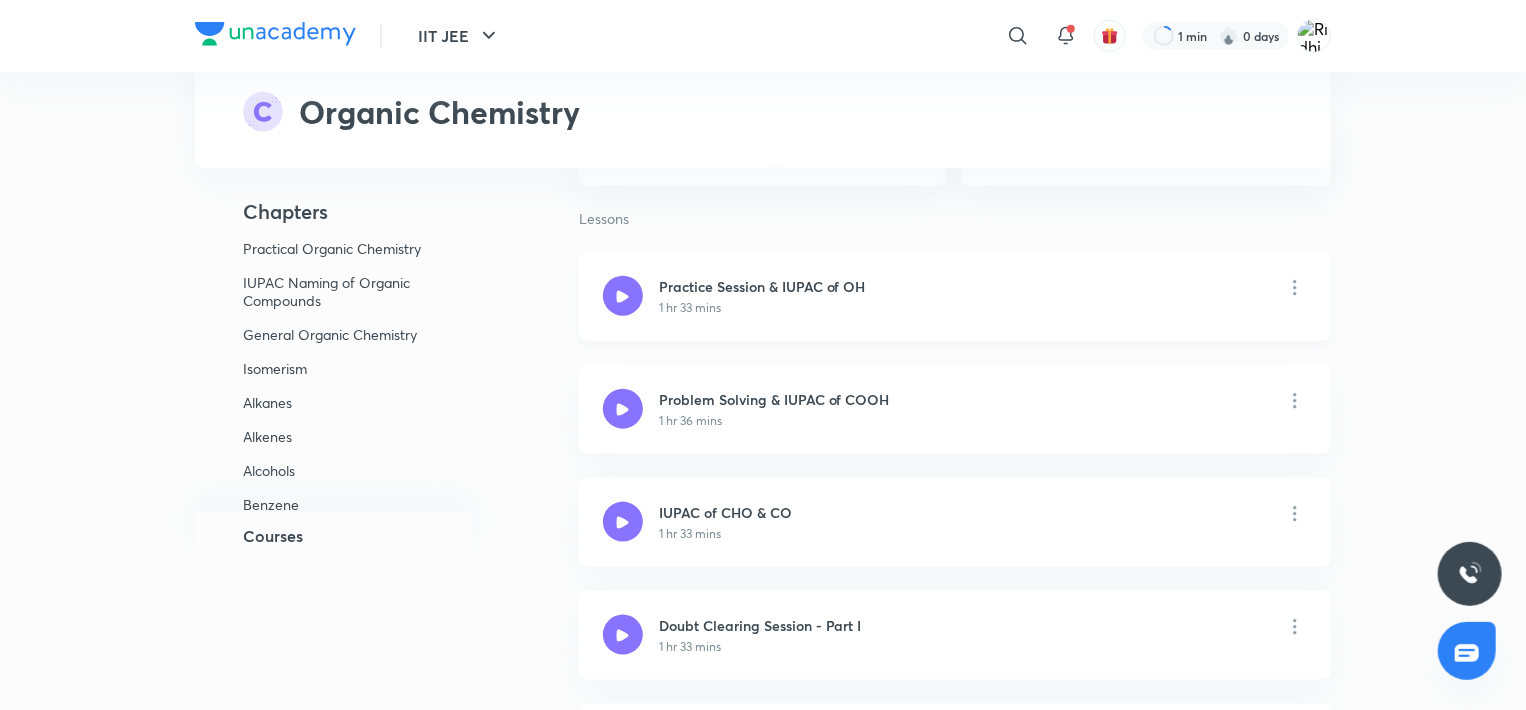 click at bounding box center (623, 296) 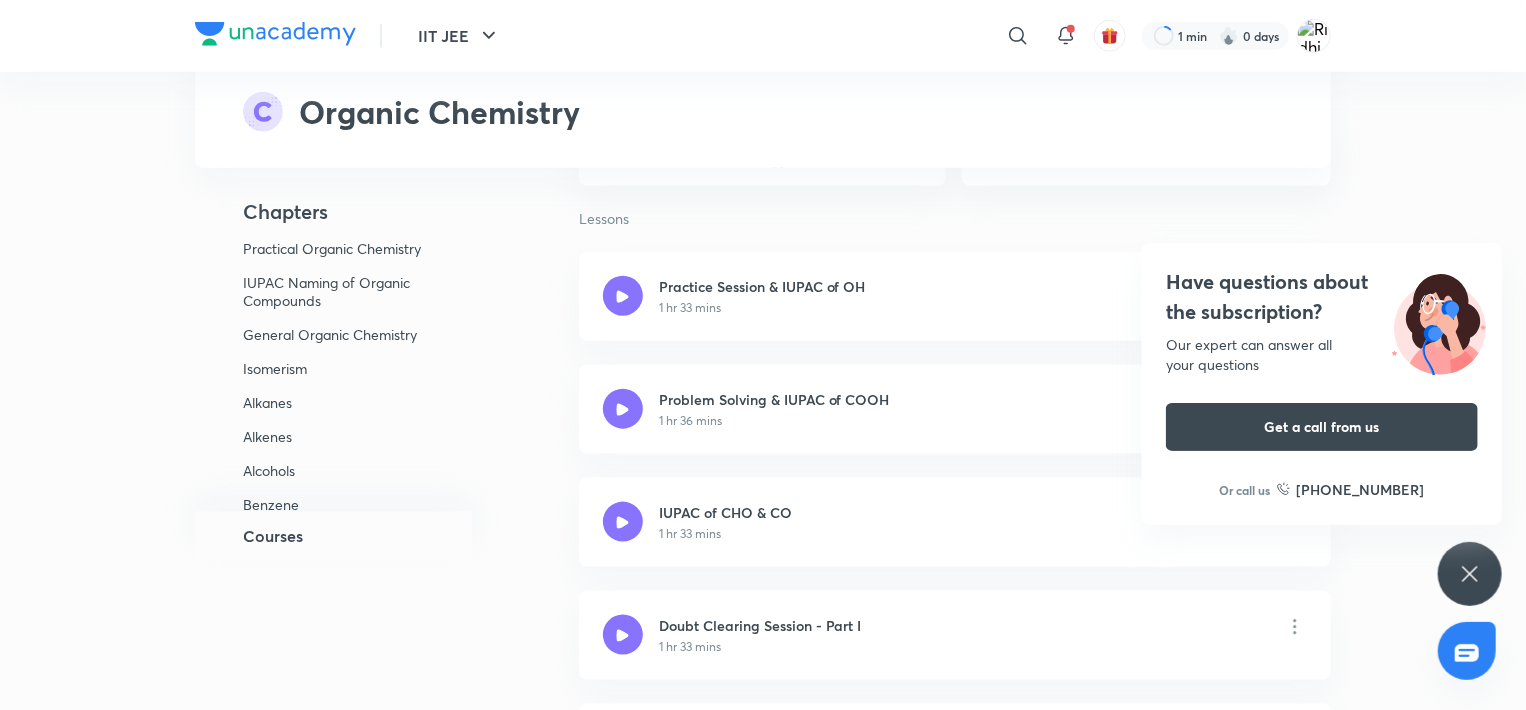 scroll, scrollTop: 0, scrollLeft: 0, axis: both 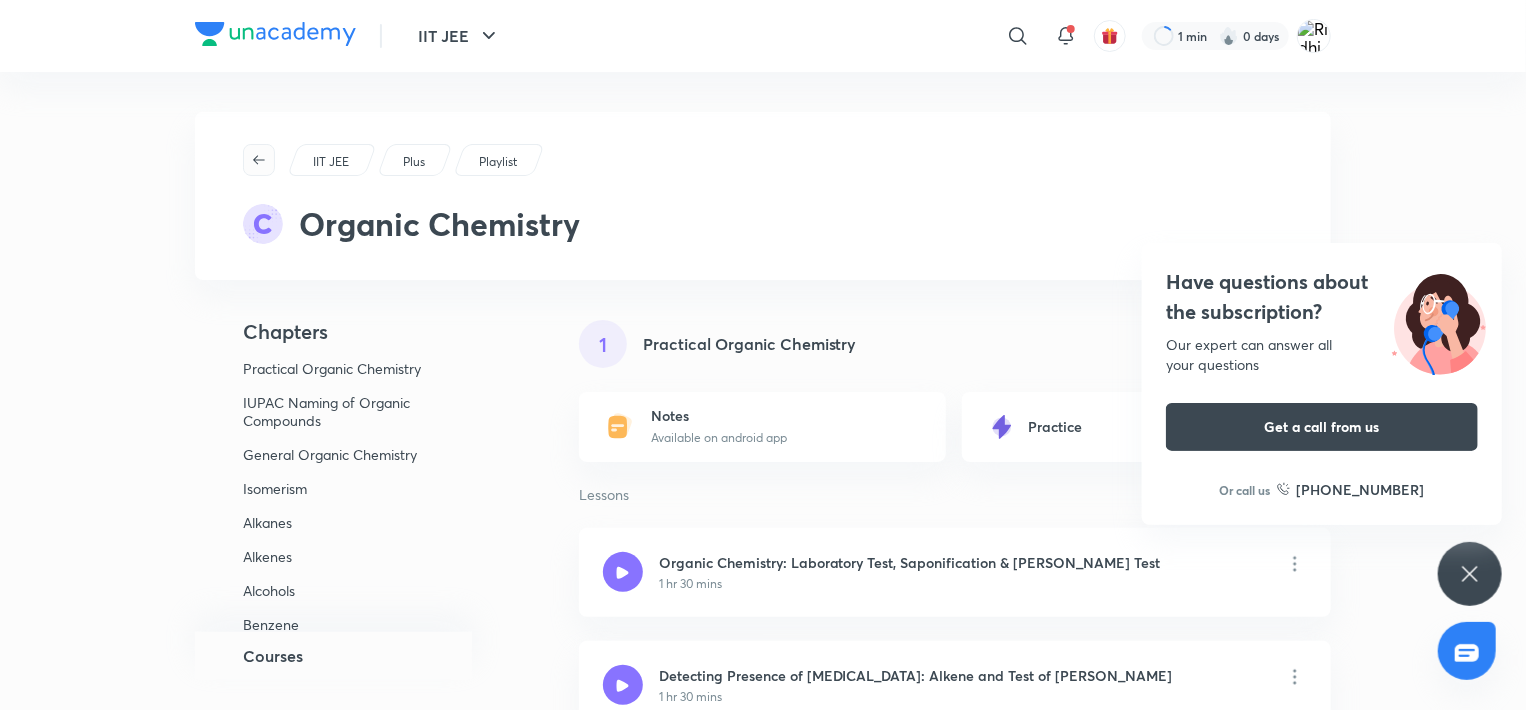 click 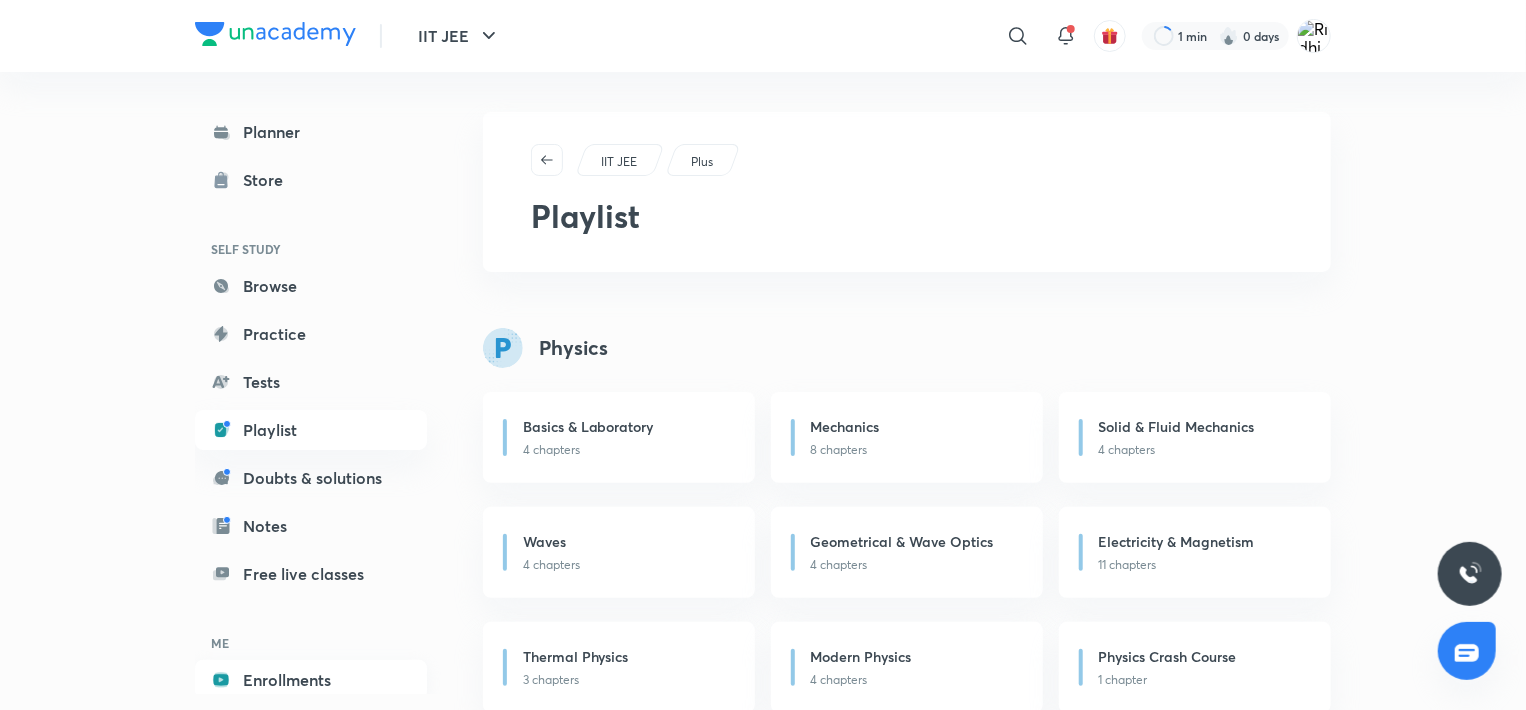 click on "Enrollments" at bounding box center (311, 680) 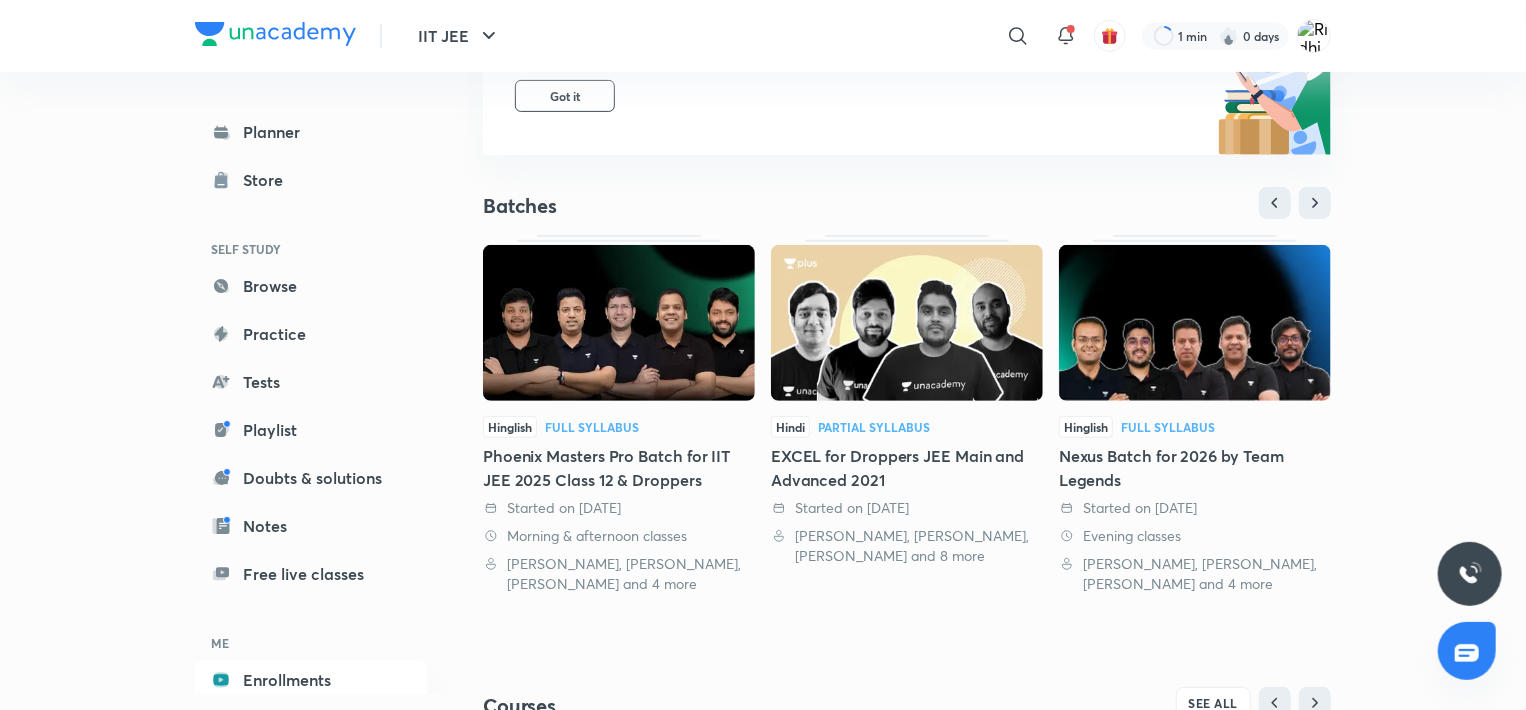 scroll, scrollTop: 296, scrollLeft: 0, axis: vertical 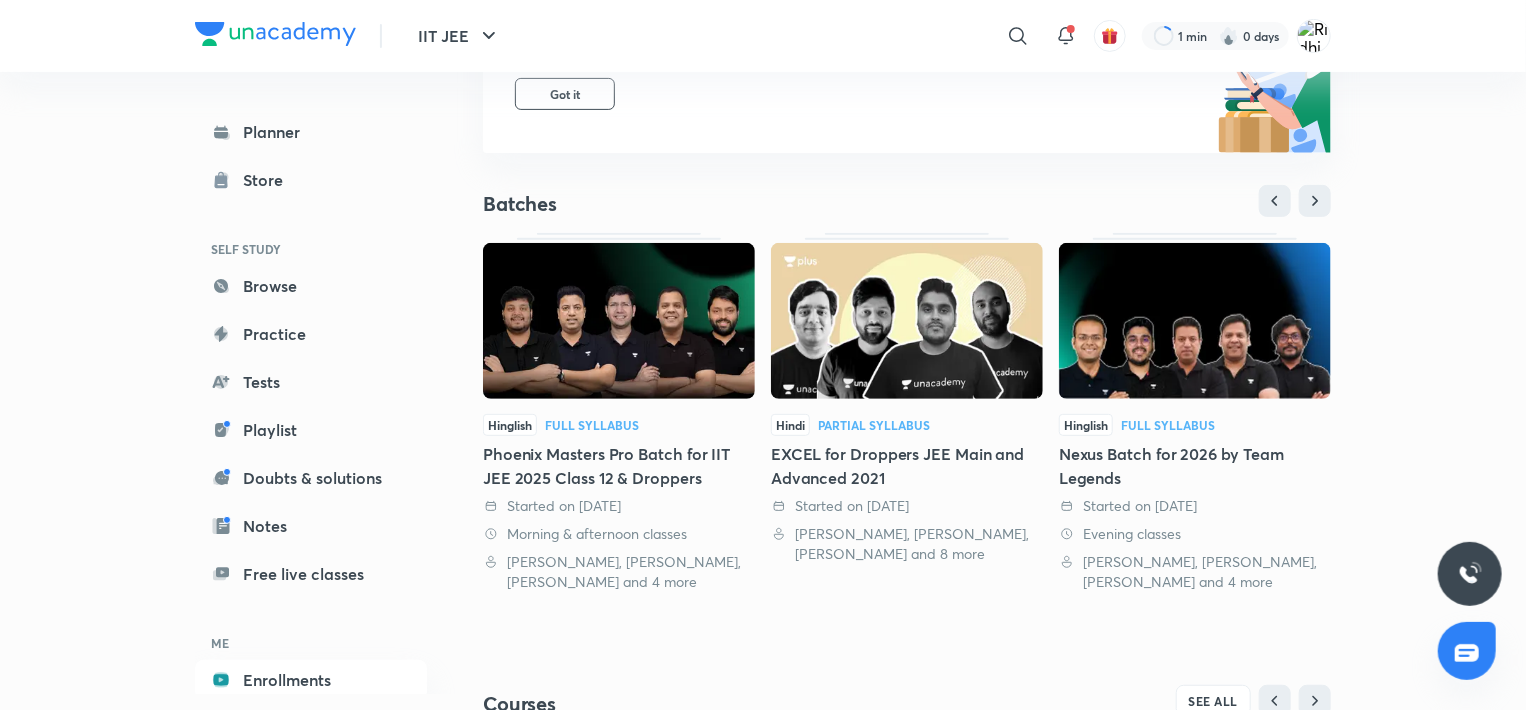 click at bounding box center (619, 321) 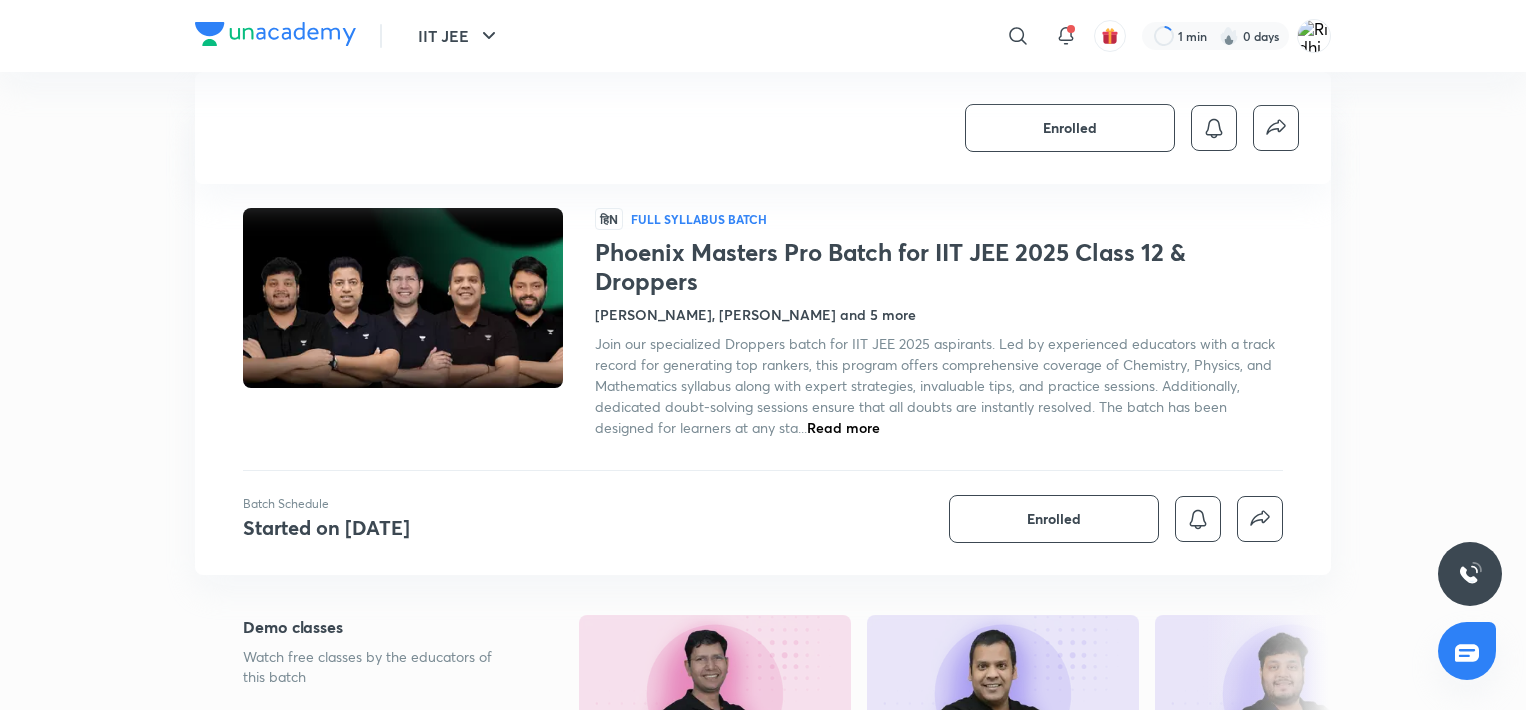 click on "IIT JEE ​ 1 min 0 days Enrolled IIT JEE Plus Batches हिN Full Syllabus Batch Phoenix Masters Pro Batch for IIT JEE 2025 Class 12 & Droppers  [PERSON_NAME], [PERSON_NAME] and 5 more Join our specialized Droppers batch for IIT JEE 2025 aspirants. Led by experienced educators with a track record for generating top rankers, this program offers comprehensive coverage of Chemistry, Physics, and Mathematics syllabus along with expert strategies, invaluable tips, and practice sessions. Additionally, dedicated doubt-solving sessions ensure that all doubts are instantly resolved. The batch has been designed for learners at any sta...  Read more Batch Schedule Started on [DATE] Enrolled Demo classes   Watch free classes by the educators of this batch   516 English Mathematics What To do in Next 3 months For JEE Advance [PERSON_NAME] [DATE] • 1h    1.9K Hinglish Chemistry IOC Practise session - I [PERSON_NAME] [DATE] • 1h 30m   2.7K Hindi Chemistry Complete Biomolecules for Class XII/Droppers - Part I   20" at bounding box center (763, 2335) 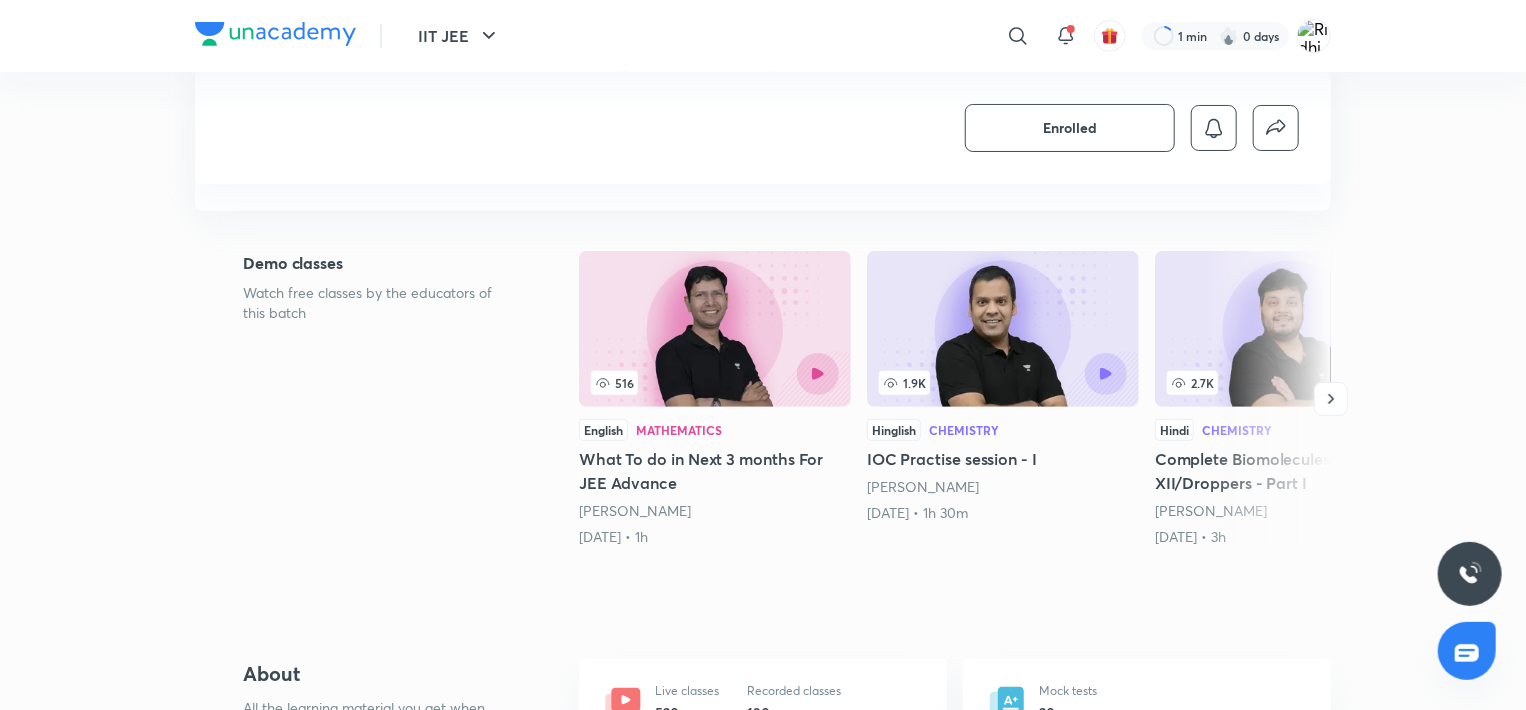 scroll, scrollTop: 0, scrollLeft: 0, axis: both 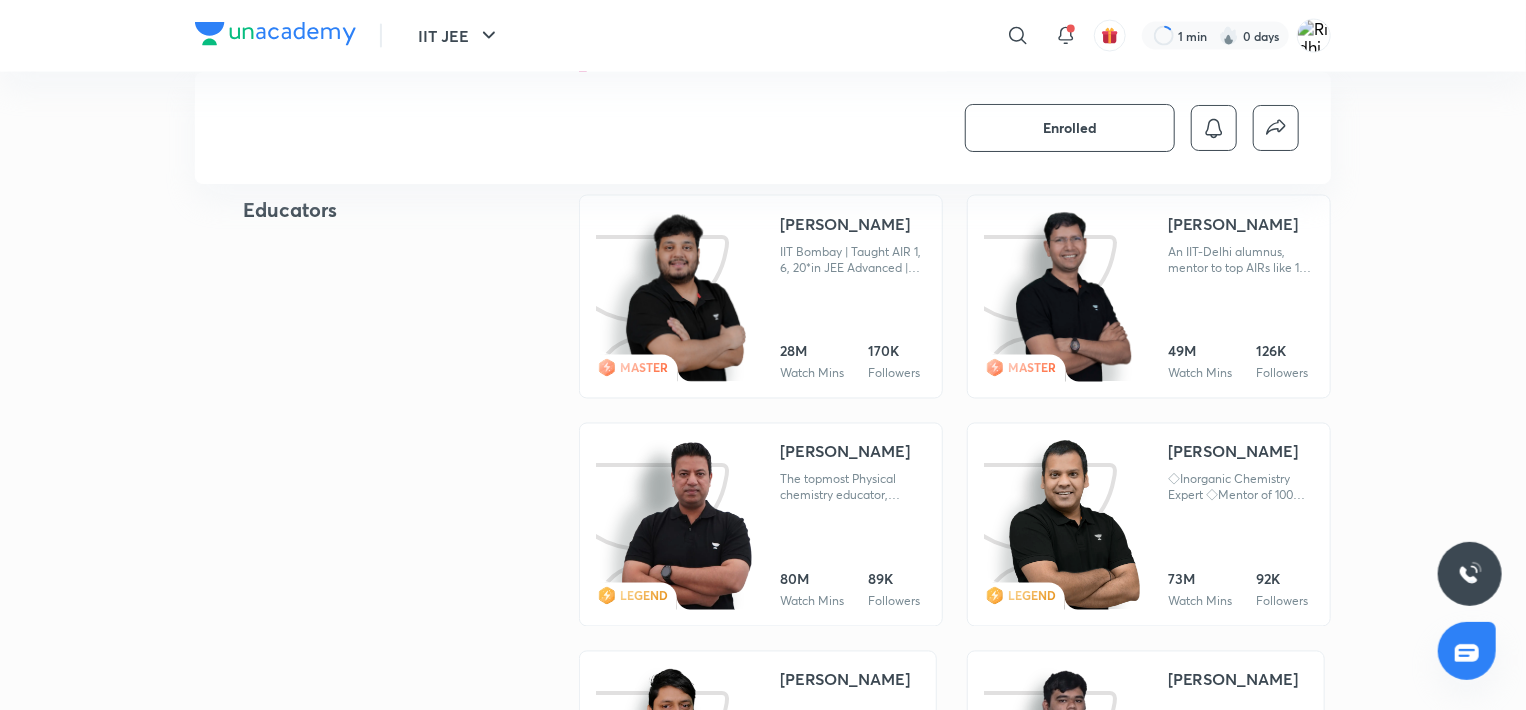 click on "◇Inorganic Chemistry Expert
◇Mentor of 100 percentilers and many [DEMOGRAPHIC_DATA] and nitian
◇15+ year experienced" at bounding box center [1241, 488] 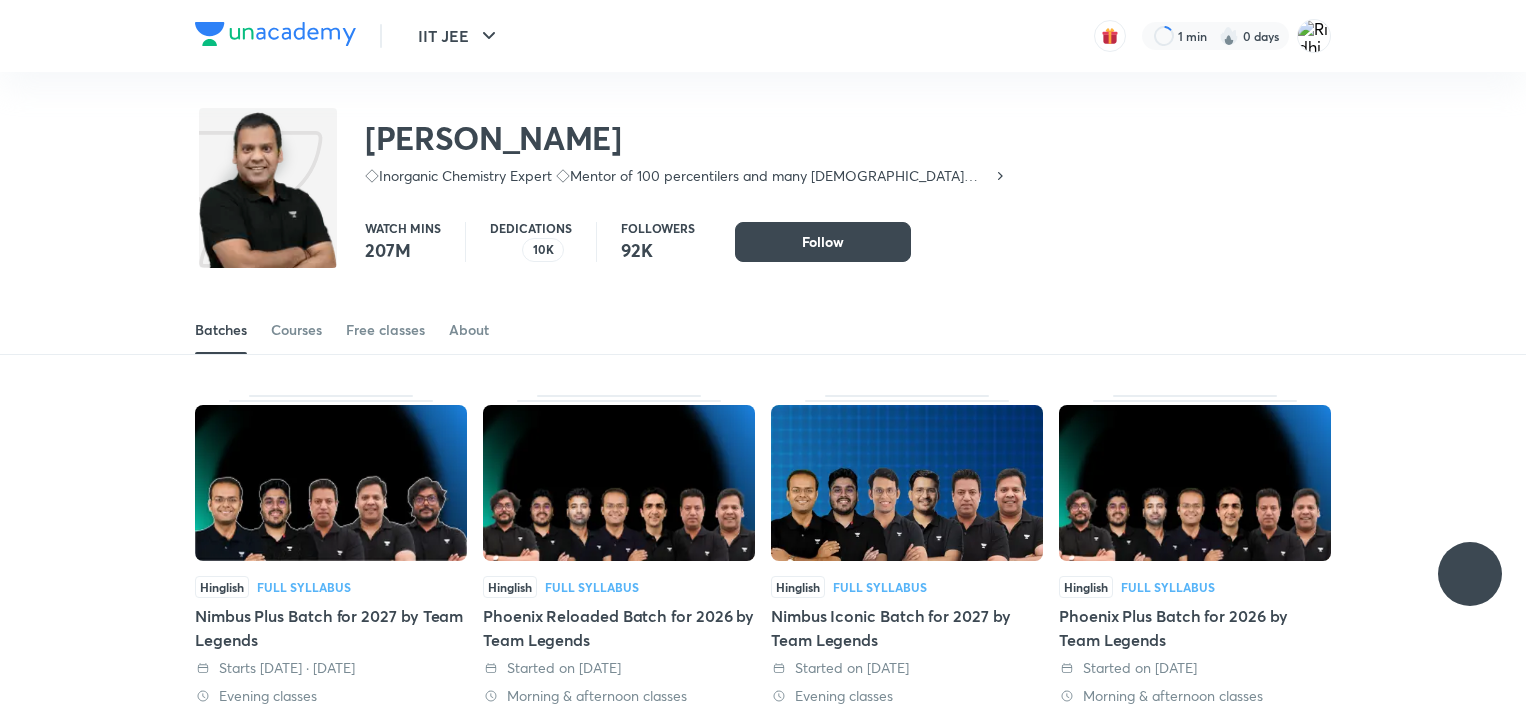 scroll, scrollTop: 0, scrollLeft: 0, axis: both 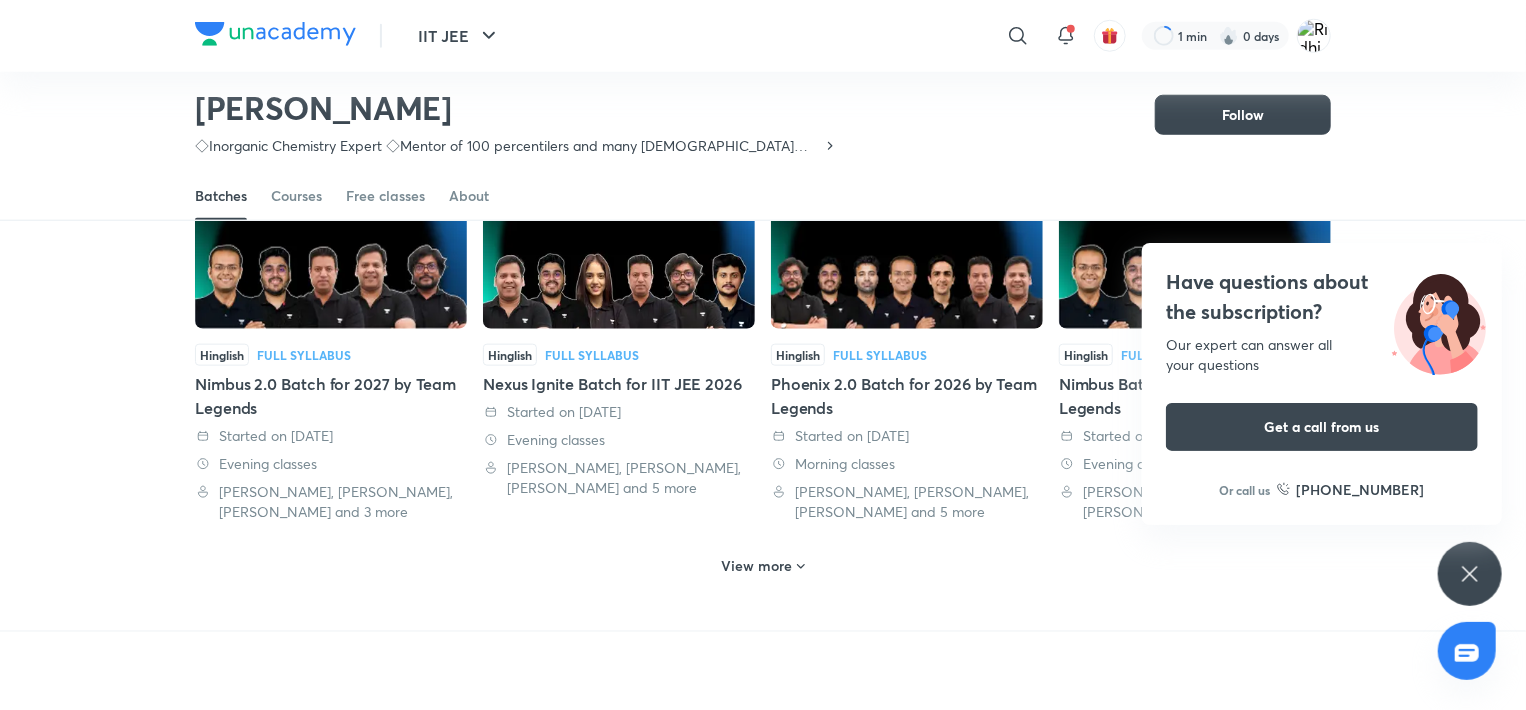 click on "View more" at bounding box center (757, 566) 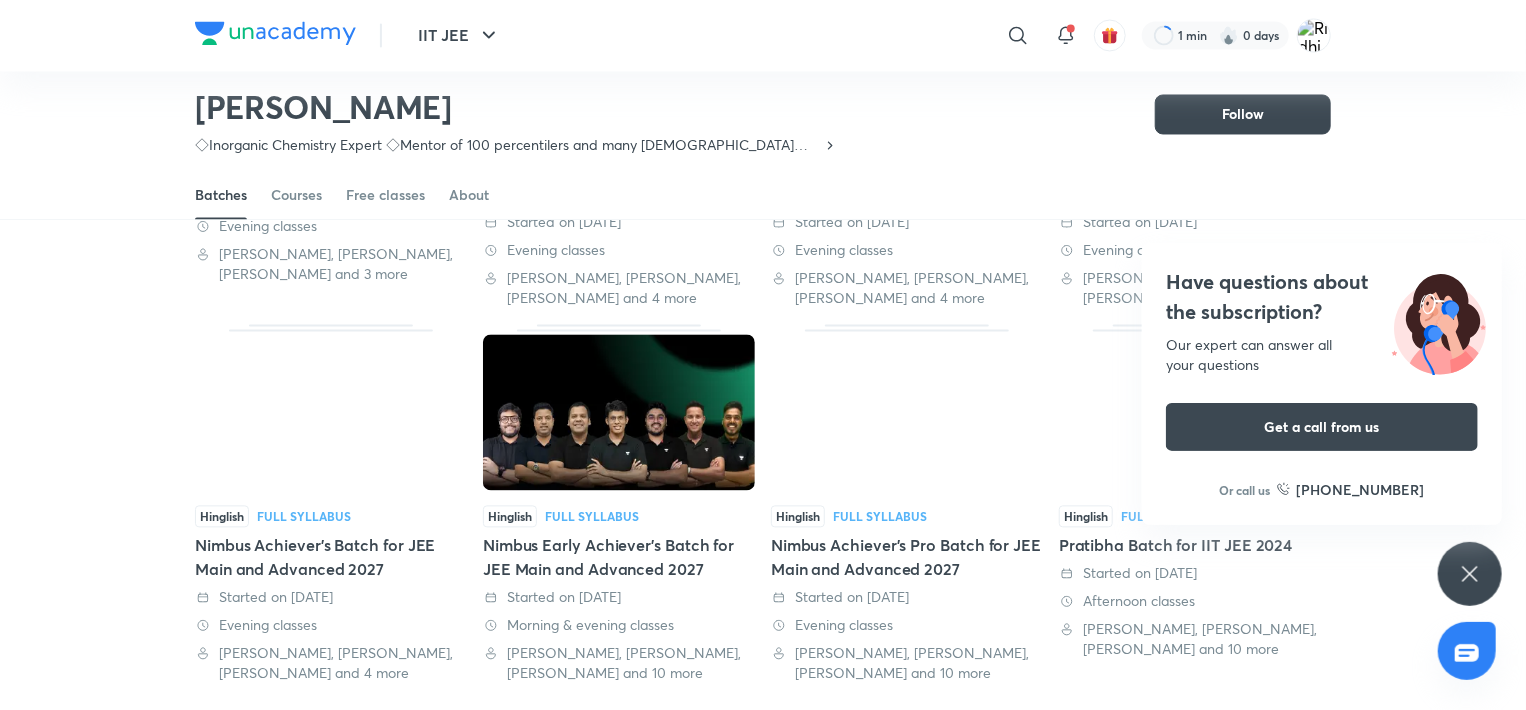 scroll, scrollTop: 1891, scrollLeft: 0, axis: vertical 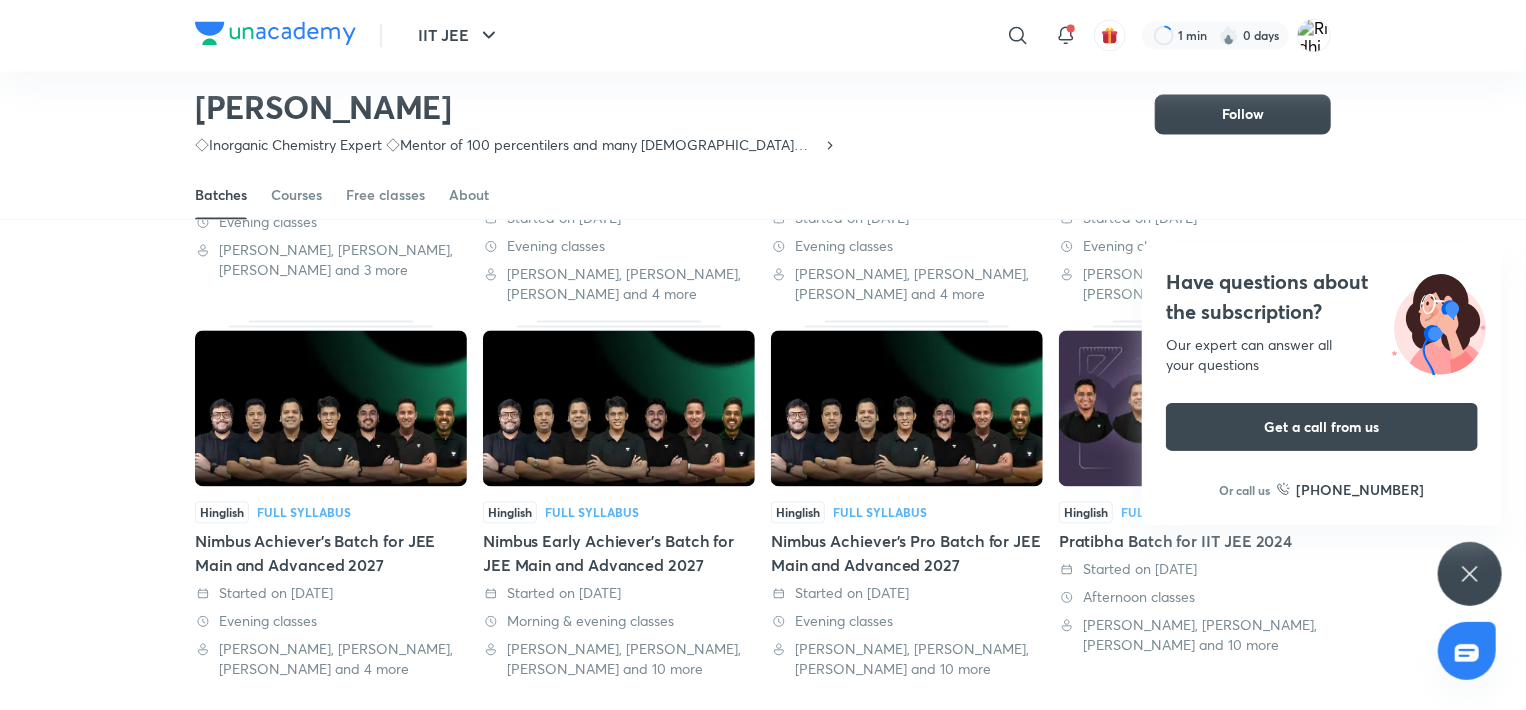 click 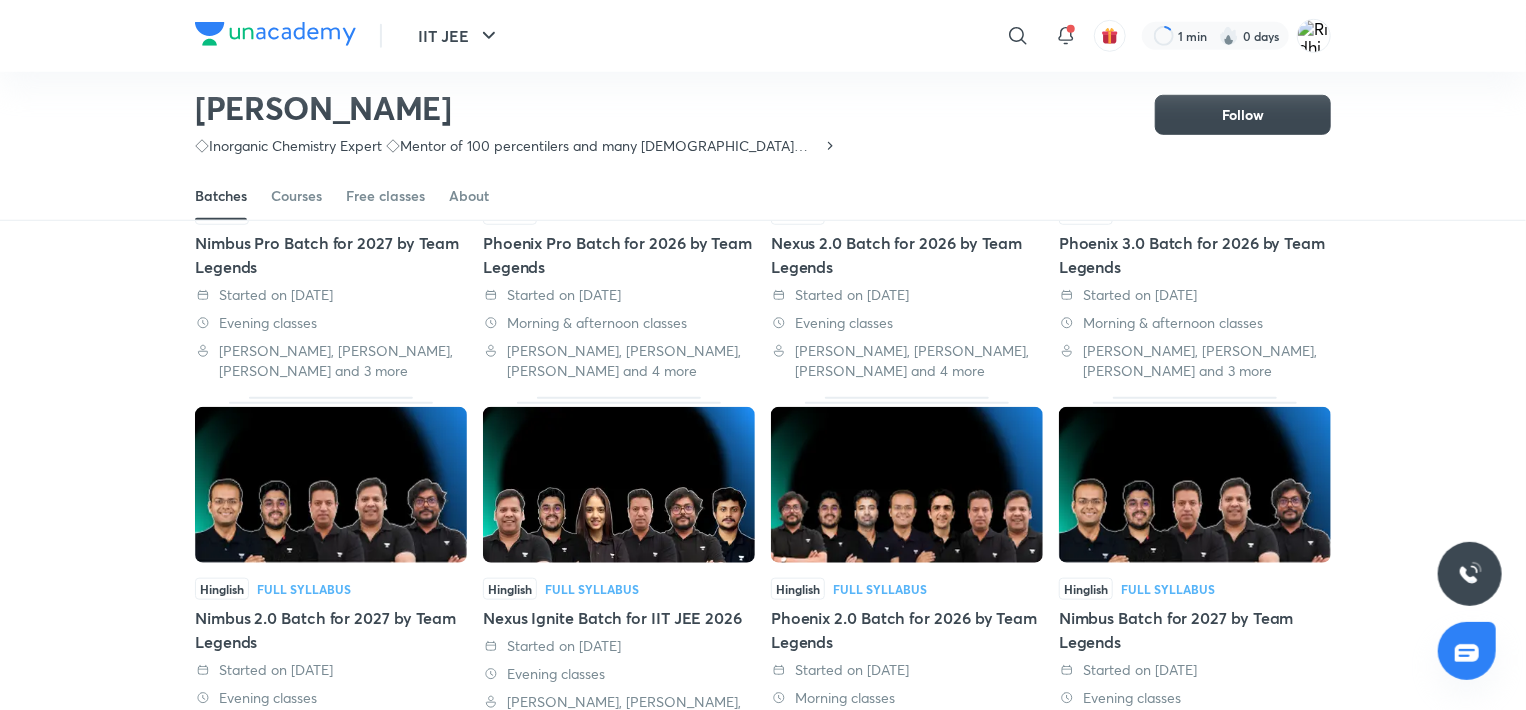 scroll, scrollTop: 546, scrollLeft: 0, axis: vertical 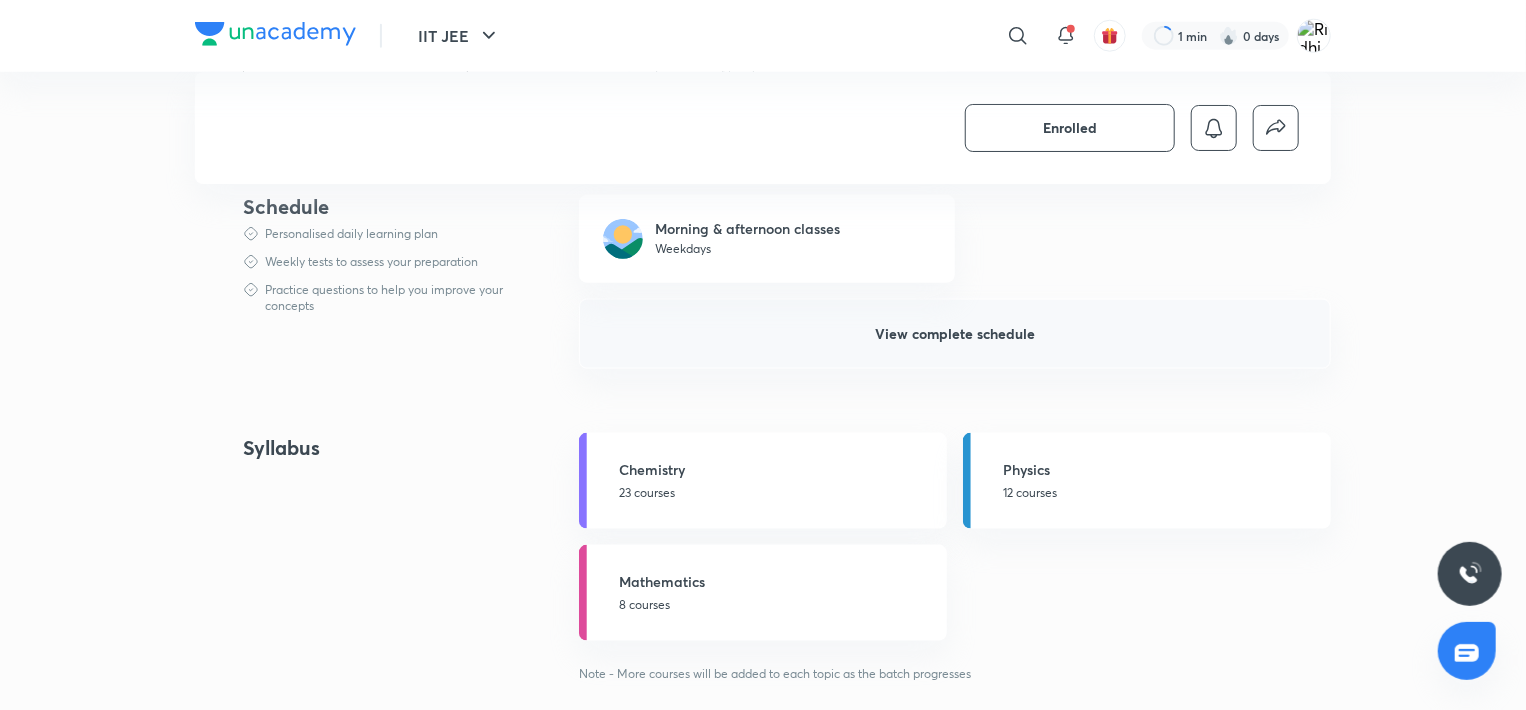click on "View complete schedule" at bounding box center [955, 334] 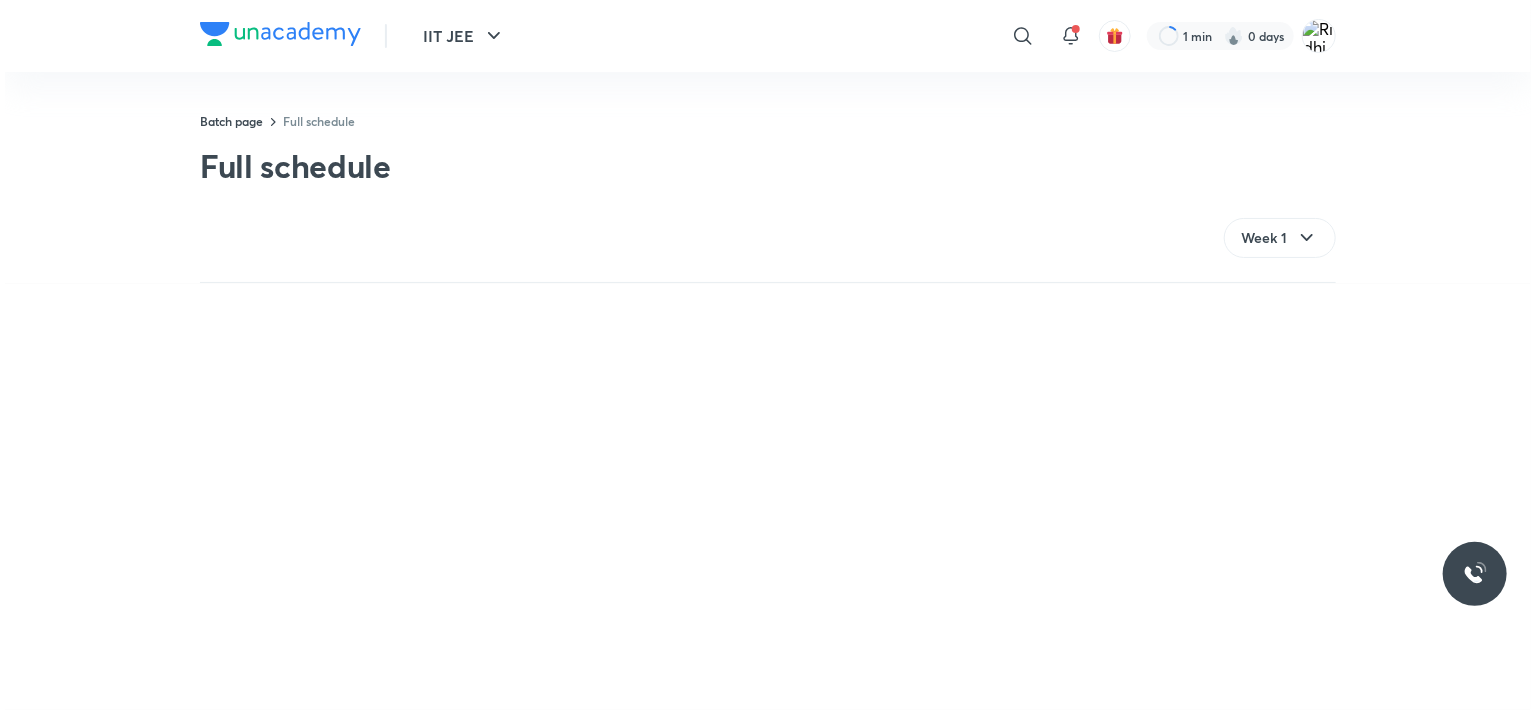 scroll, scrollTop: 0, scrollLeft: 0, axis: both 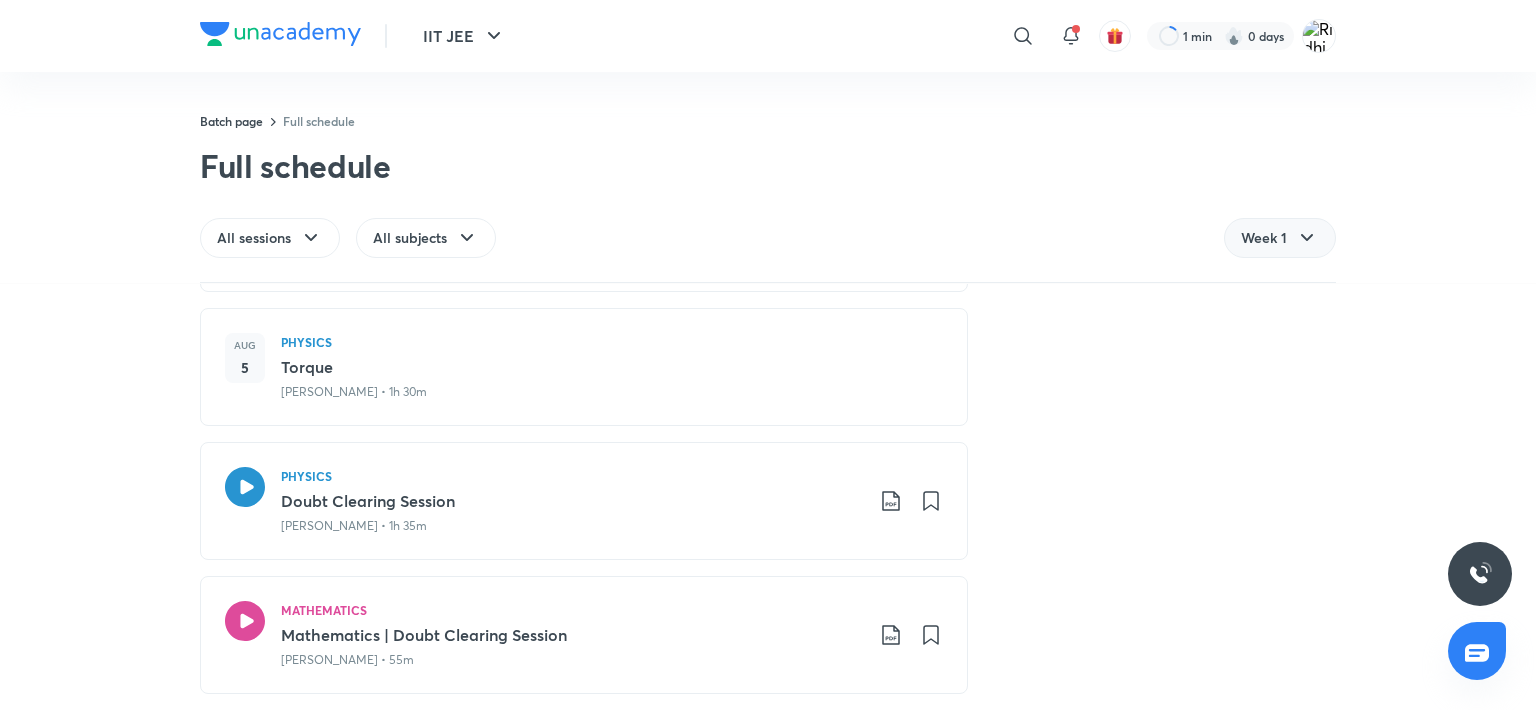 click 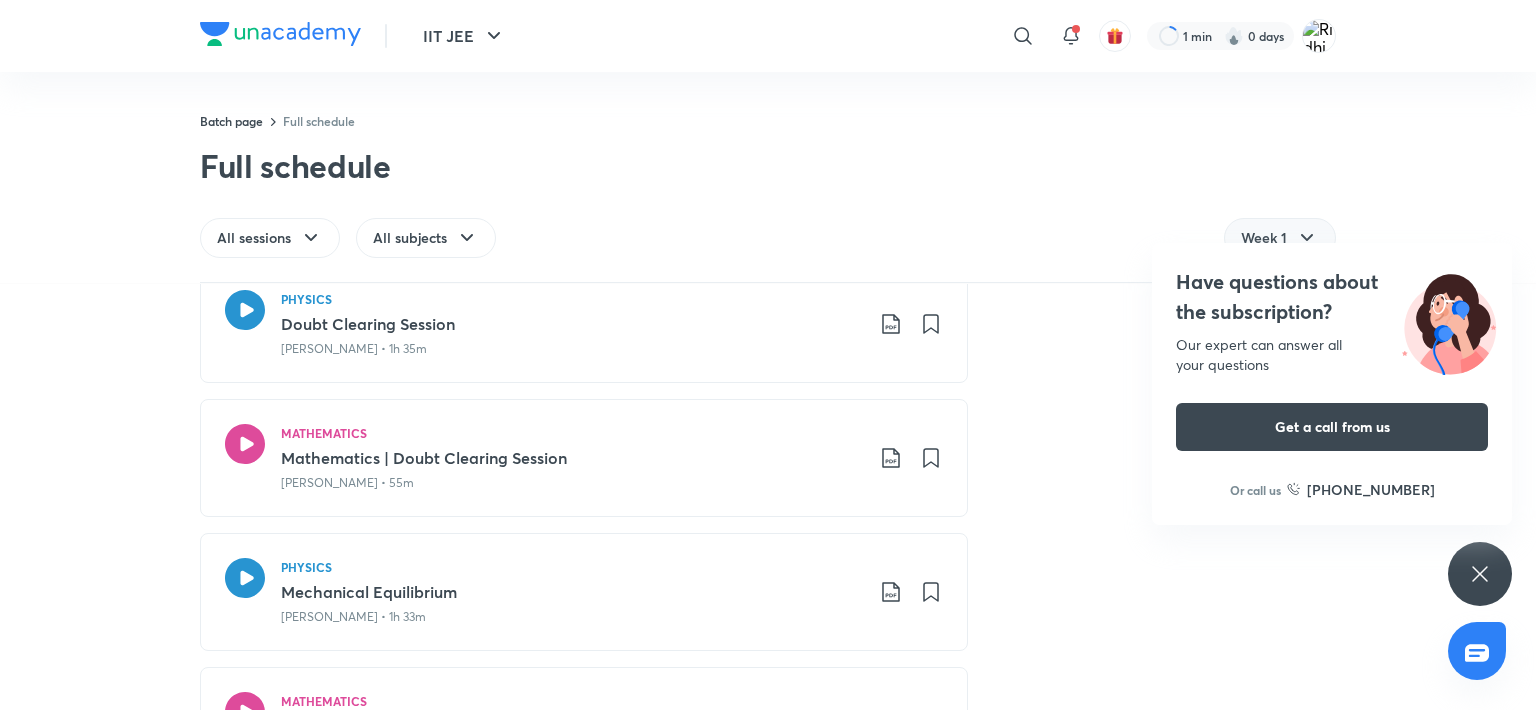 scroll, scrollTop: 791, scrollLeft: 0, axis: vertical 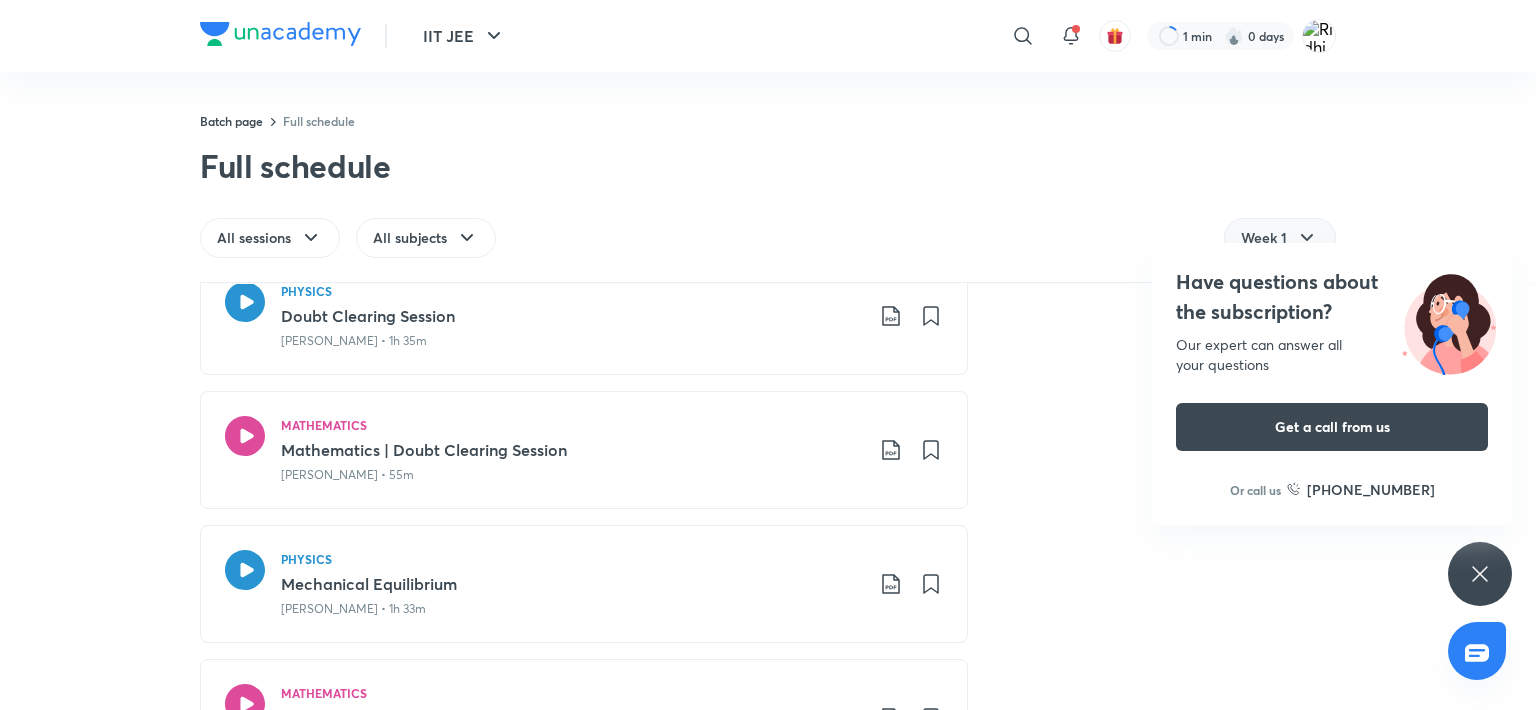 click 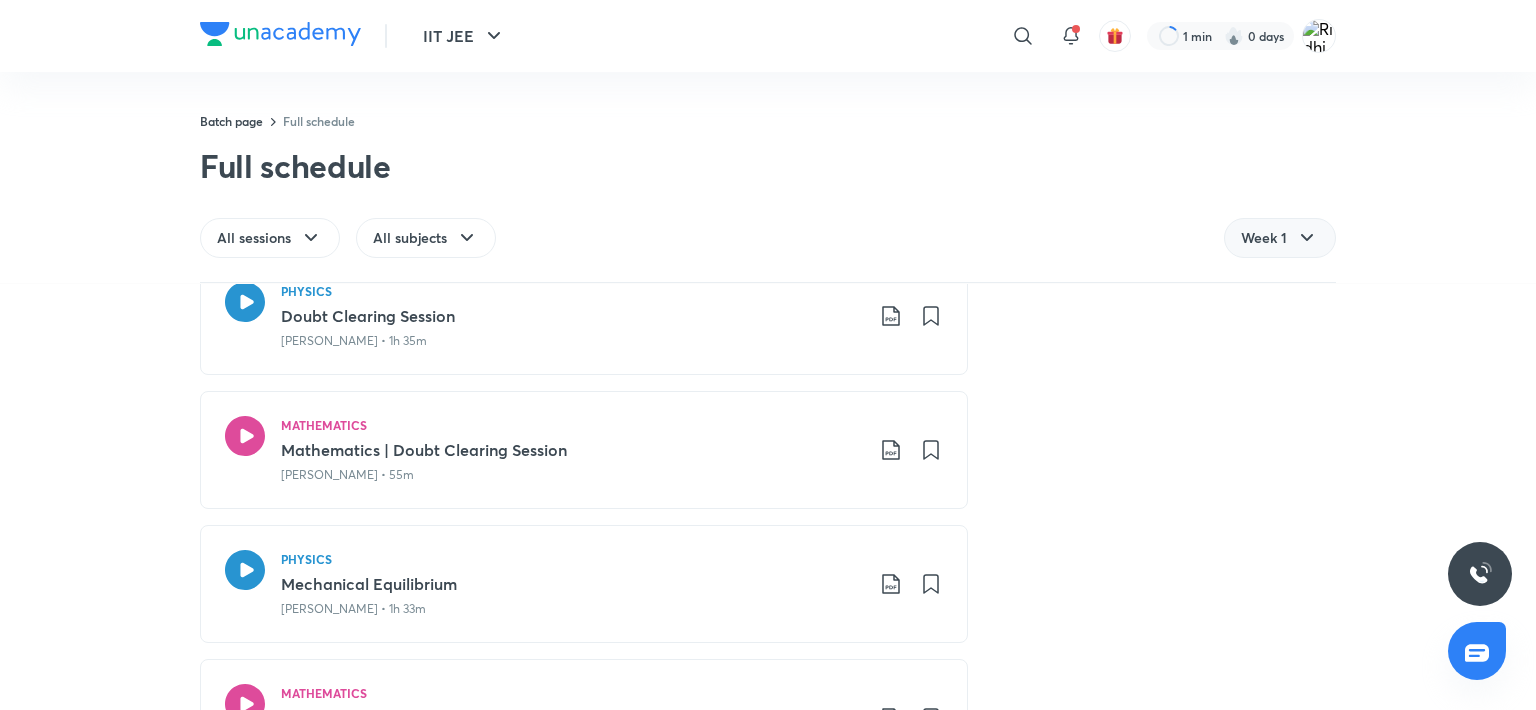 click on "Week 1" at bounding box center [1264, 238] 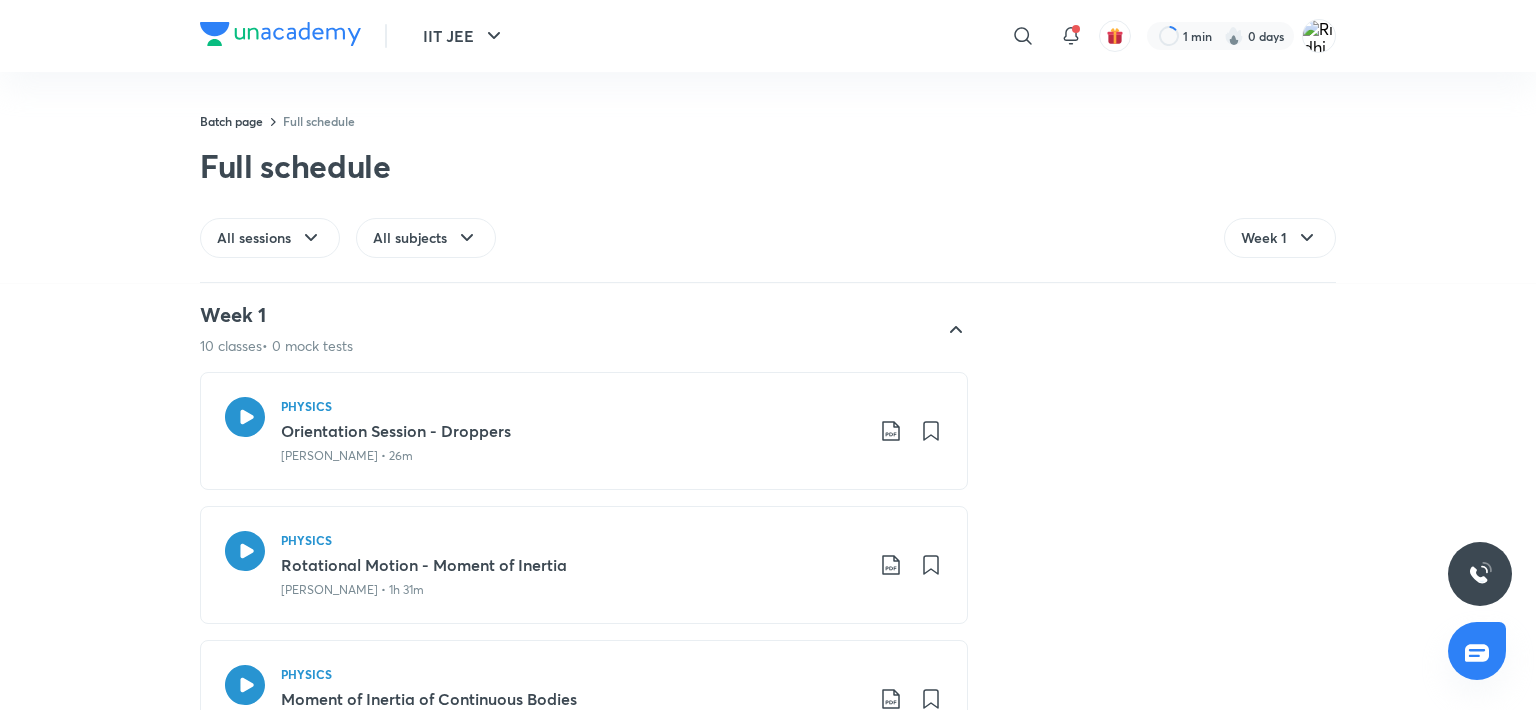 scroll, scrollTop: 0, scrollLeft: 0, axis: both 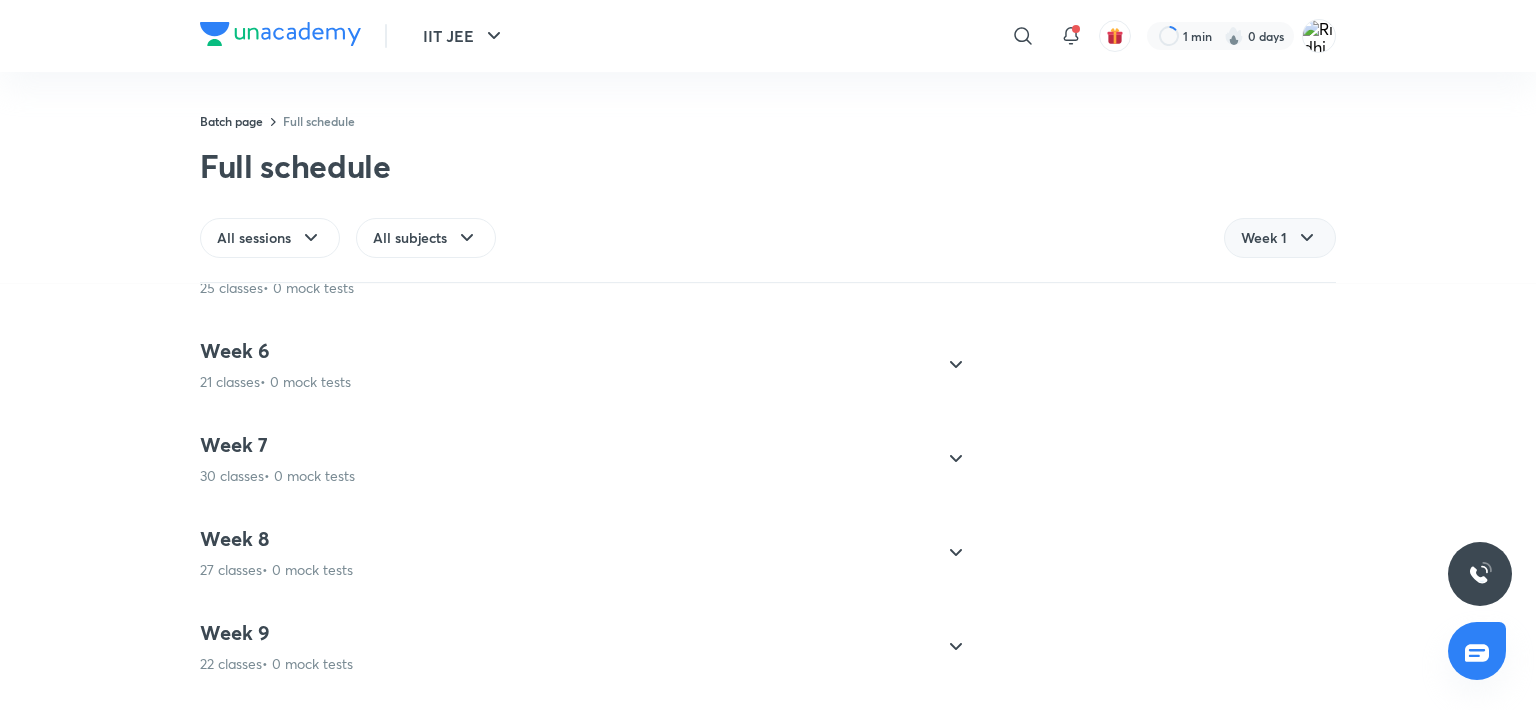 click on "Week 1" at bounding box center (1280, 238) 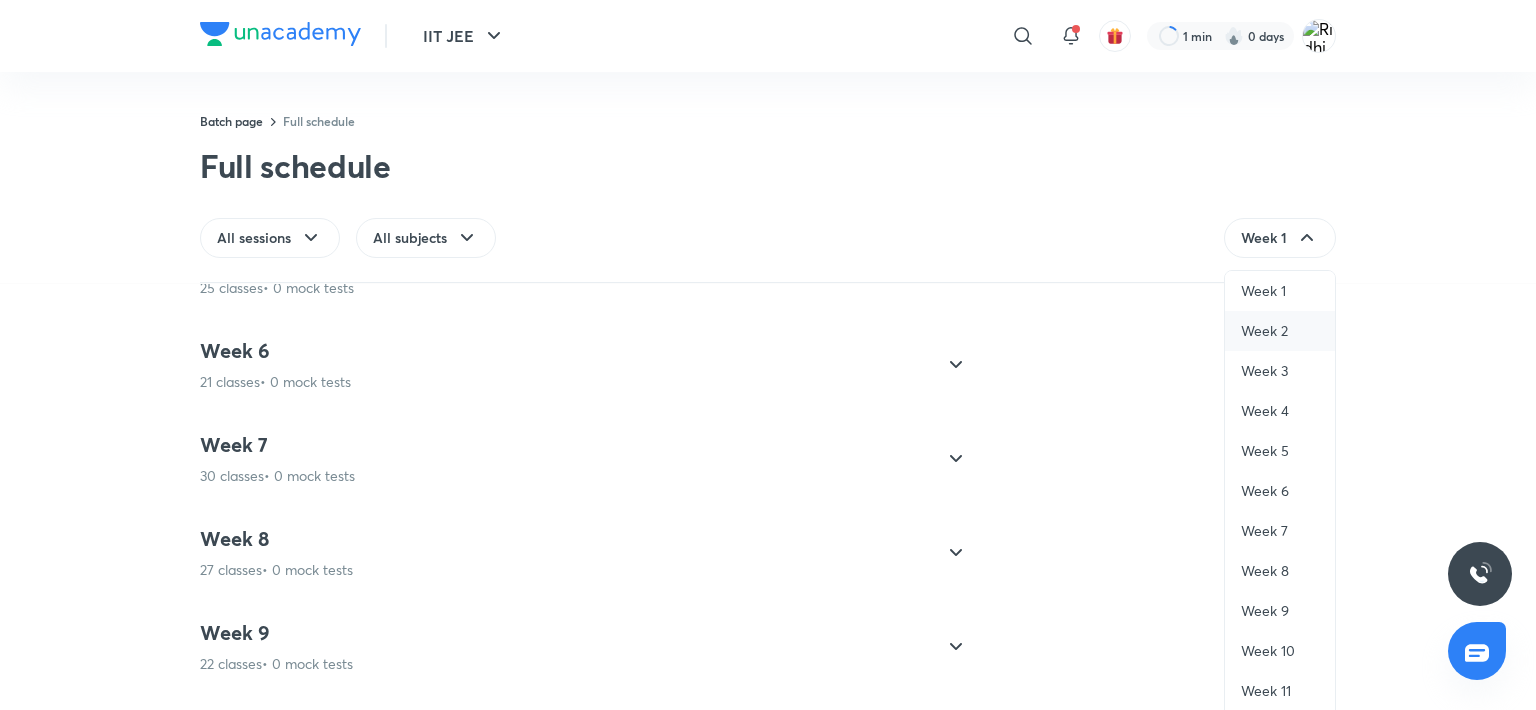 click on "Week 2" at bounding box center [1264, 331] 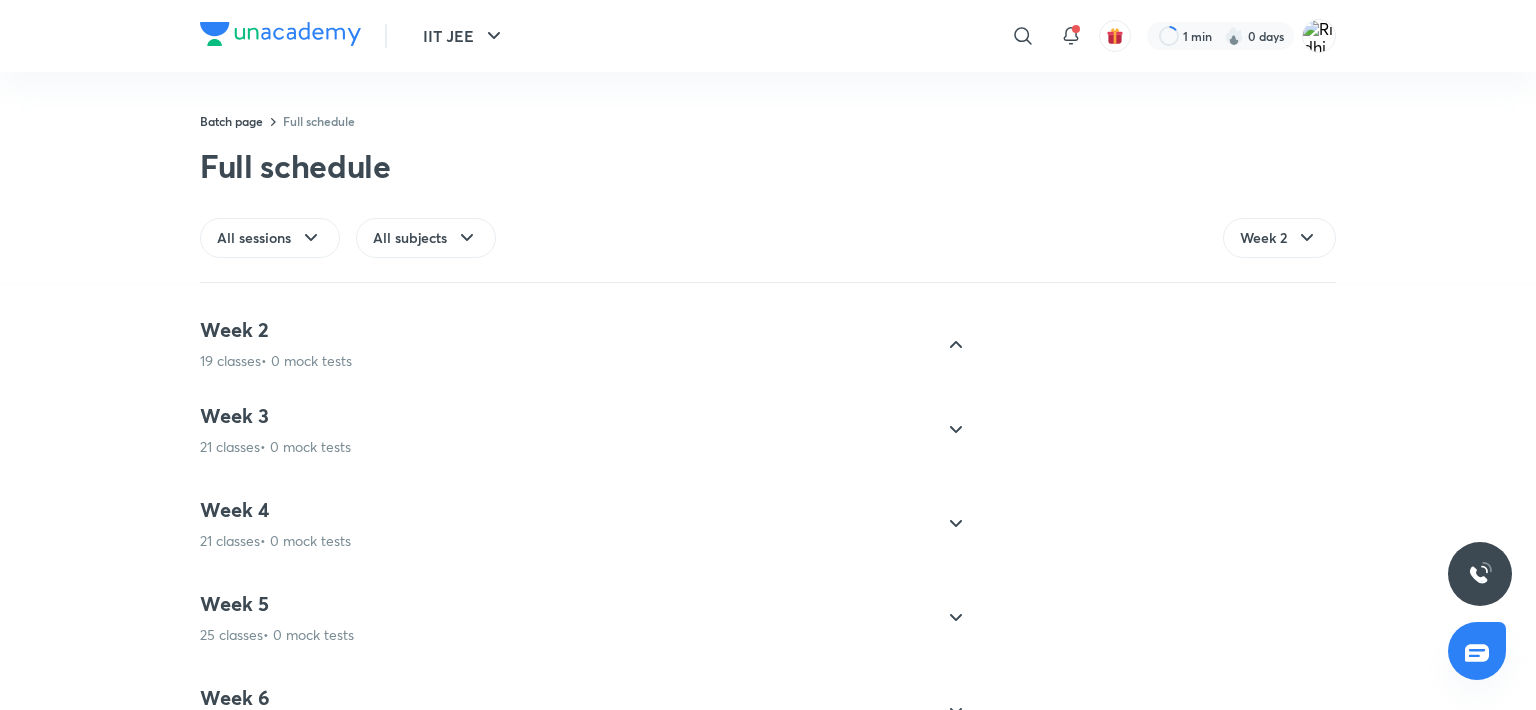scroll, scrollTop: 84, scrollLeft: 0, axis: vertical 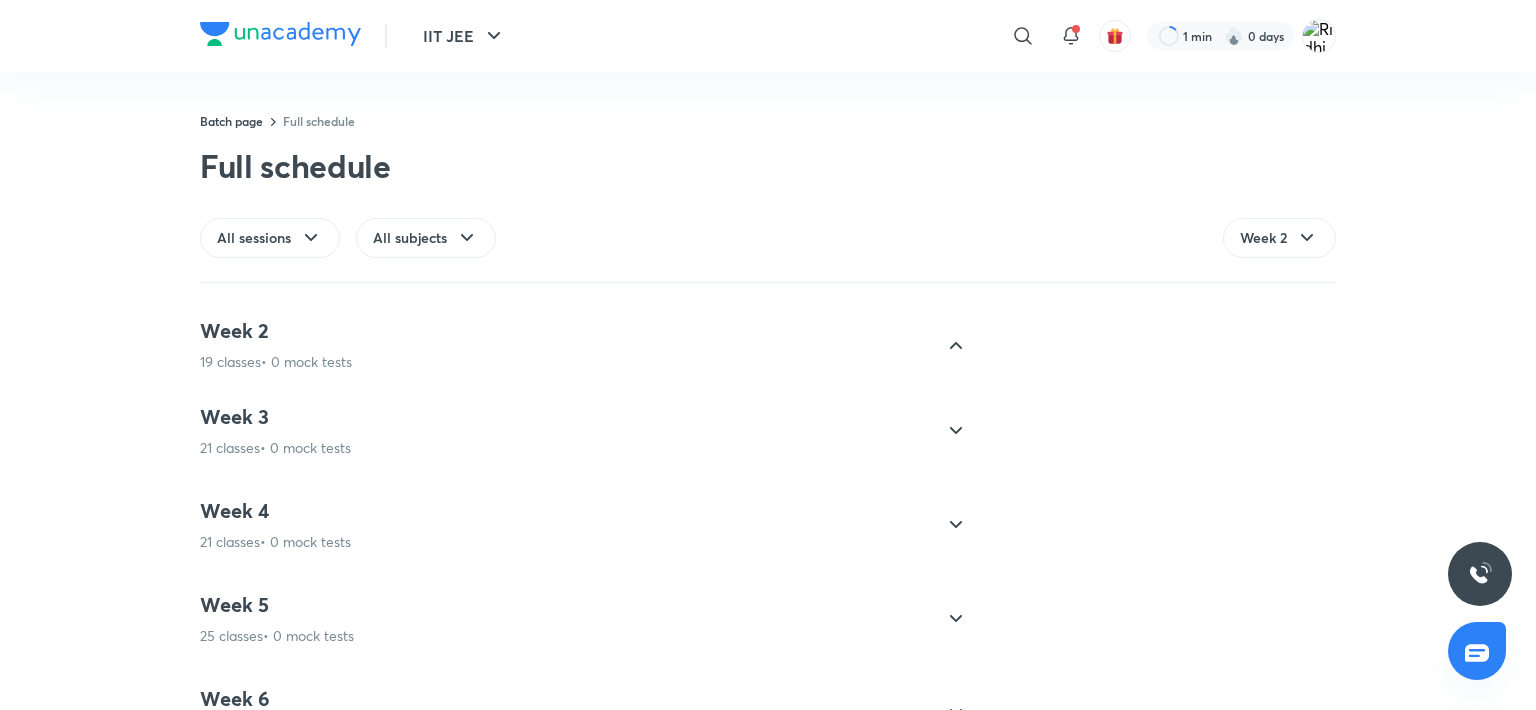 click 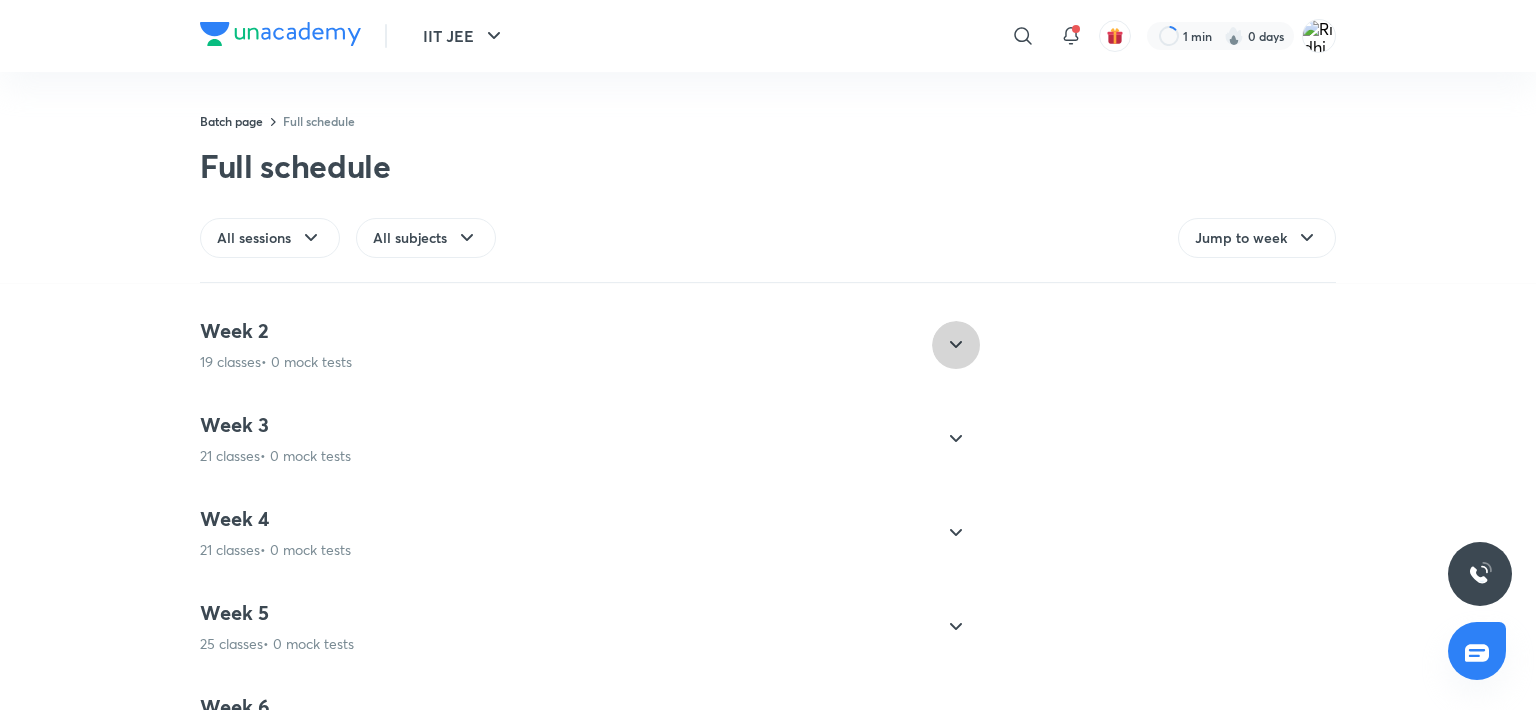 click 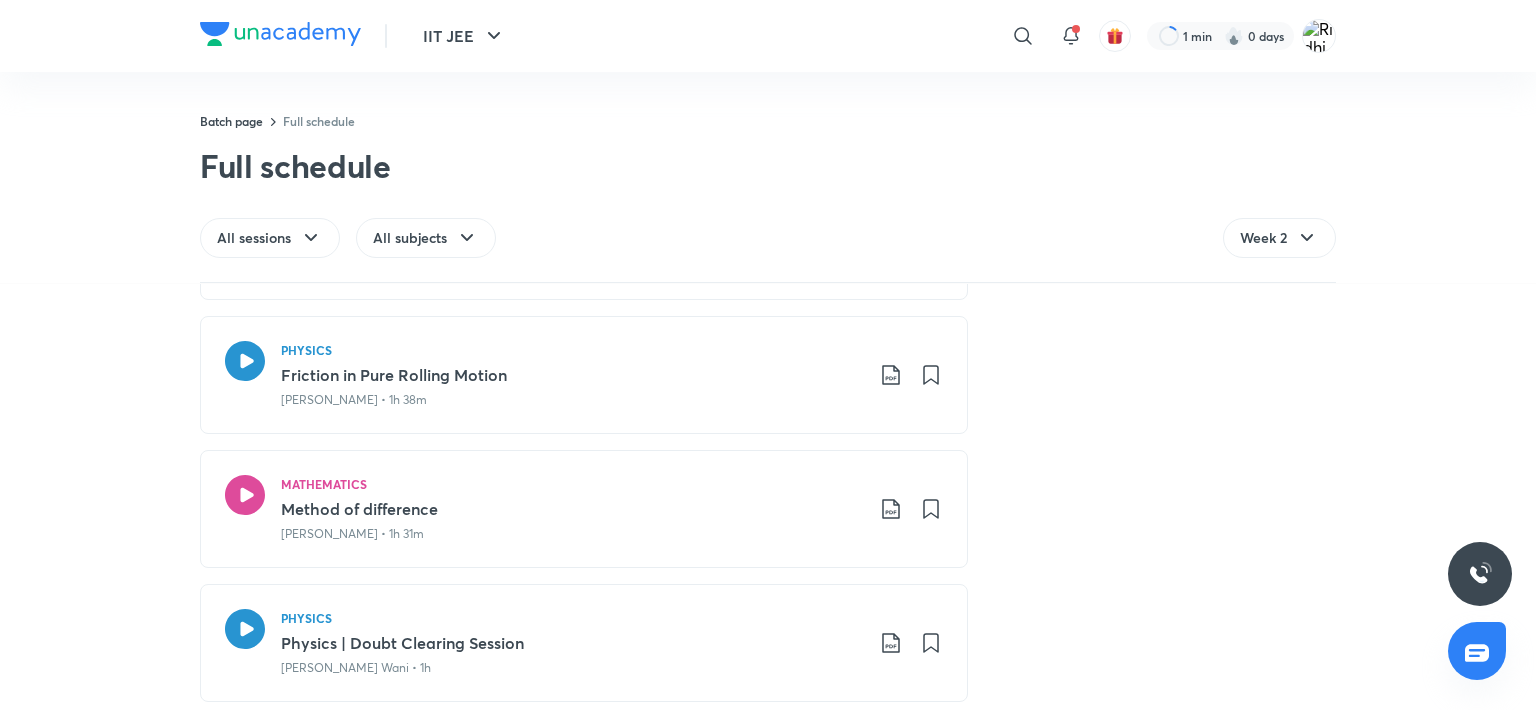 scroll, scrollTop: 2288, scrollLeft: 0, axis: vertical 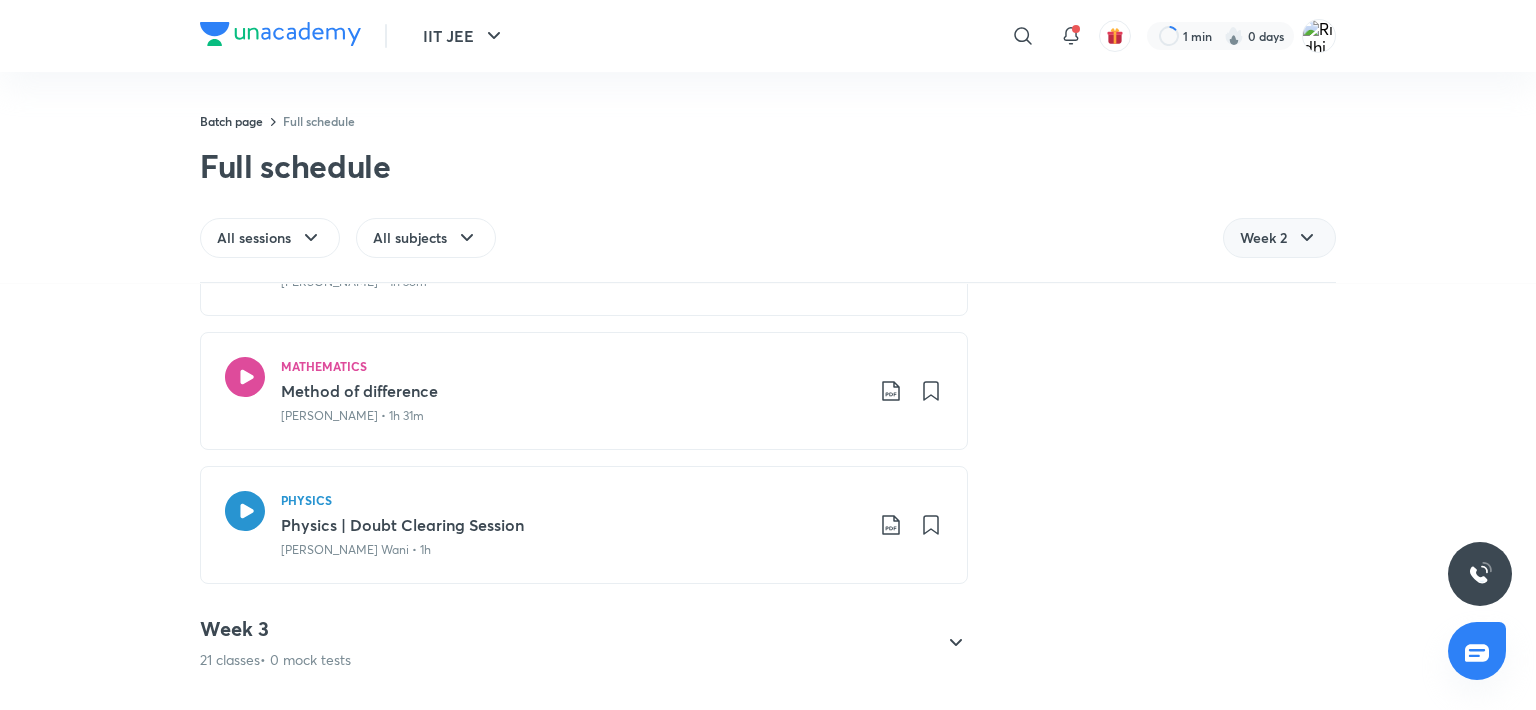 click on "Week 2" at bounding box center [1279, 238] 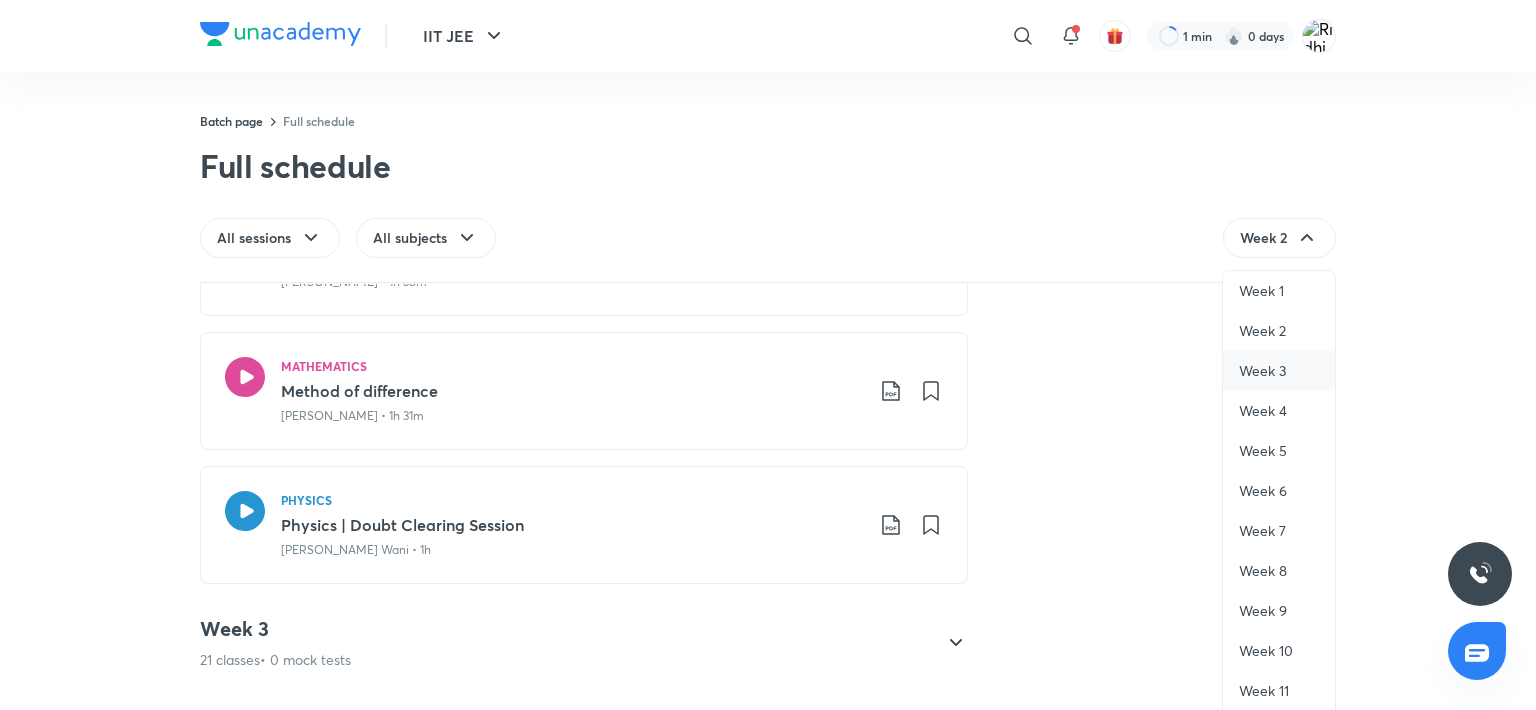 click on "Week 3" at bounding box center [1262, 371] 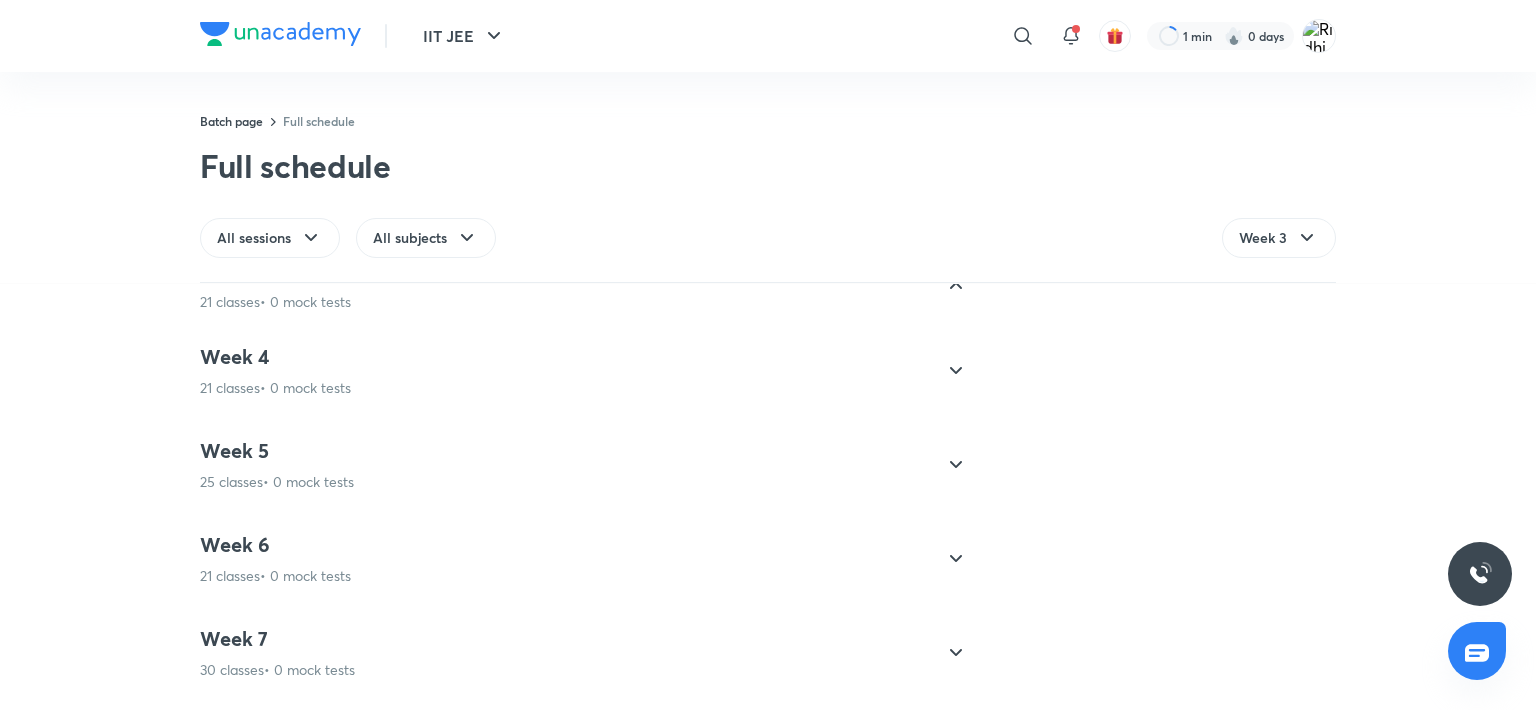 scroll, scrollTop: 178, scrollLeft: 0, axis: vertical 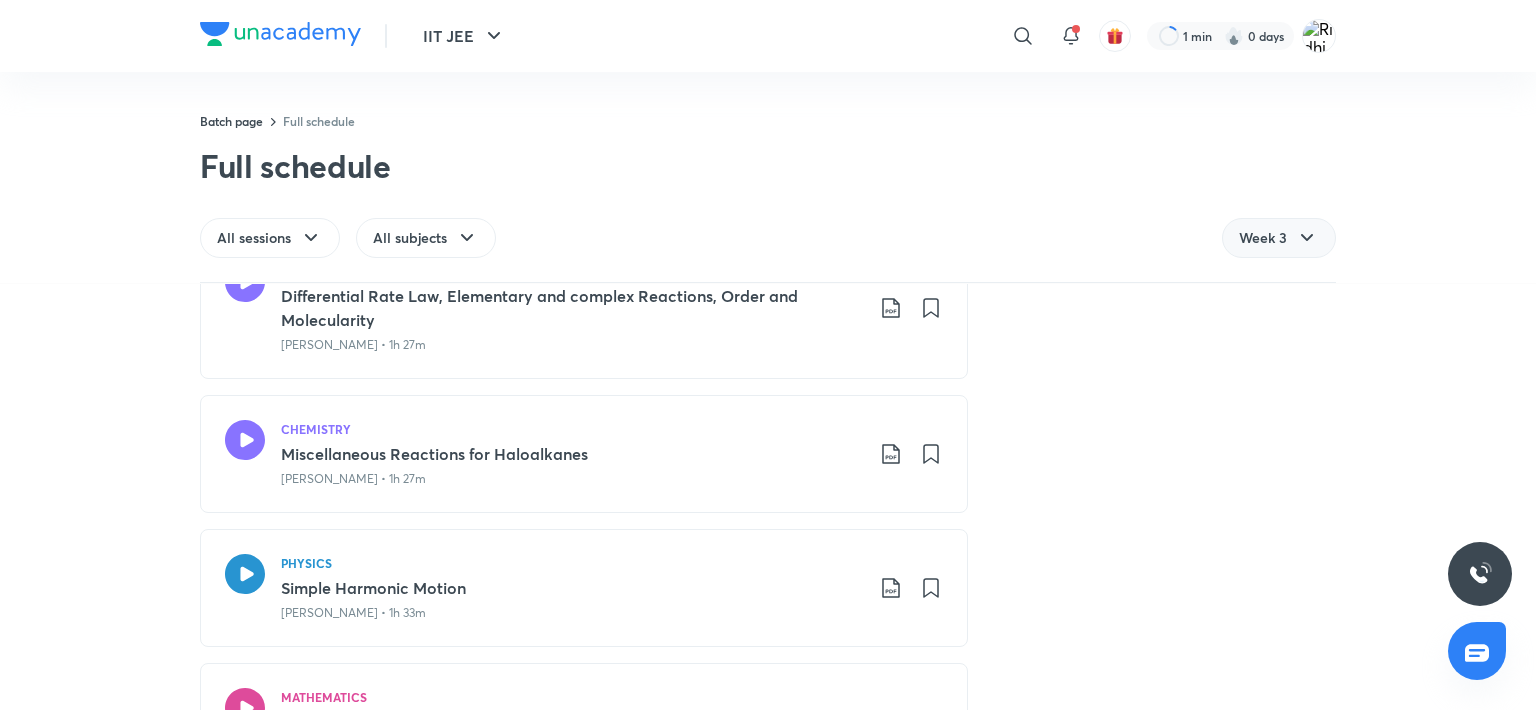 click 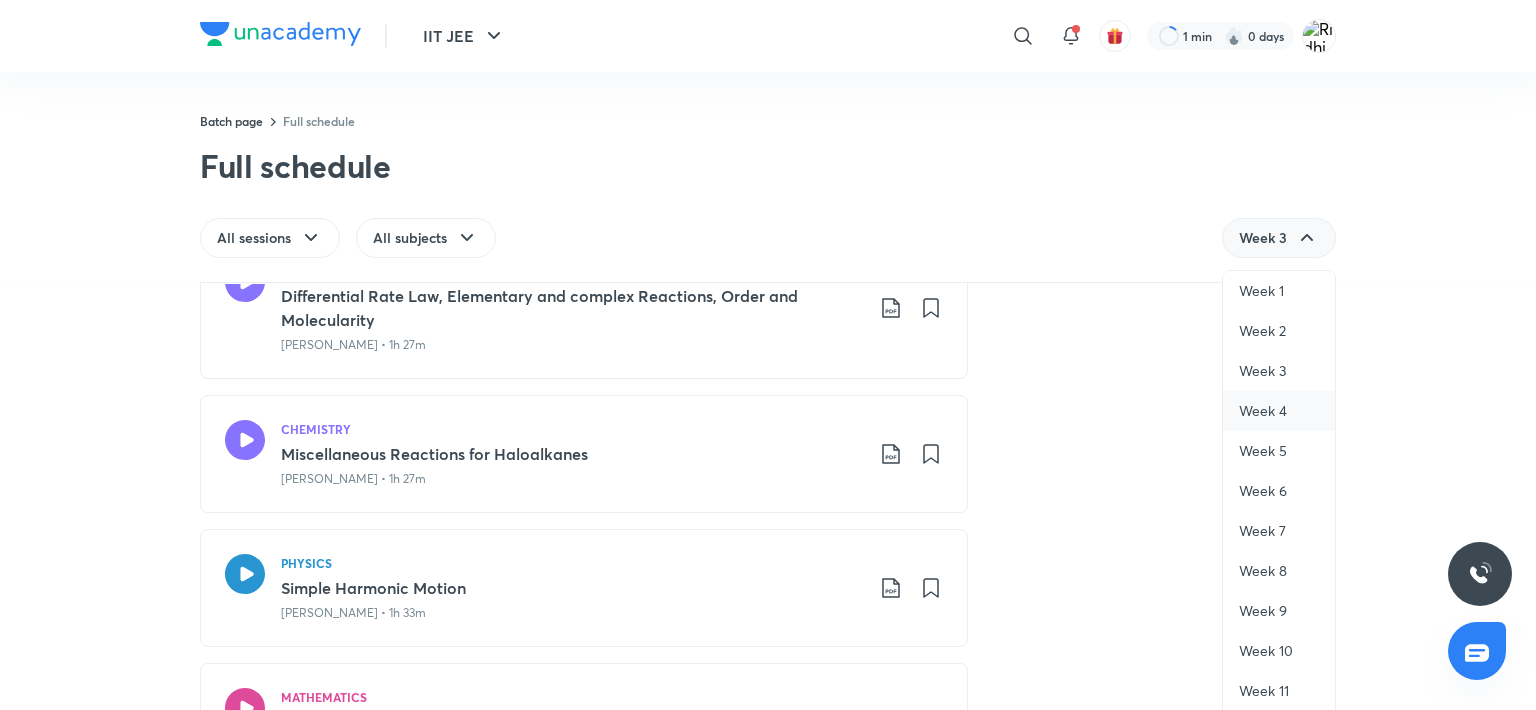 click on "Week 4" at bounding box center (1279, 411) 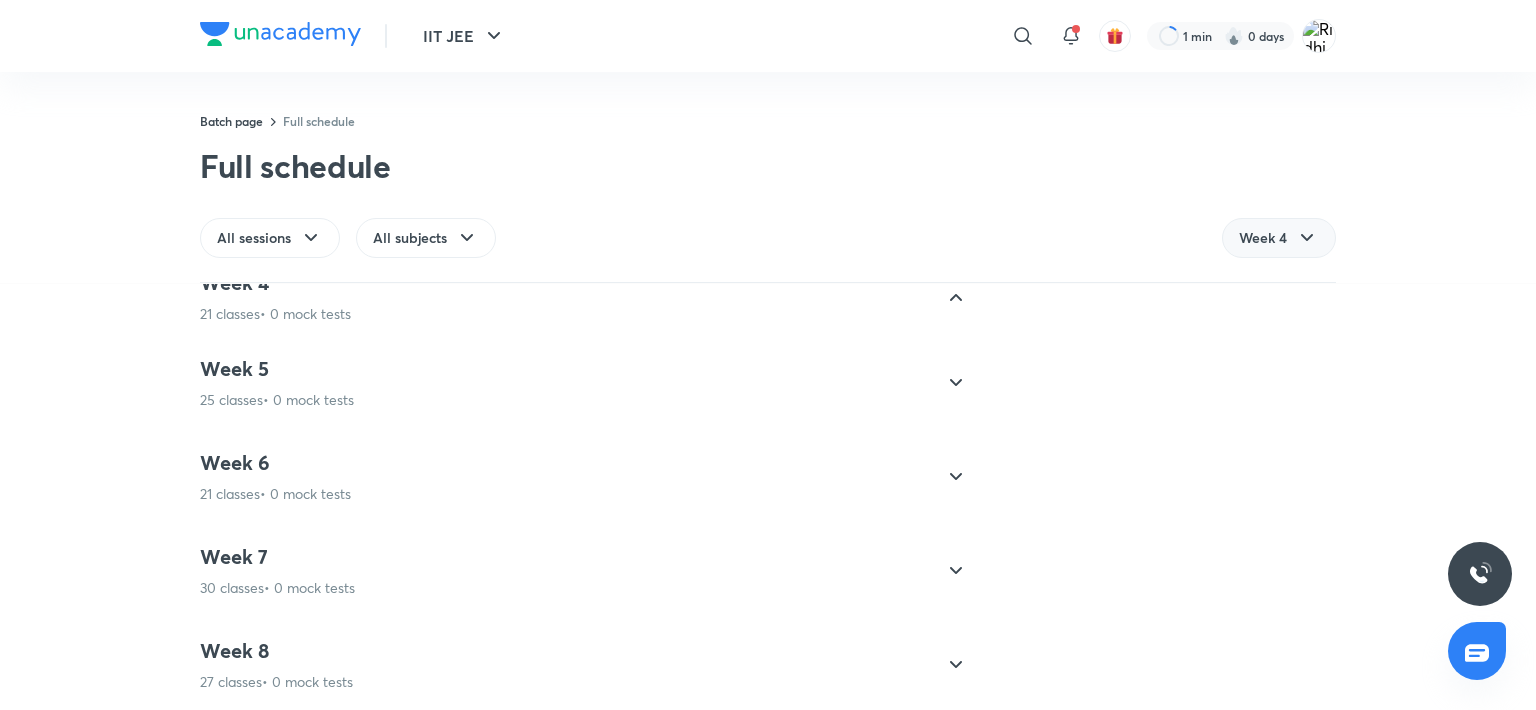 scroll, scrollTop: 318, scrollLeft: 0, axis: vertical 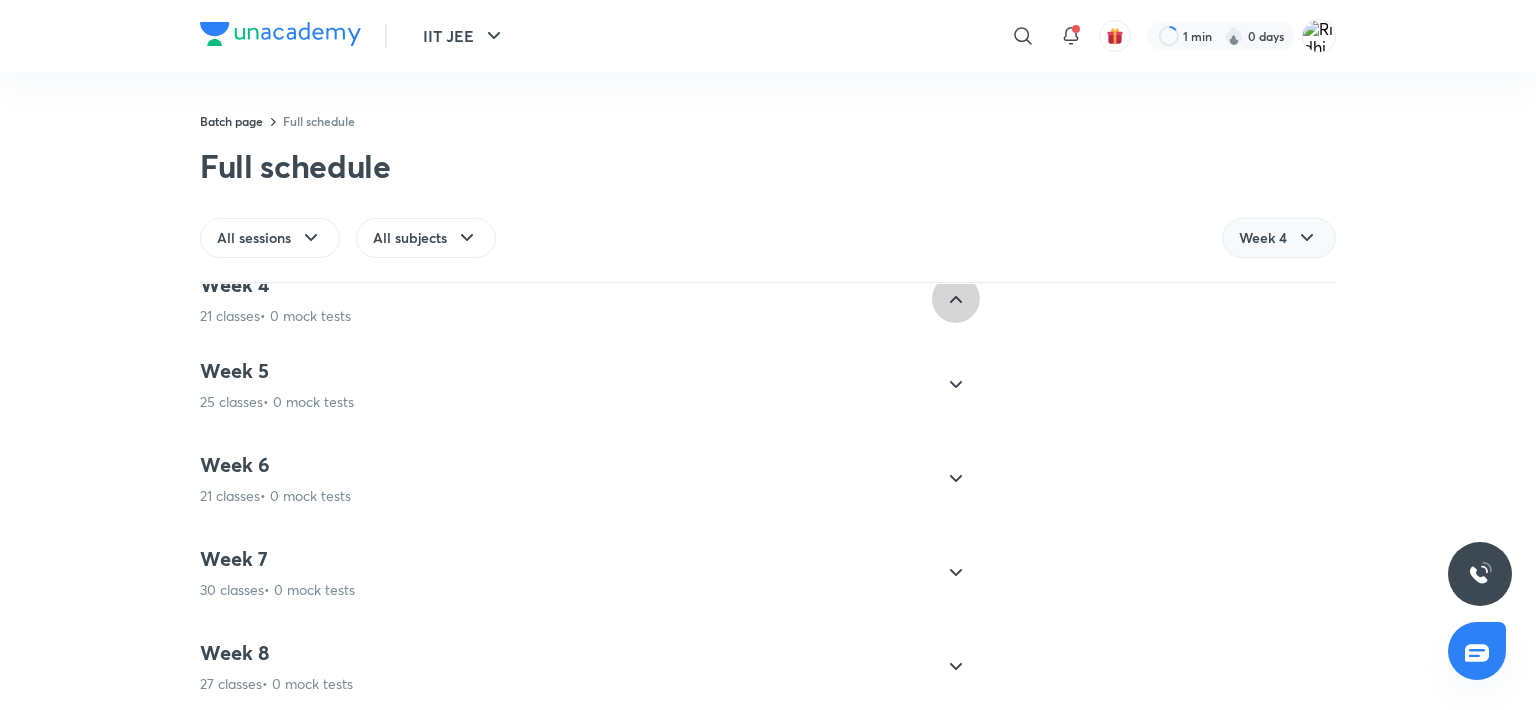 click 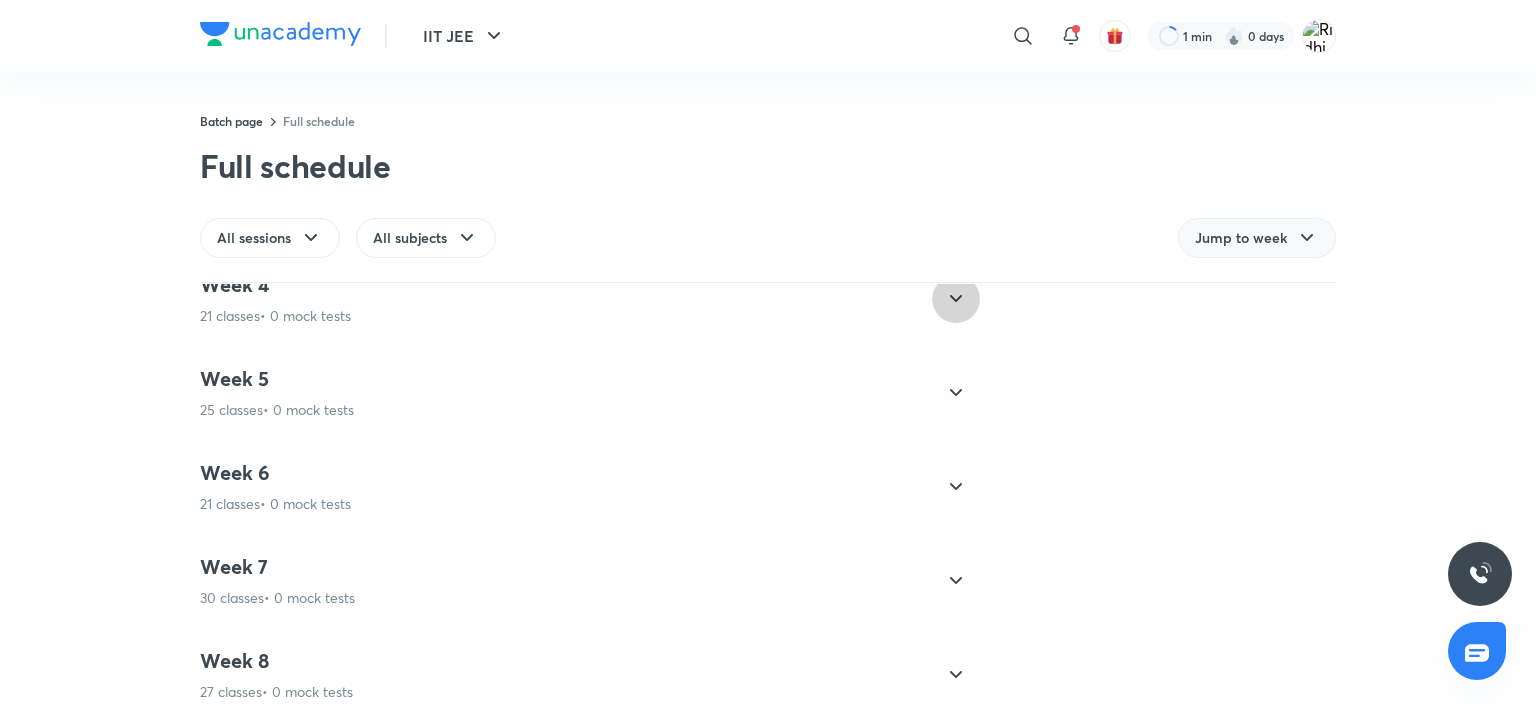 click 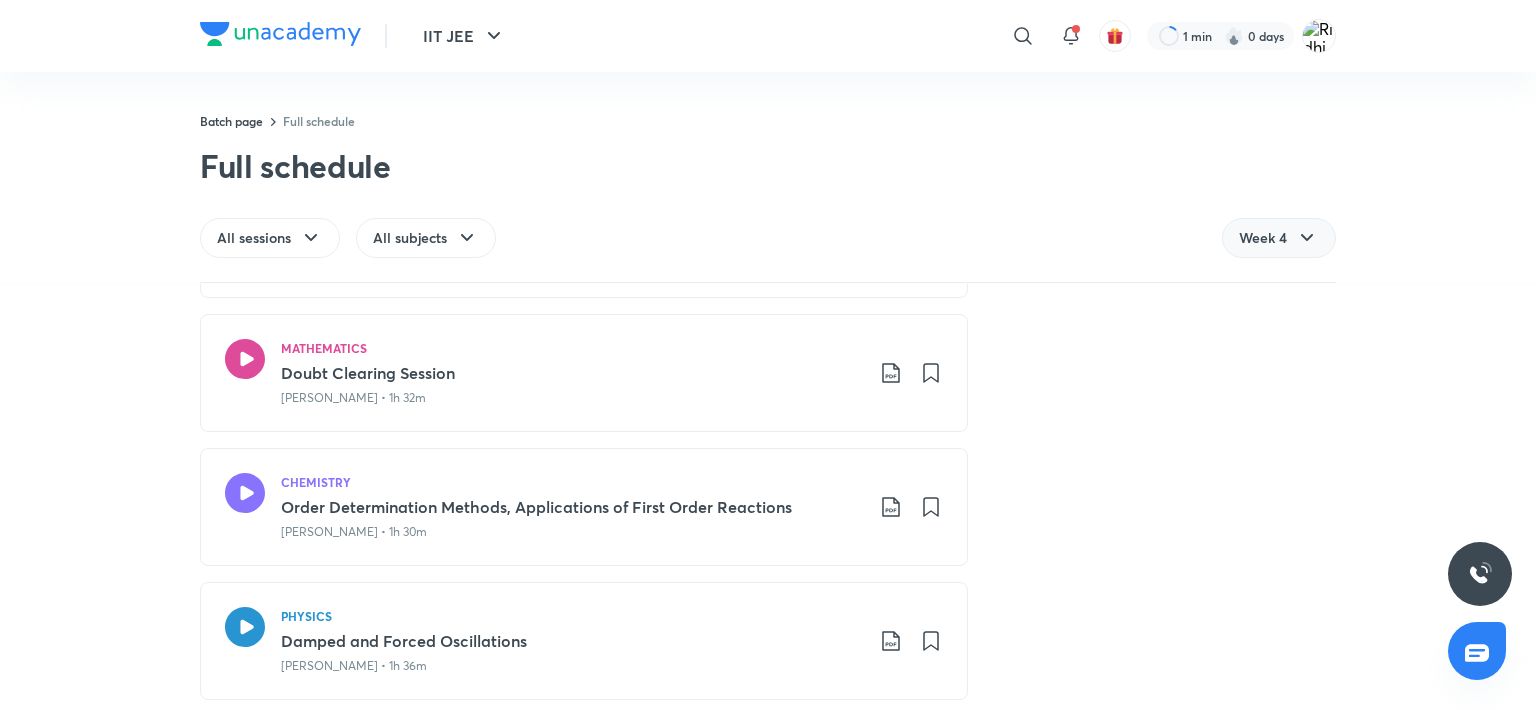 scroll, scrollTop: 1785, scrollLeft: 0, axis: vertical 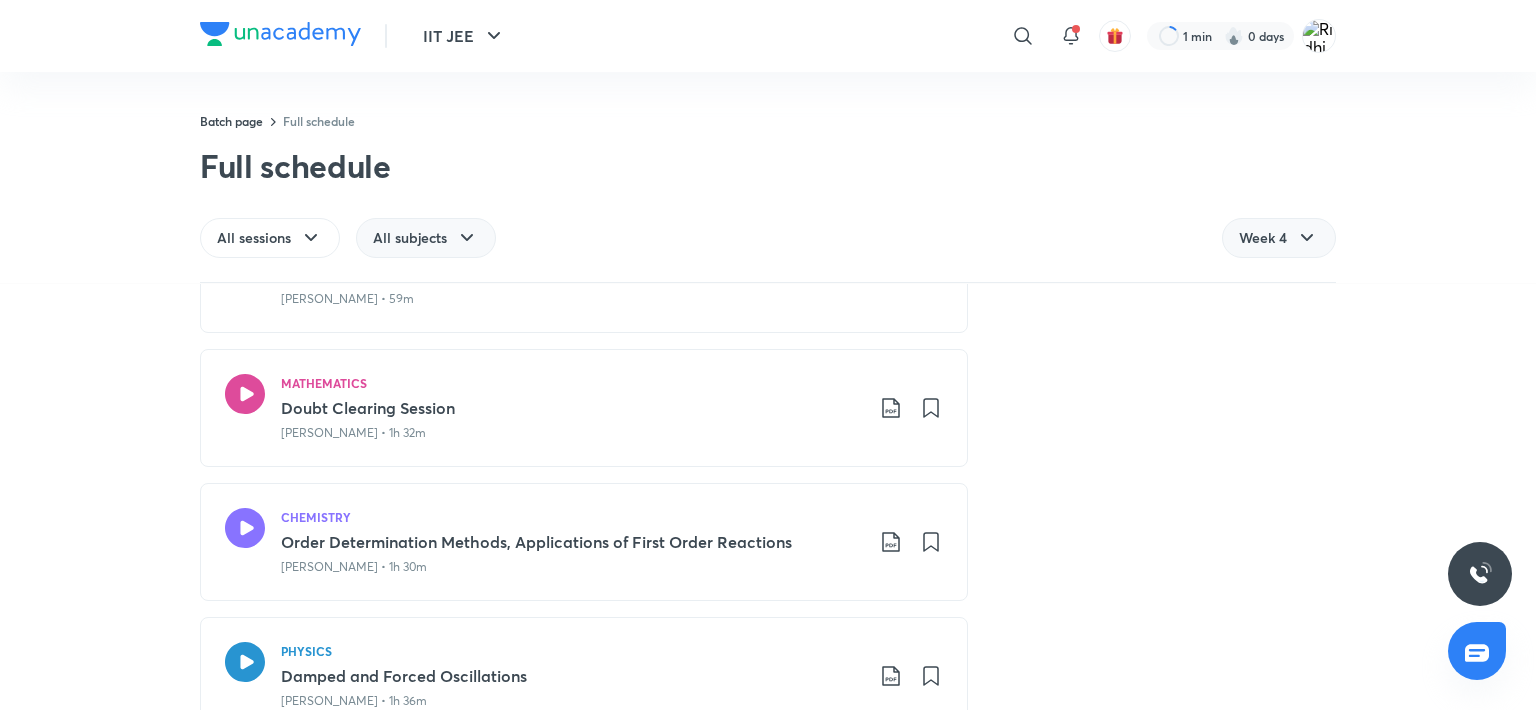 click on "All subjects" at bounding box center (410, 238) 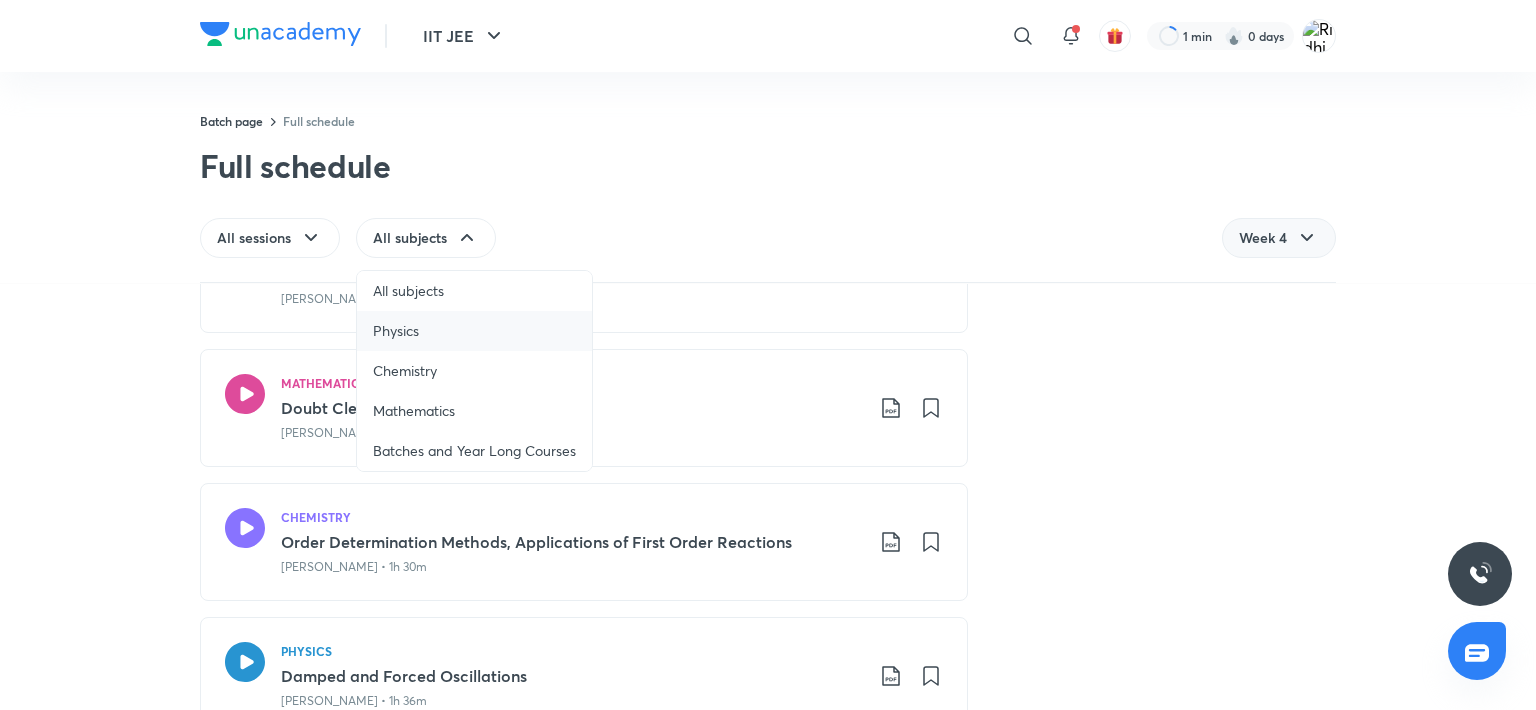click on "Physics" at bounding box center (474, 331) 